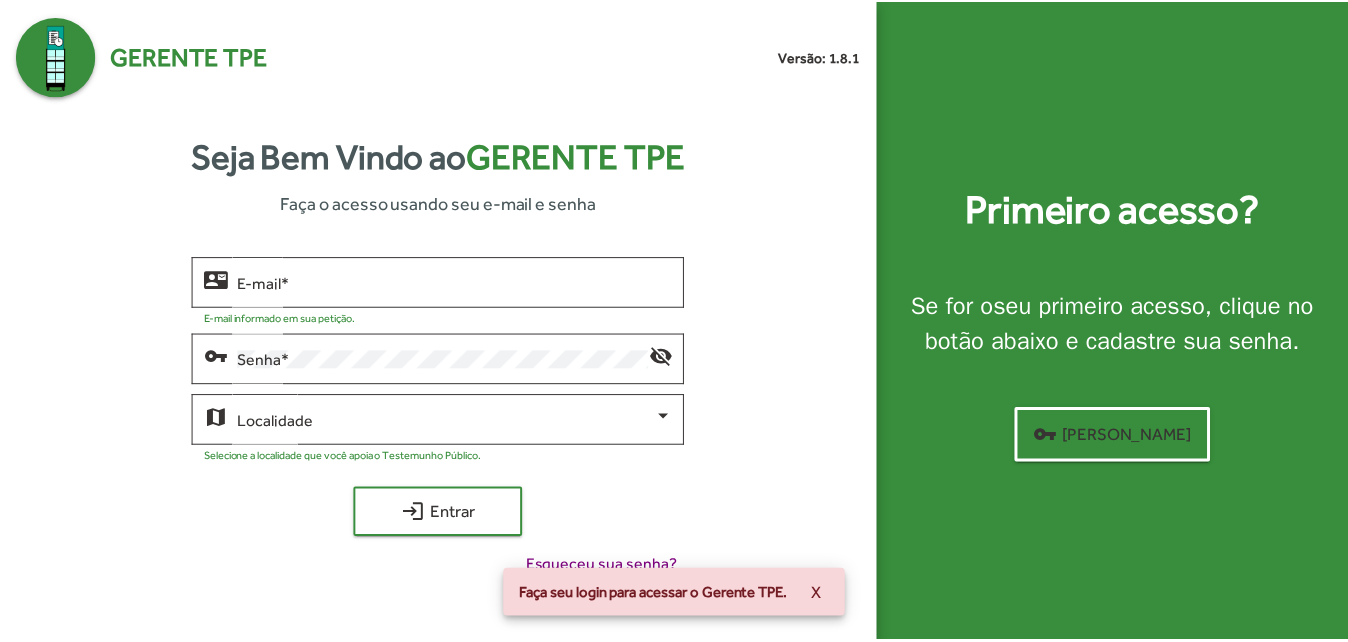 scroll, scrollTop: 0, scrollLeft: 0, axis: both 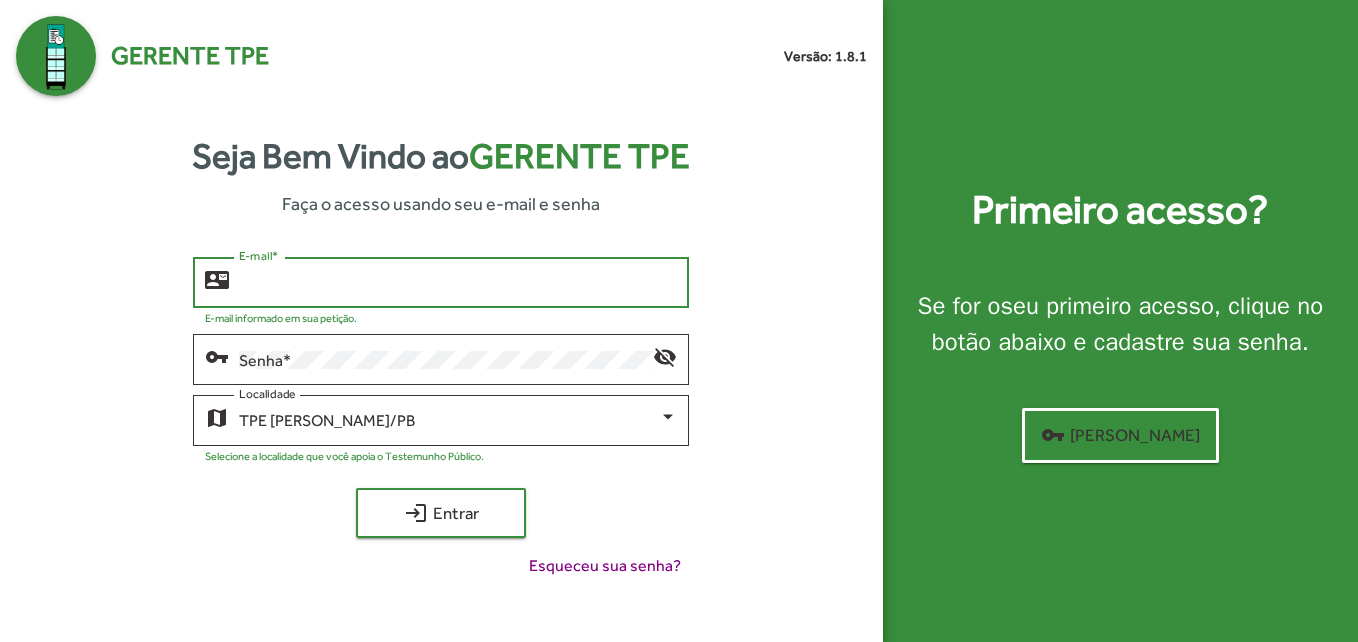 click on "E-mail   *" at bounding box center (458, 283) 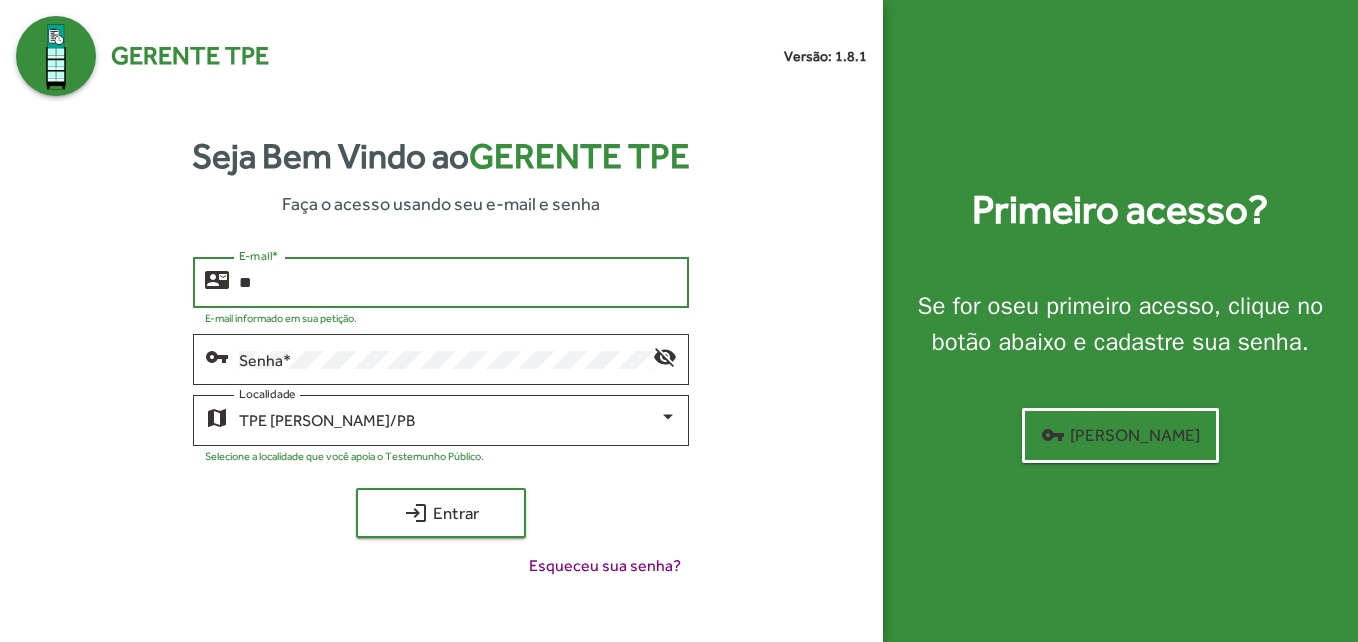 type on "*" 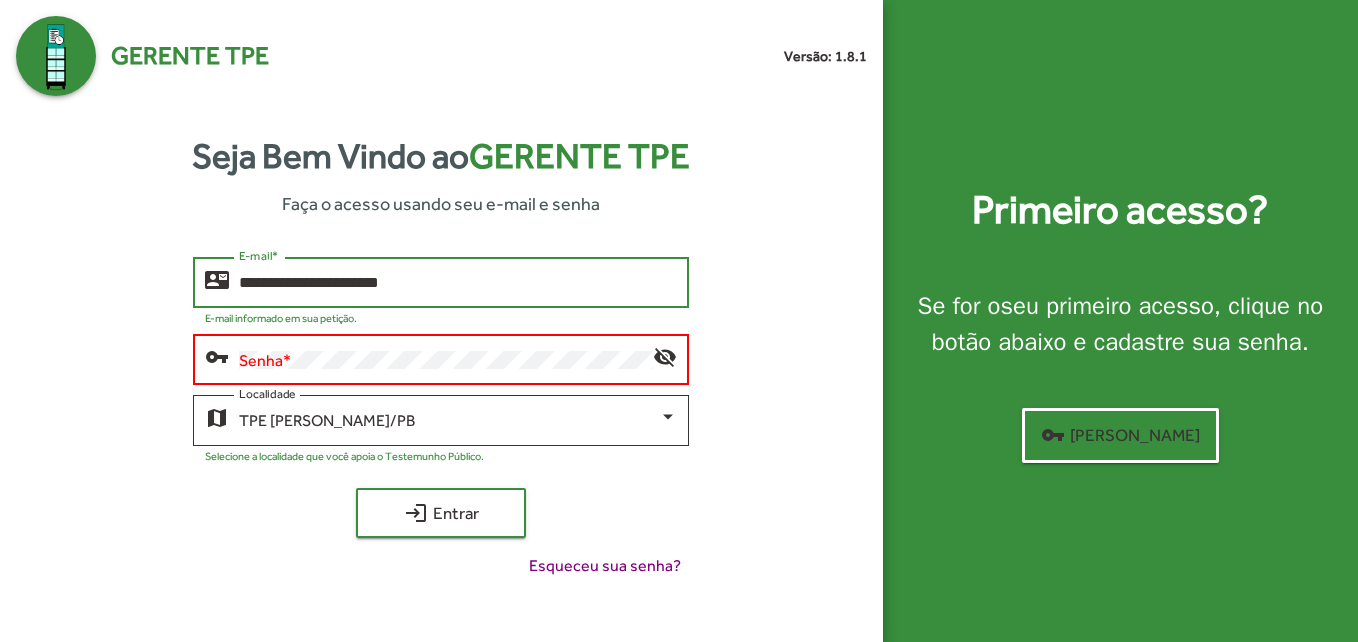 click on "**********" at bounding box center (458, 283) 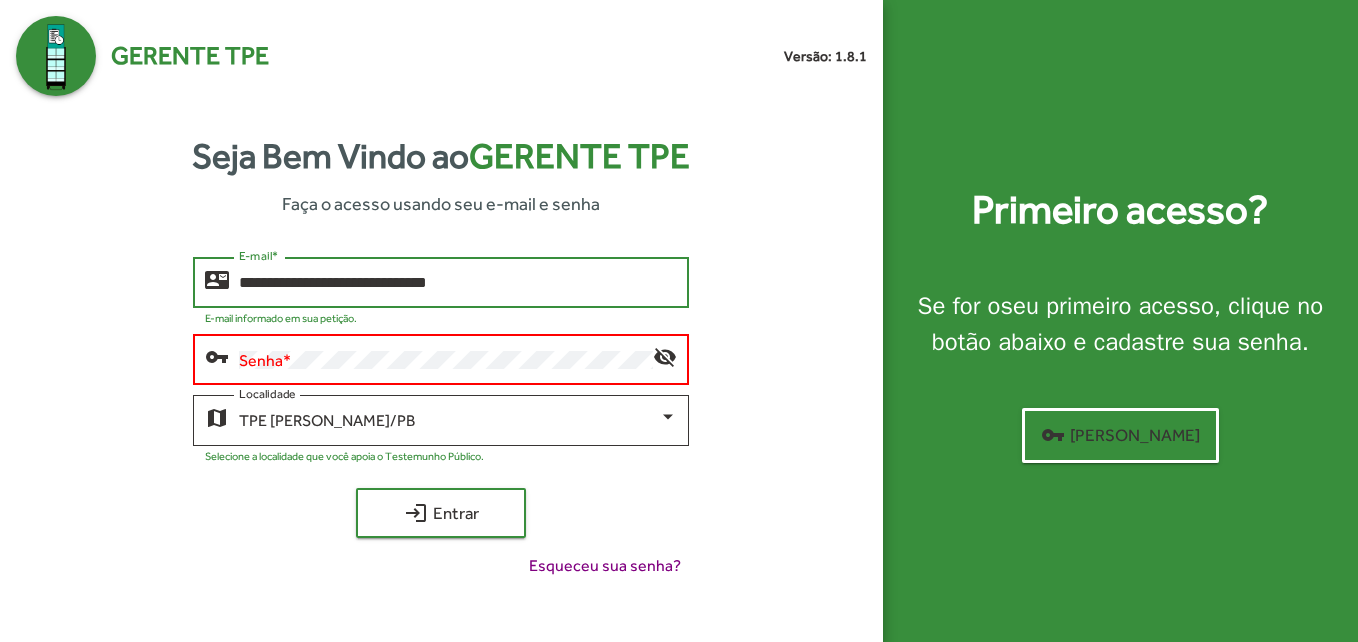 click on "login  Entrar" 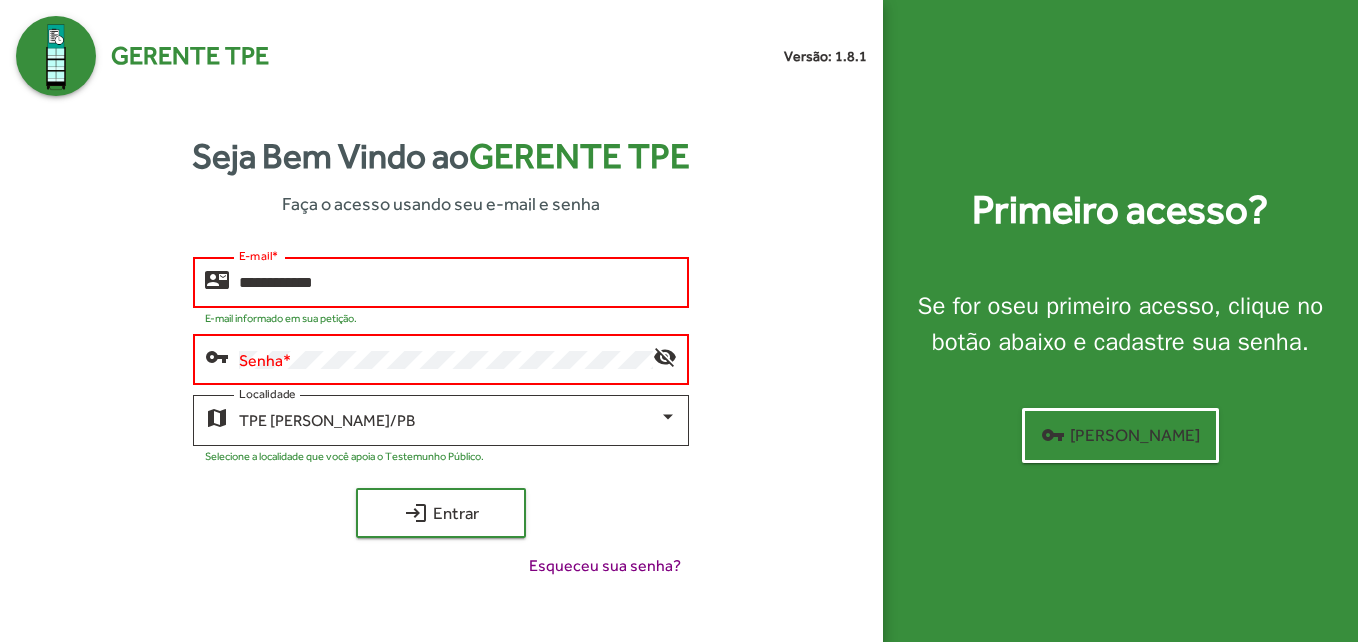 type on "**********" 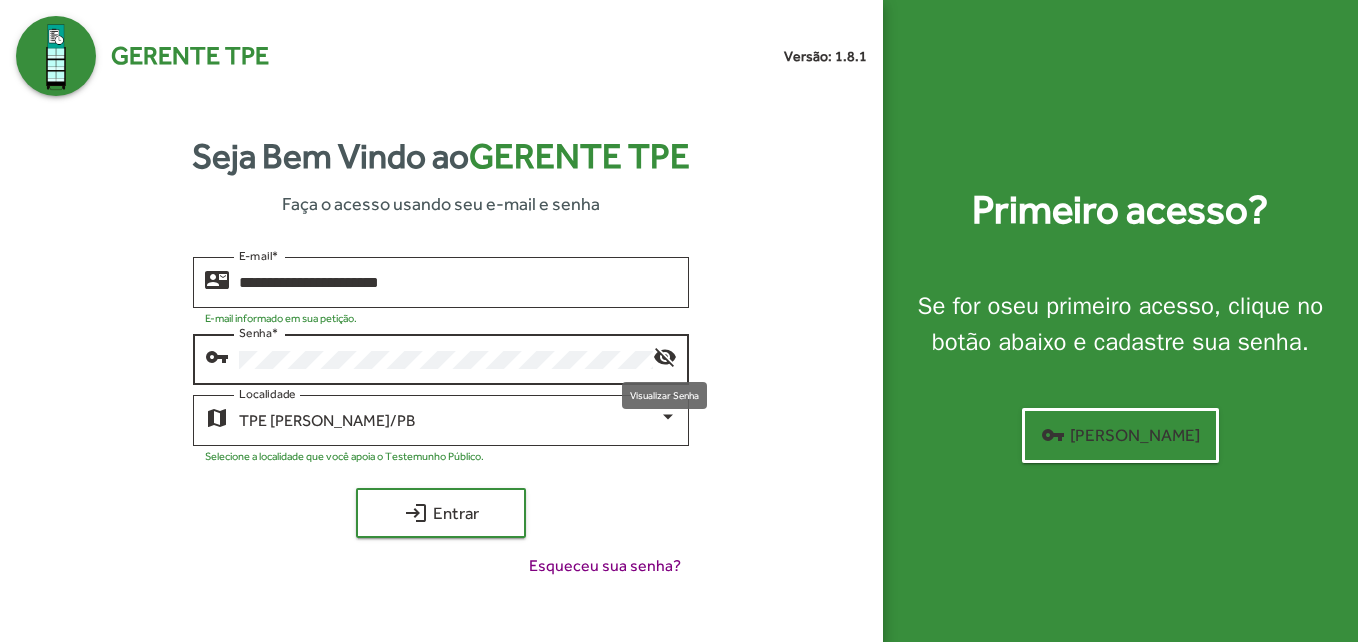 click on "visibility_off" 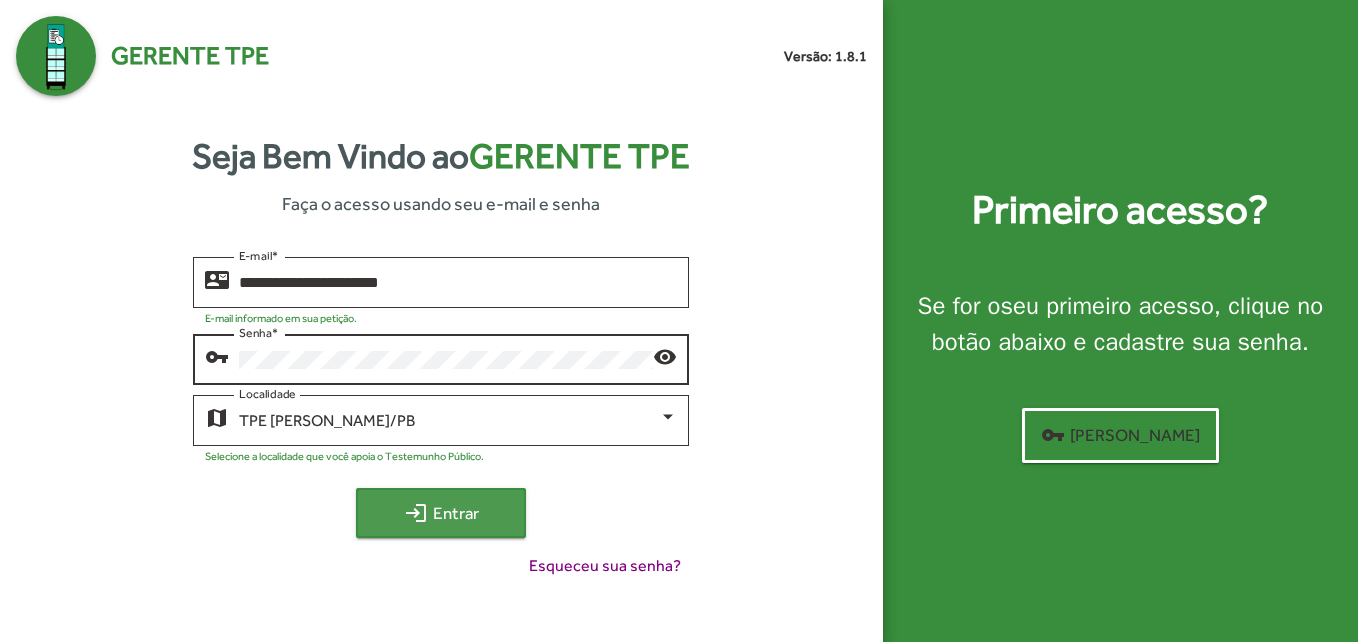 click on "login  Entrar" 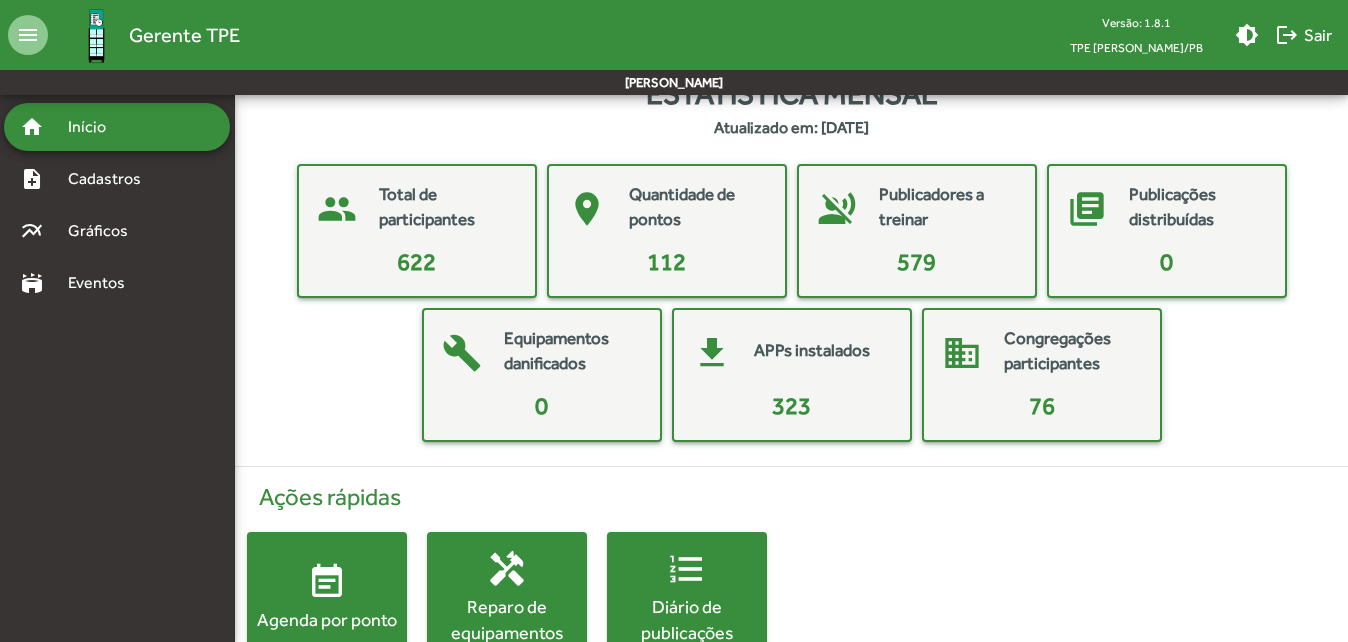 scroll, scrollTop: 0, scrollLeft: 0, axis: both 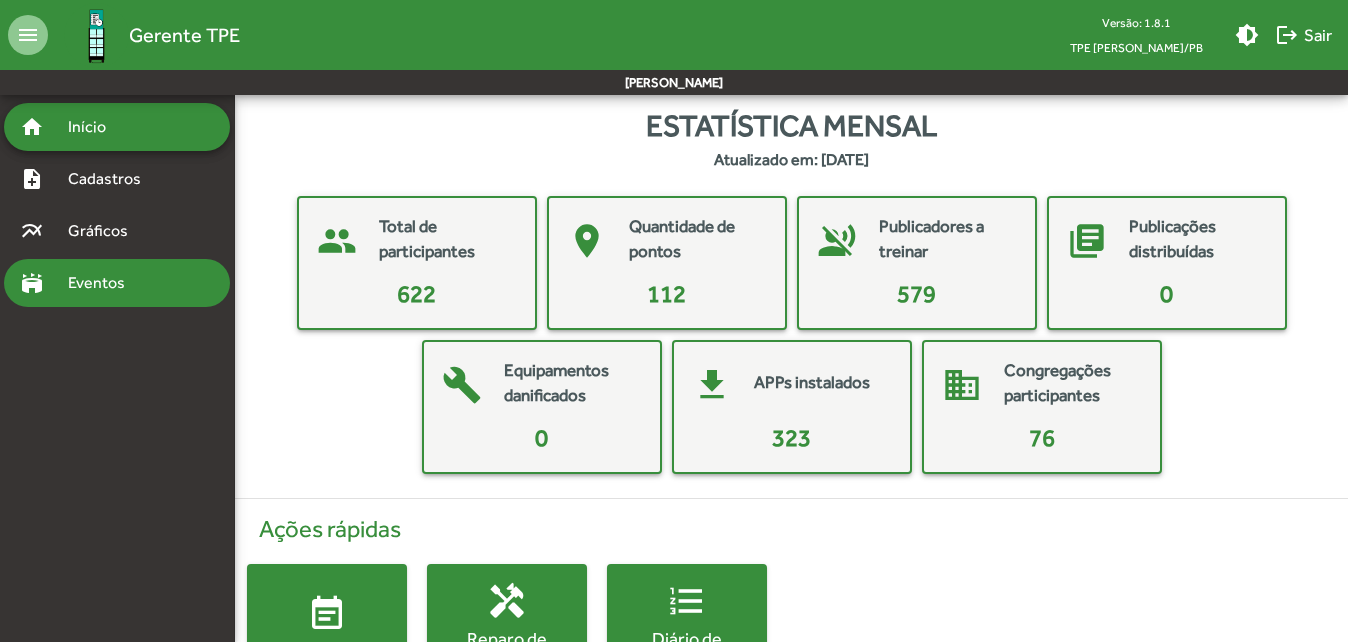 click on "stadium Eventos" at bounding box center [117, 283] 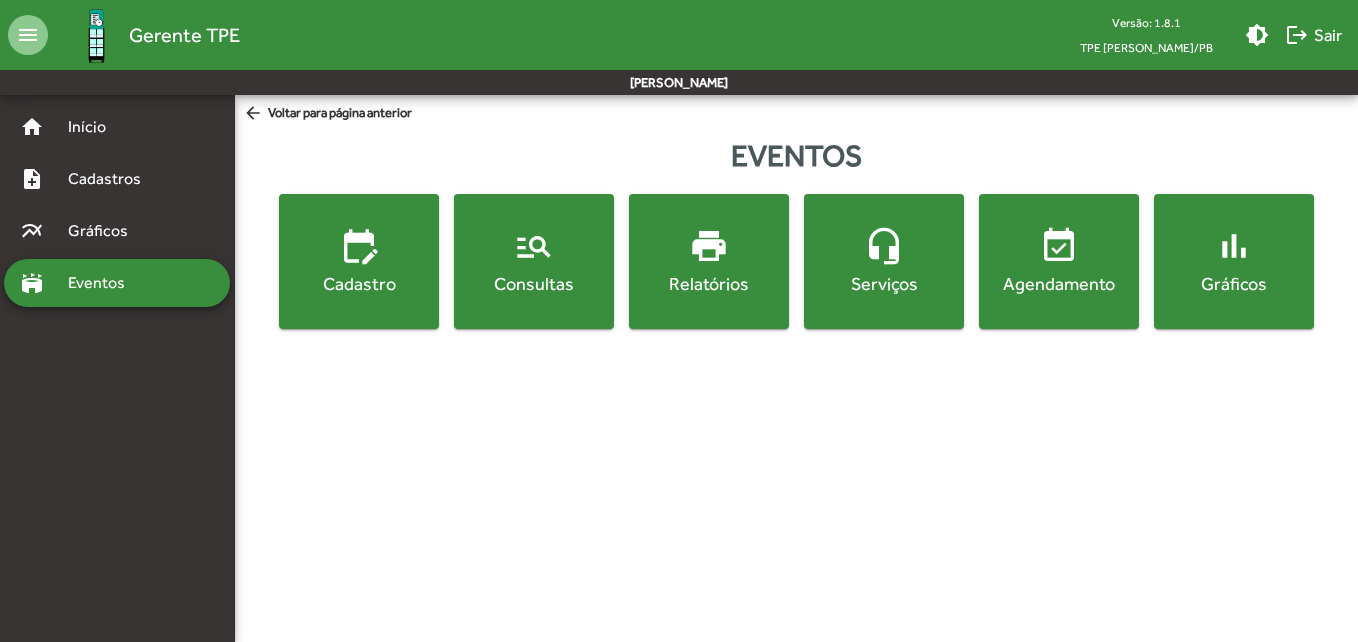 click on "manage_search  Consultas" 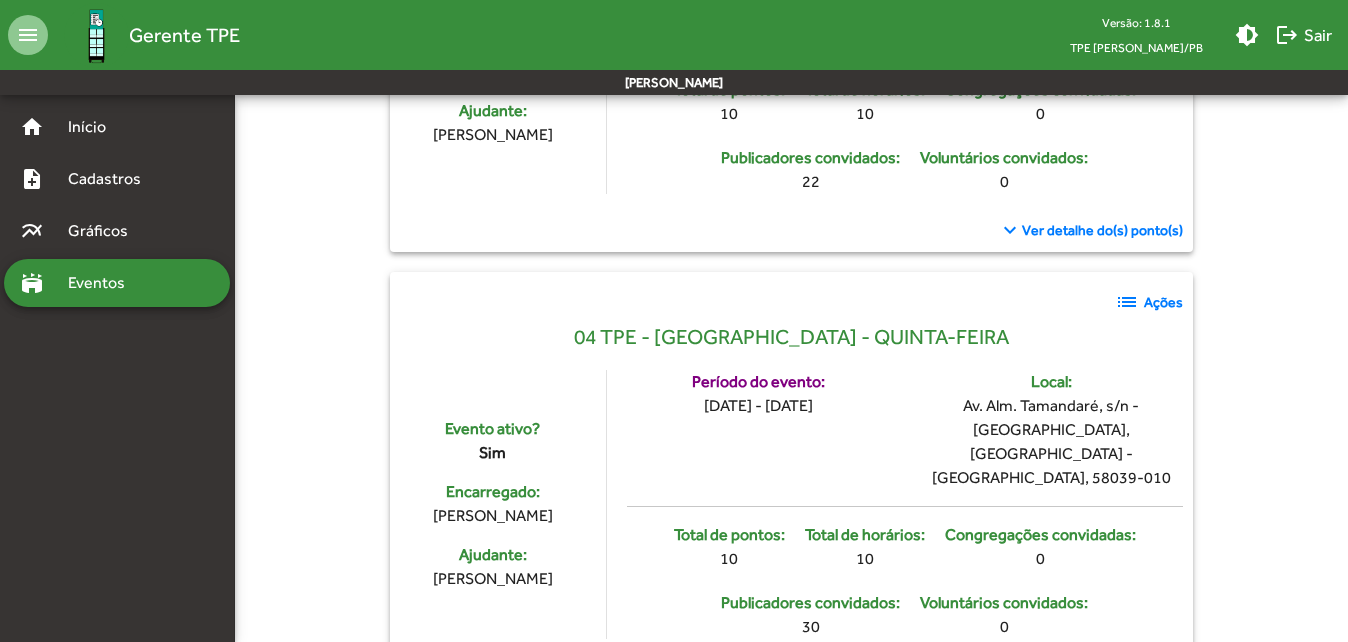 scroll, scrollTop: 3900, scrollLeft: 0, axis: vertical 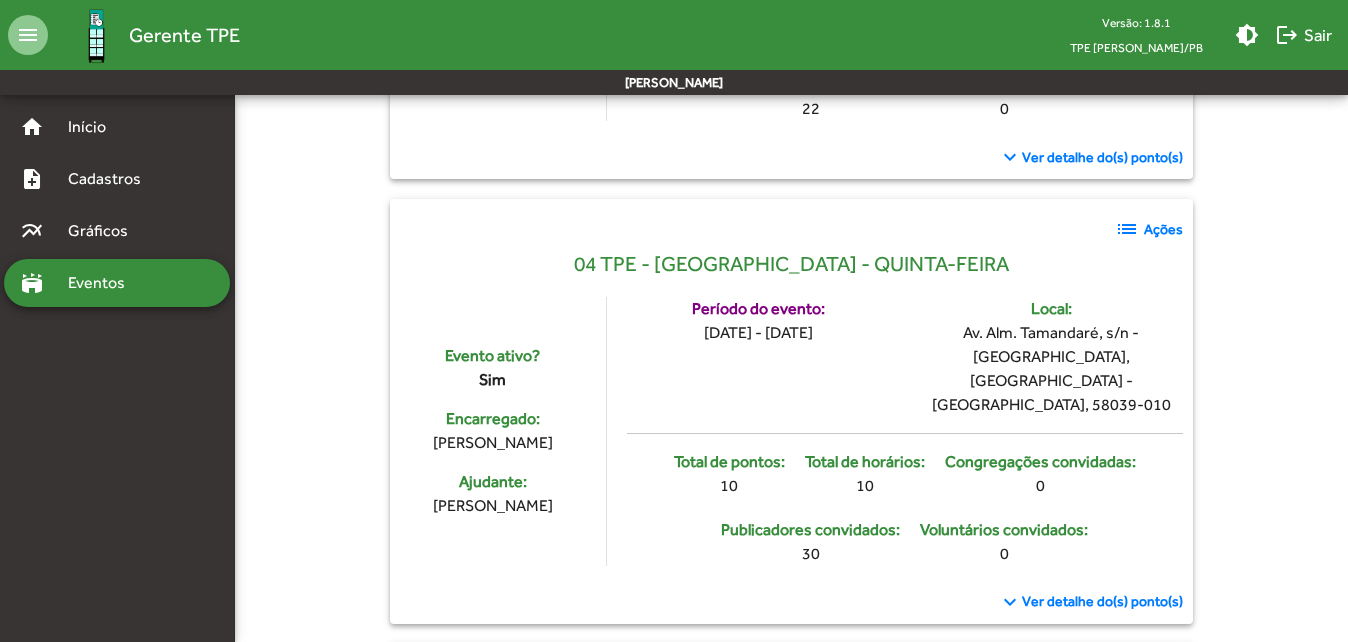 click on "Ações" 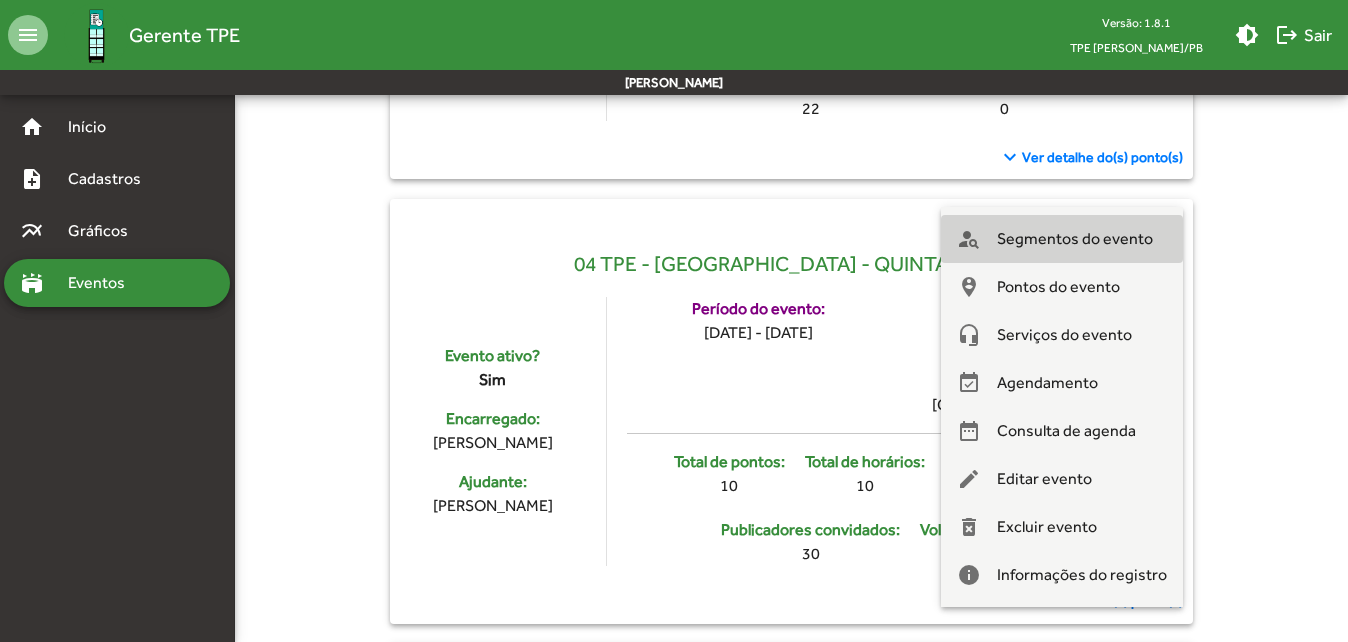 click on "Segmentos do evento" at bounding box center [1075, 239] 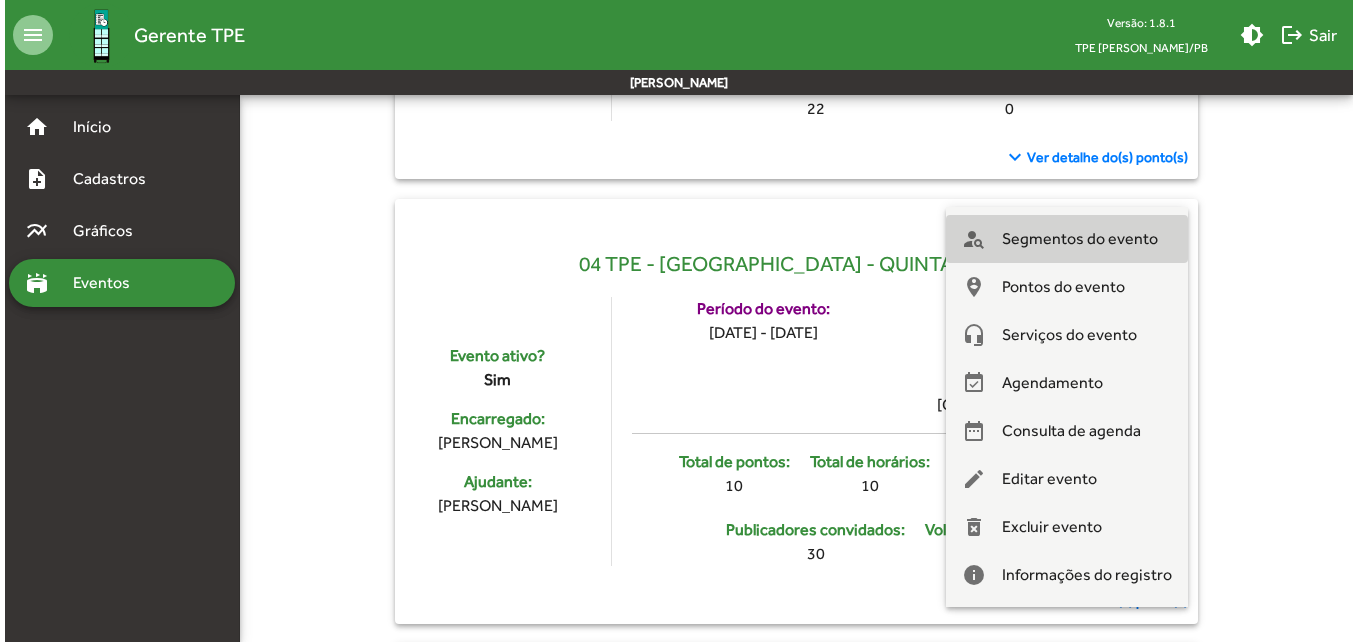 scroll, scrollTop: 0, scrollLeft: 0, axis: both 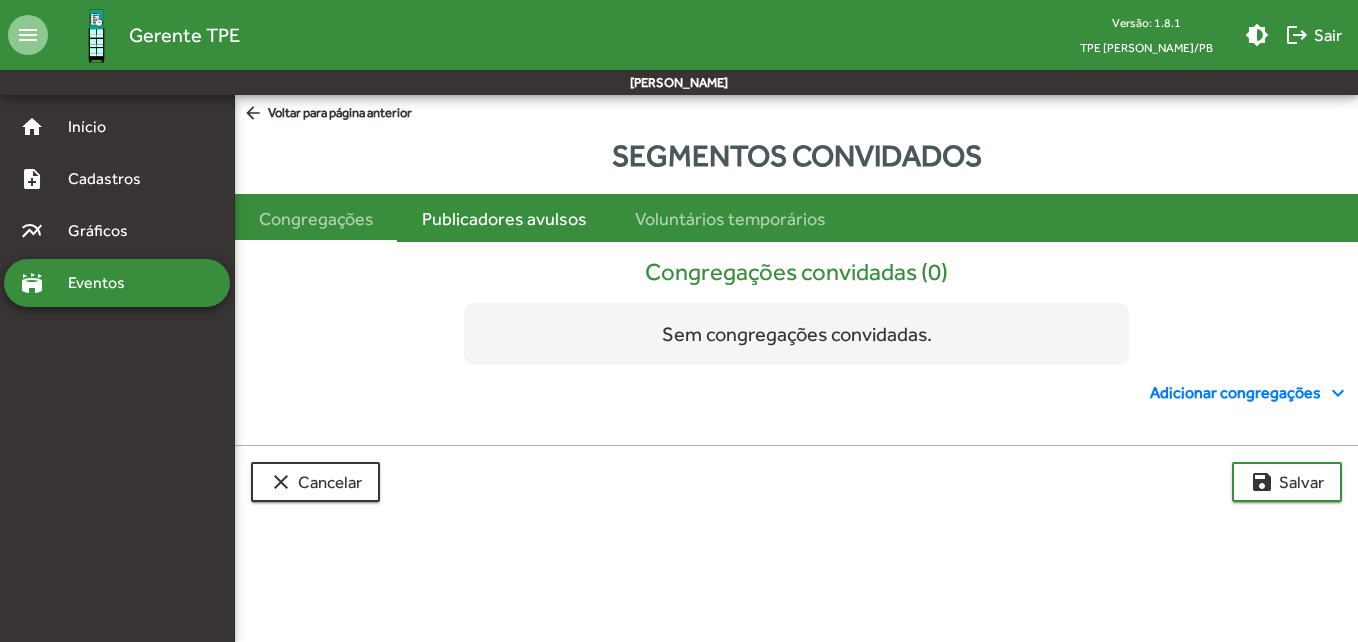 click on "Publicadores avulsos" at bounding box center [504, 218] 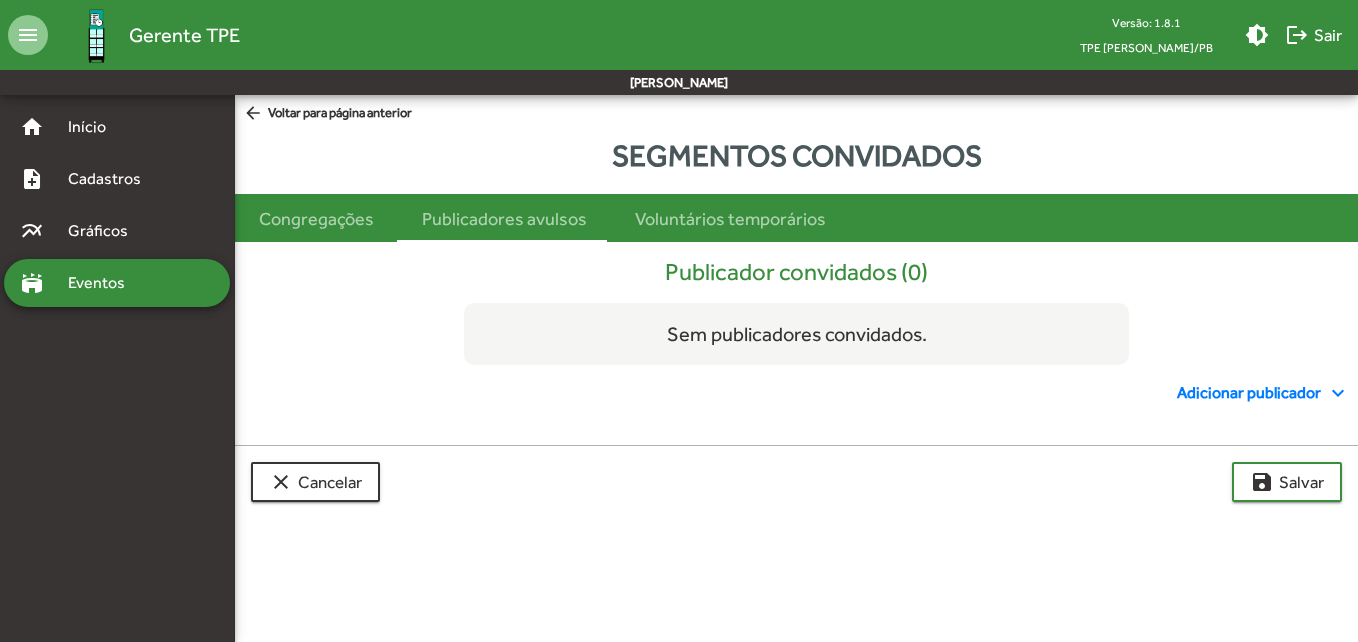 click on "Adicionar publicador  expand_more" at bounding box center (1263, 393) 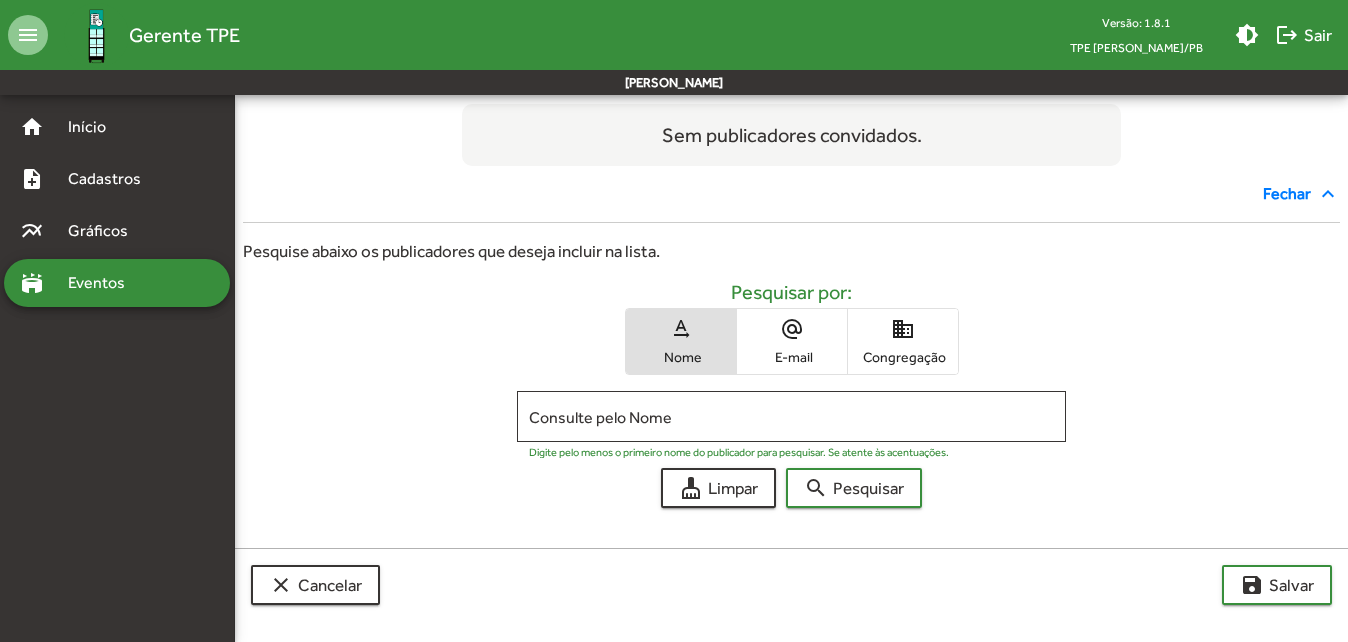 scroll, scrollTop: 202, scrollLeft: 0, axis: vertical 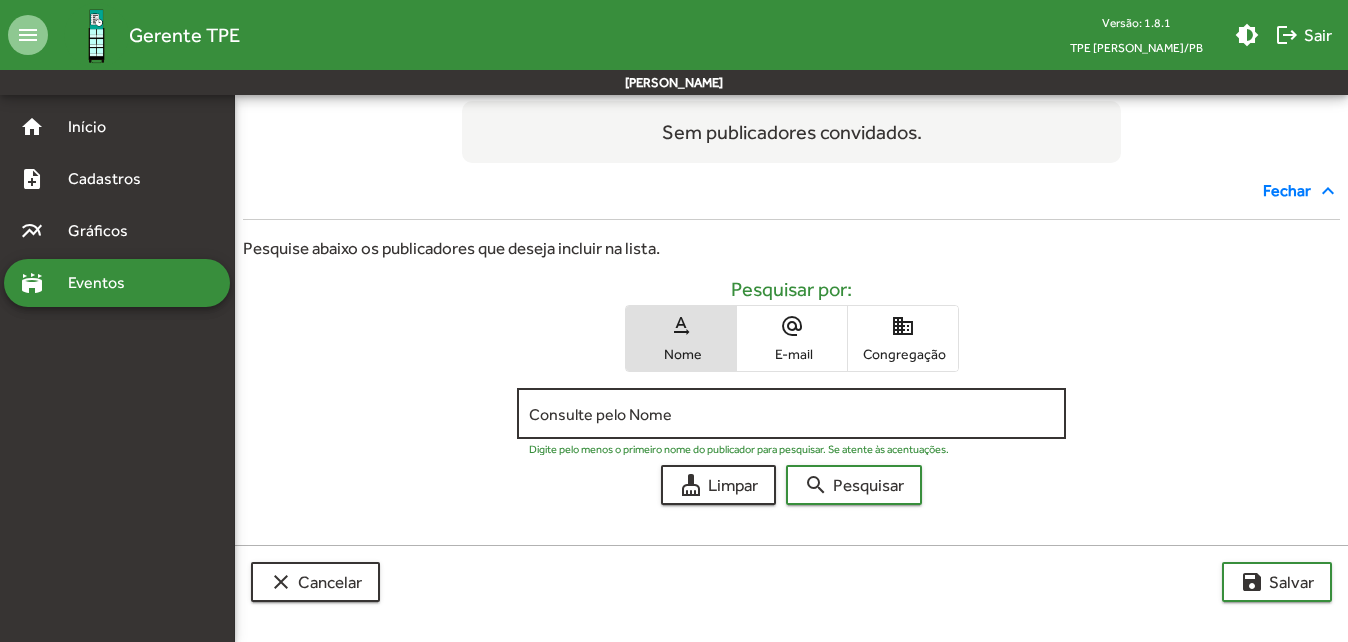 click on "Consulte pelo Nome" at bounding box center (791, 414) 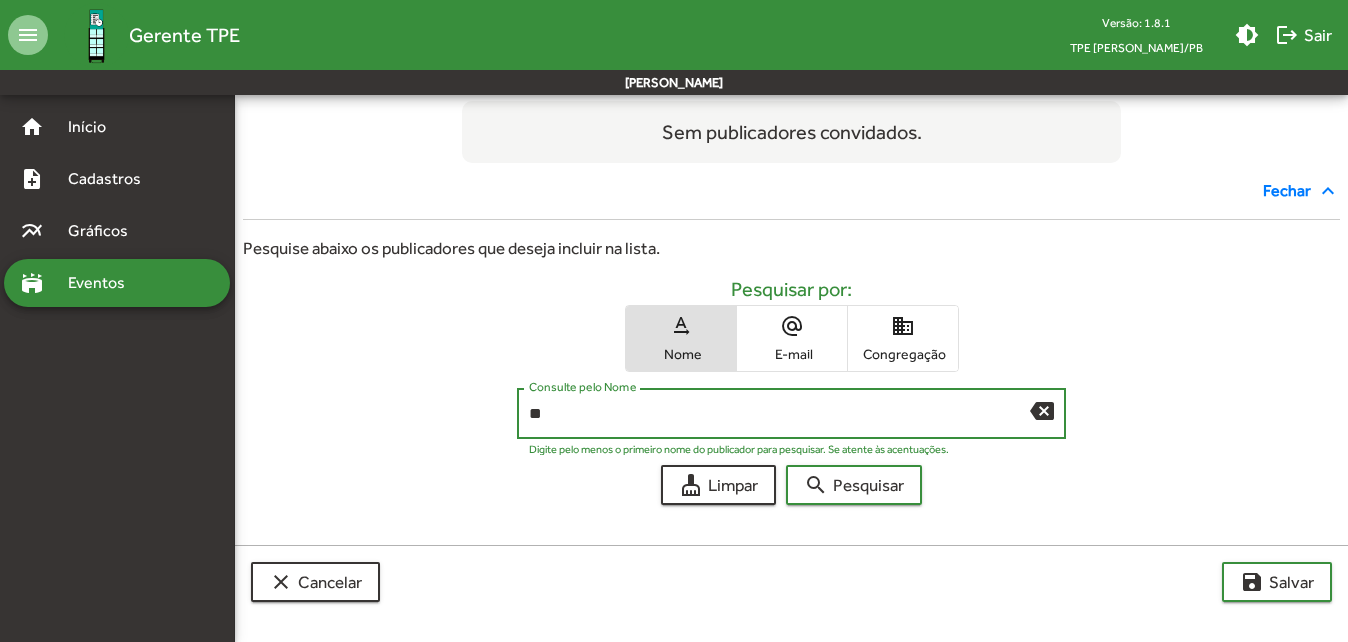 type on "*" 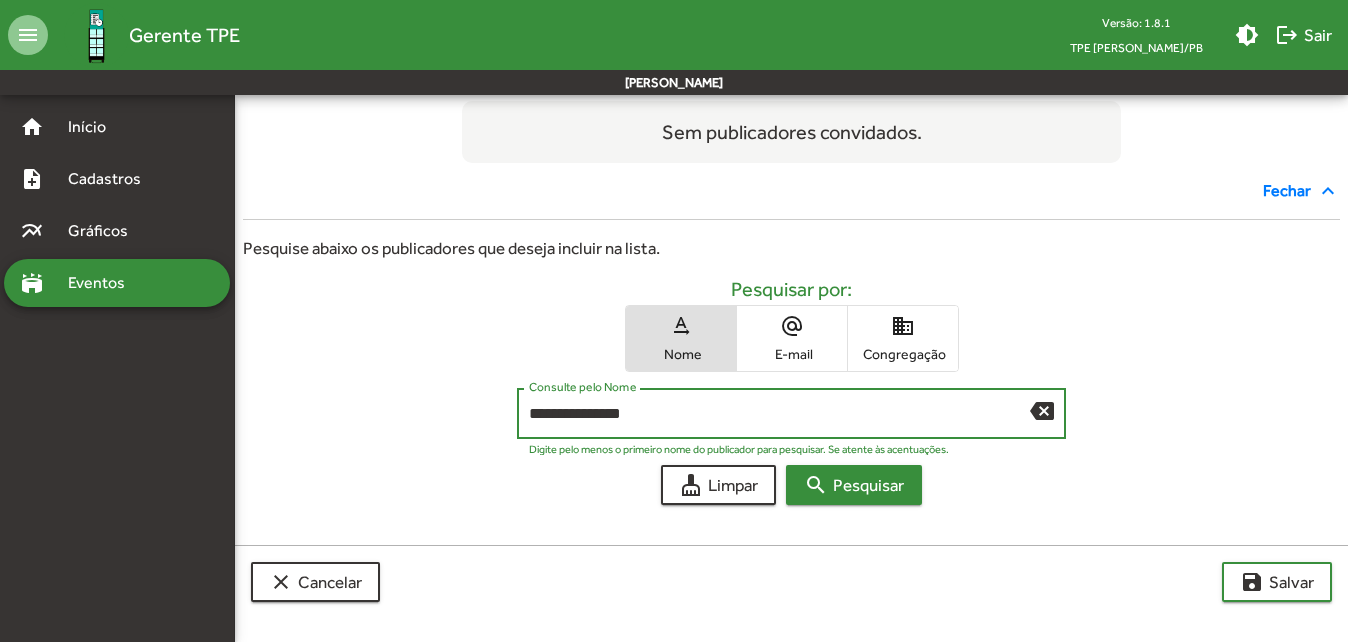 click on "search  Pesquisar" at bounding box center [854, 485] 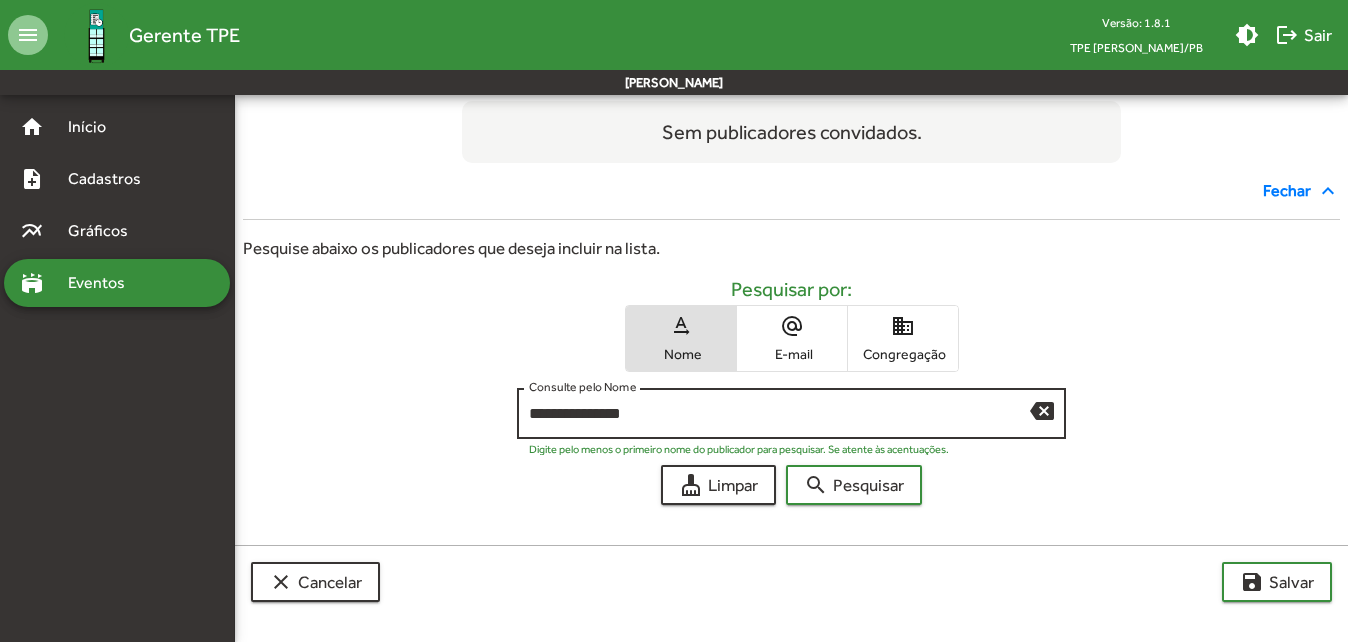 click on "**********" at bounding box center [779, 414] 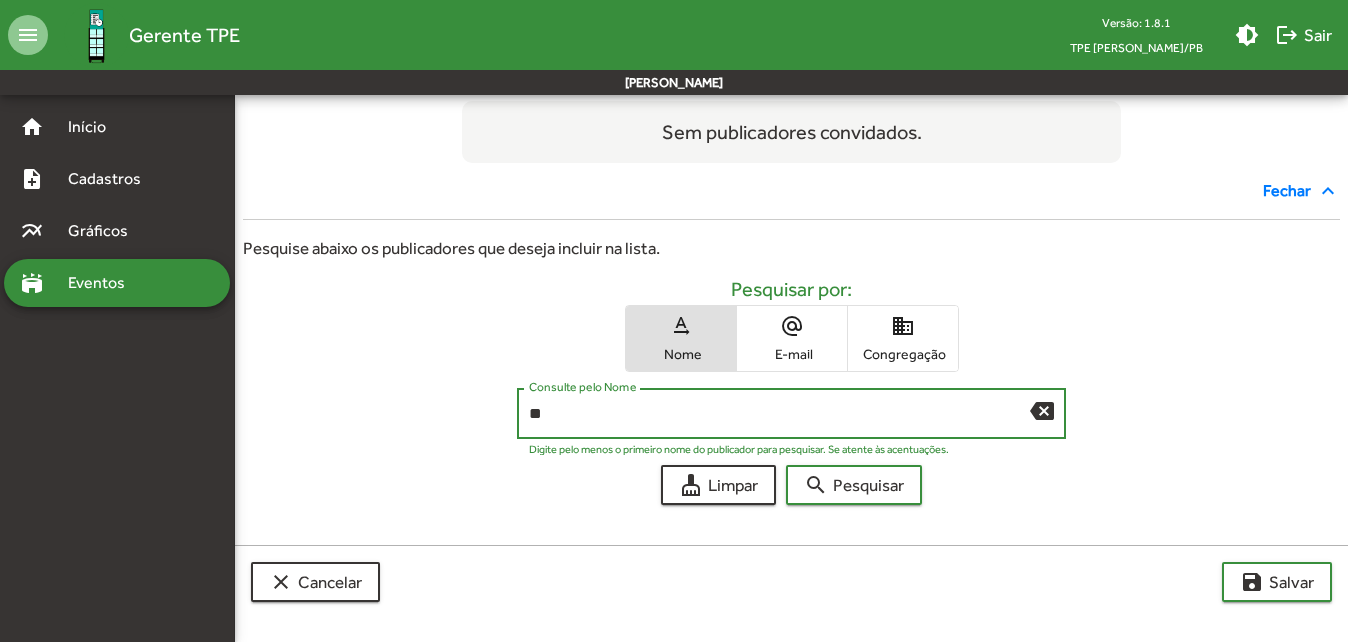 type on "*" 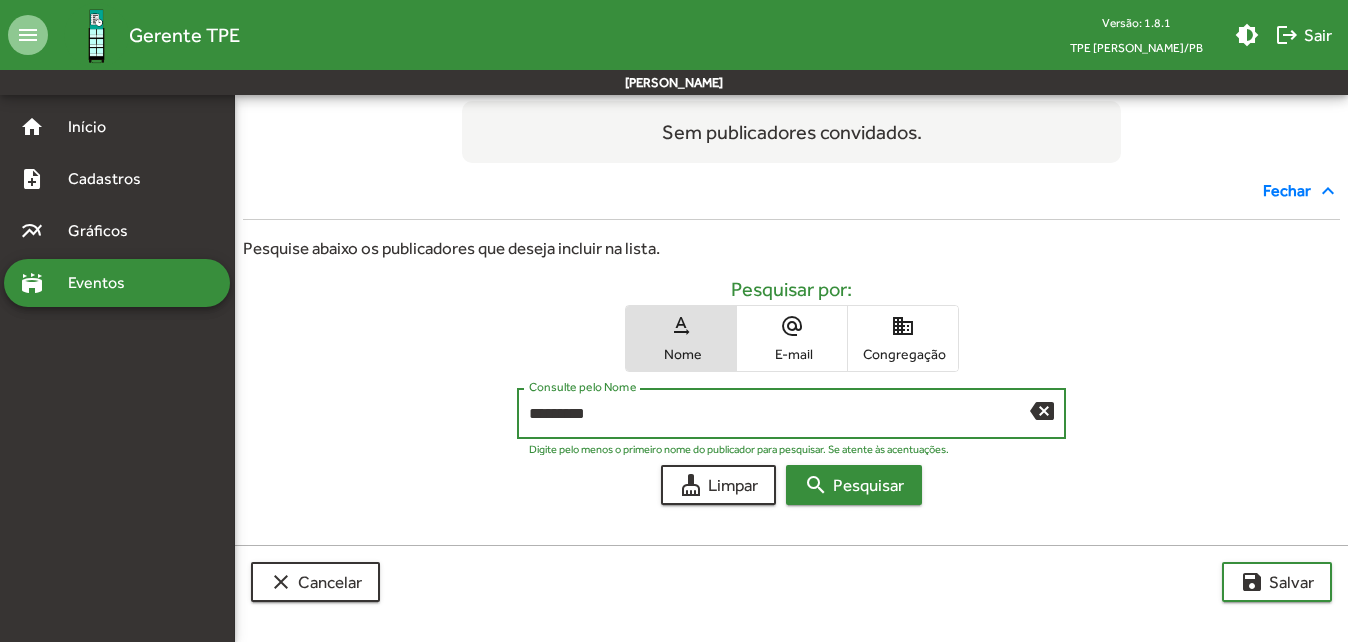 click on "search" at bounding box center (816, 485) 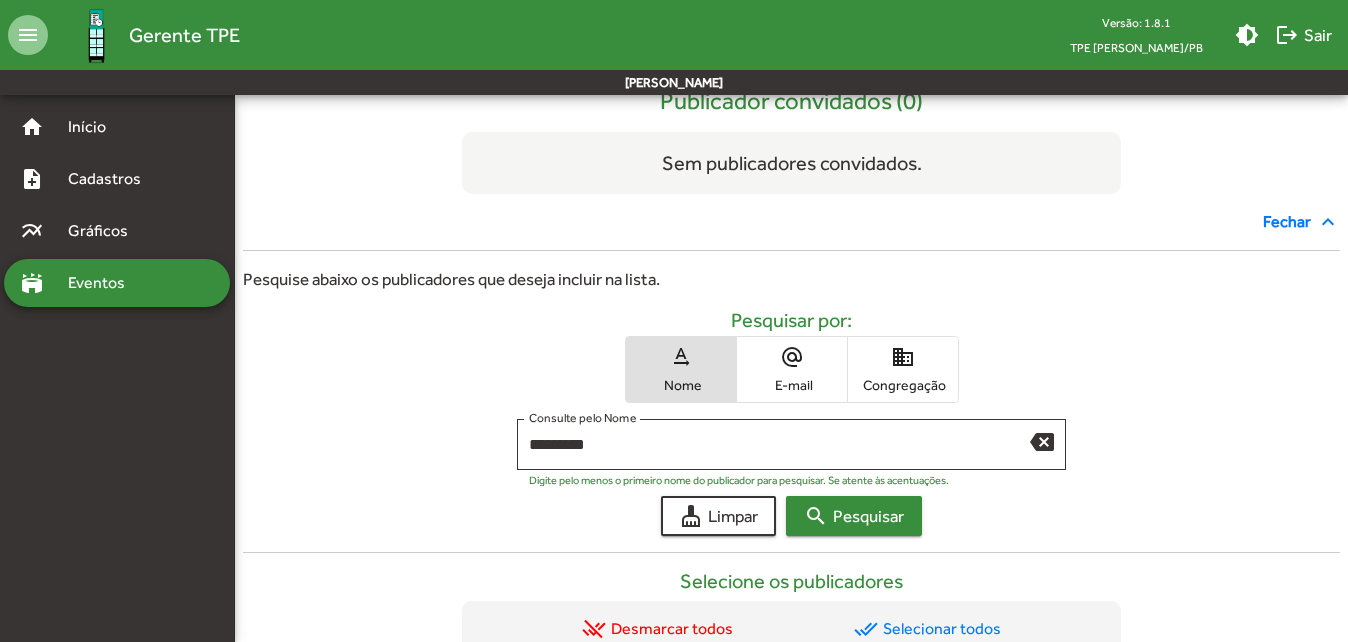 scroll, scrollTop: 170, scrollLeft: 0, axis: vertical 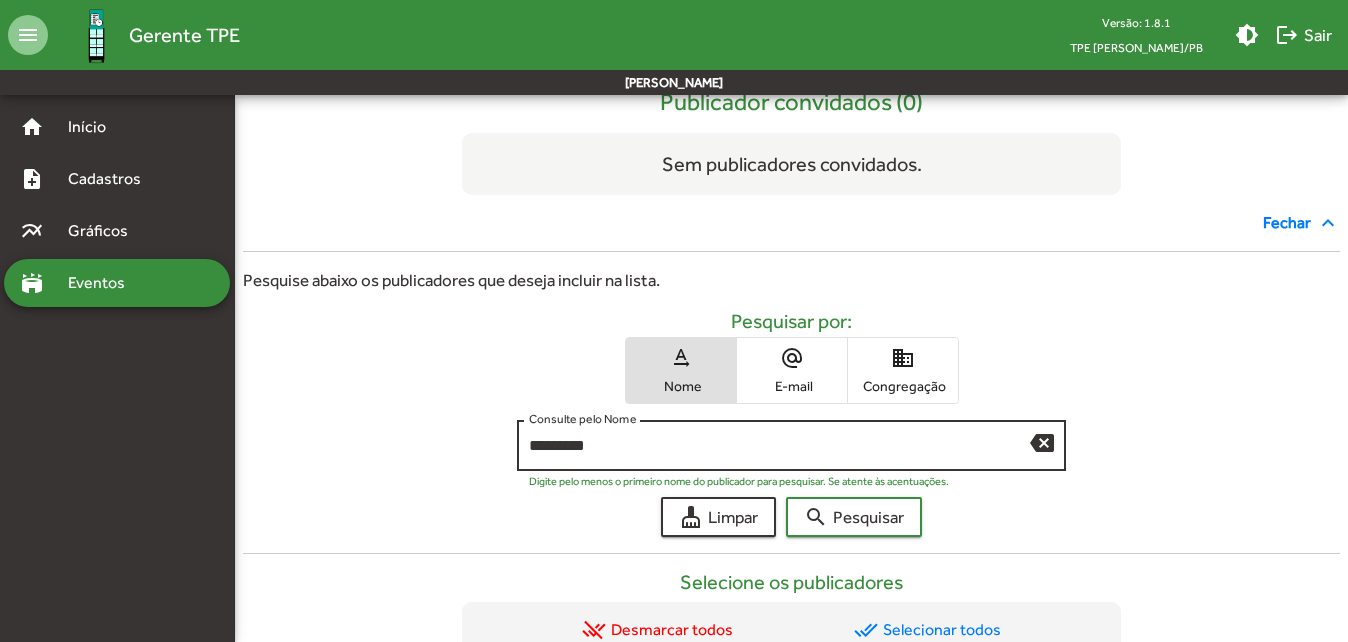 click on "*********" at bounding box center [779, 446] 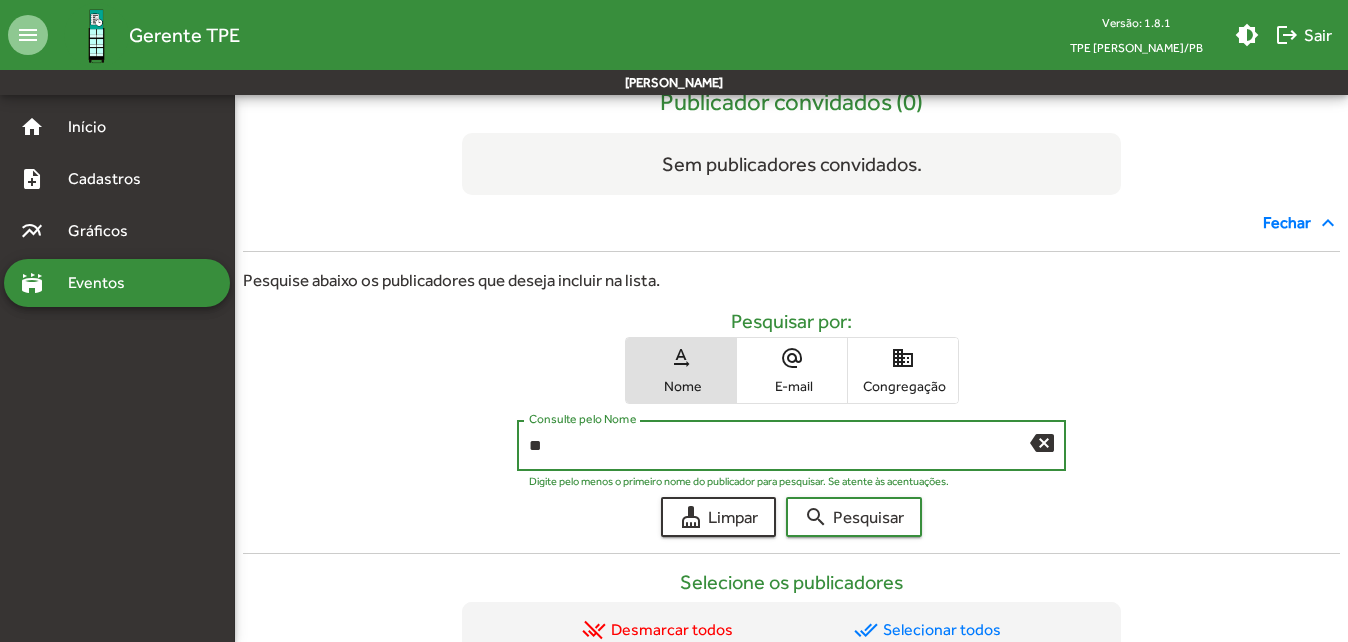 type on "*" 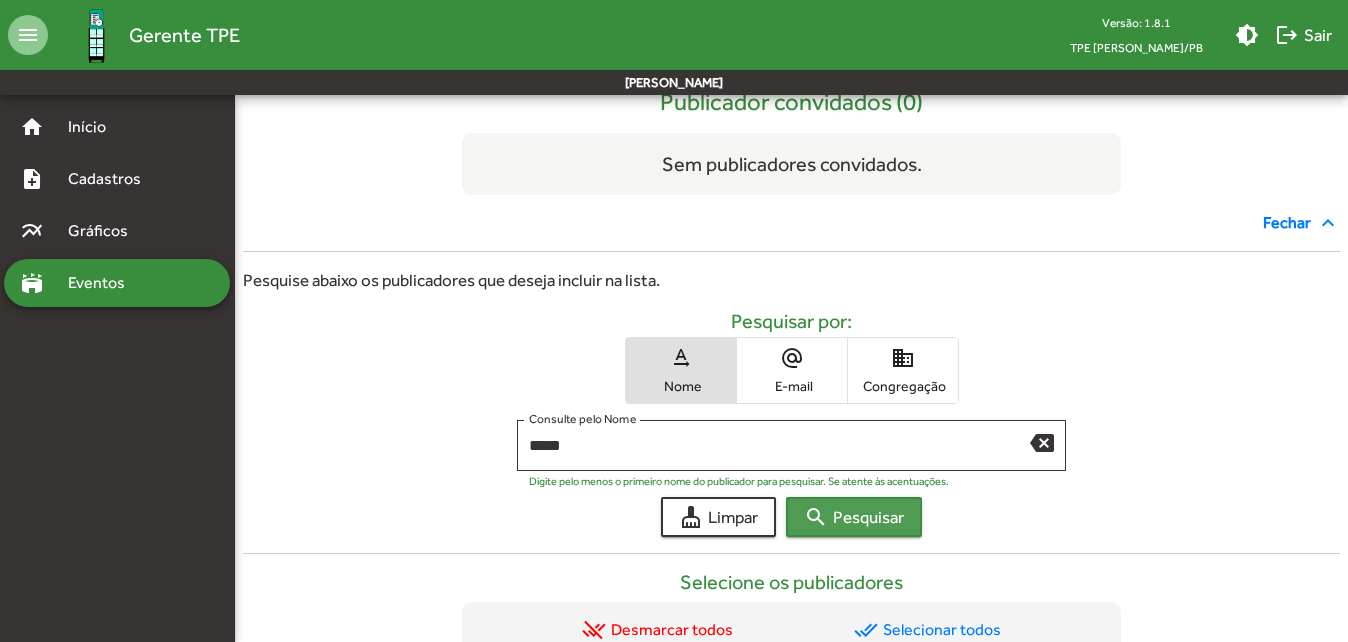 click on "search  Pesquisar" at bounding box center (854, 517) 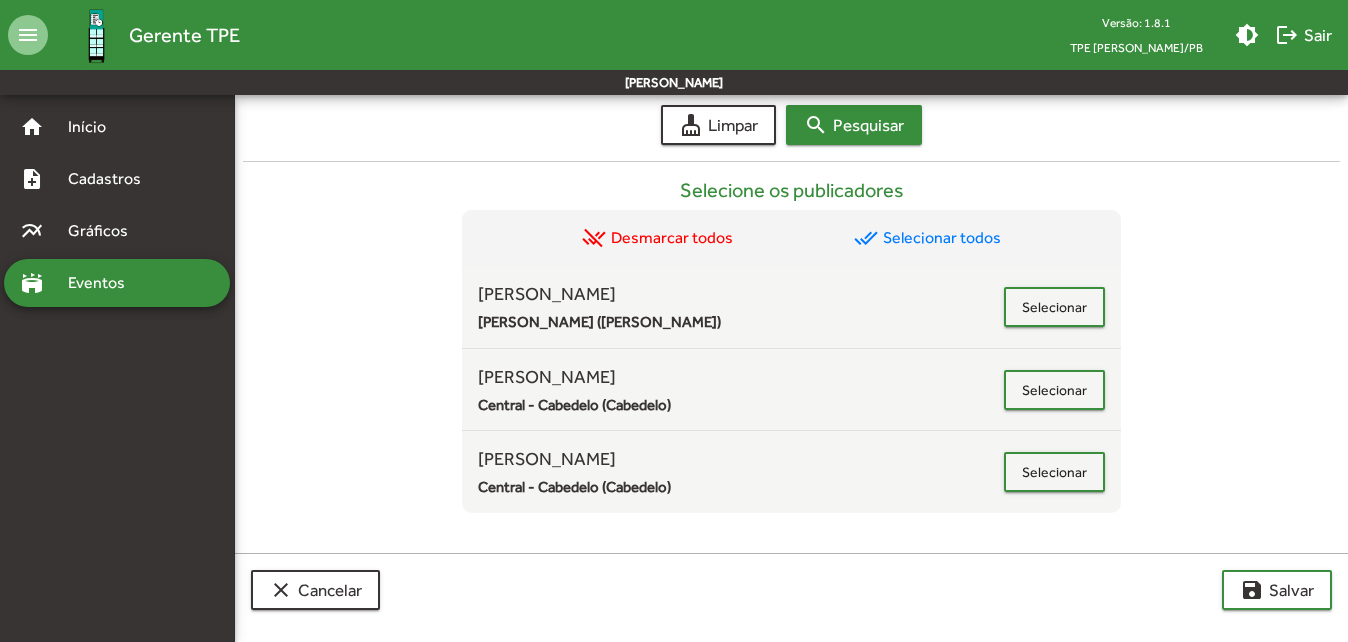 scroll, scrollTop: 570, scrollLeft: 0, axis: vertical 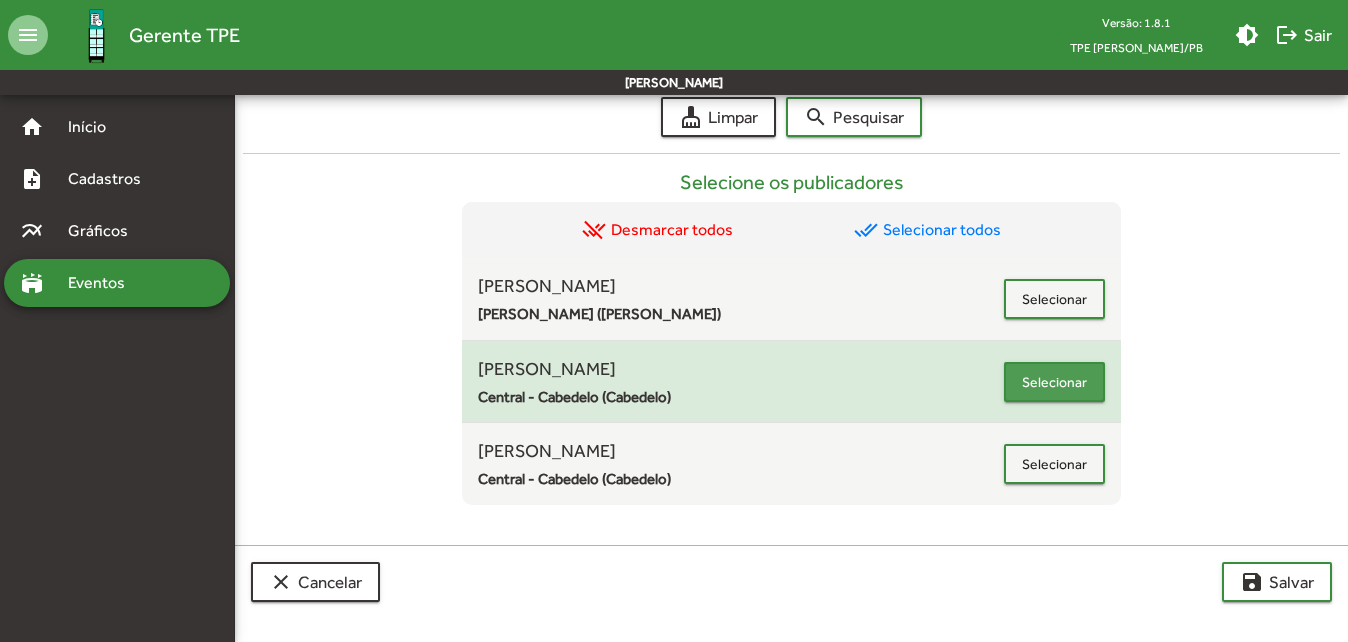 click on "Selecionar" at bounding box center (1054, 382) 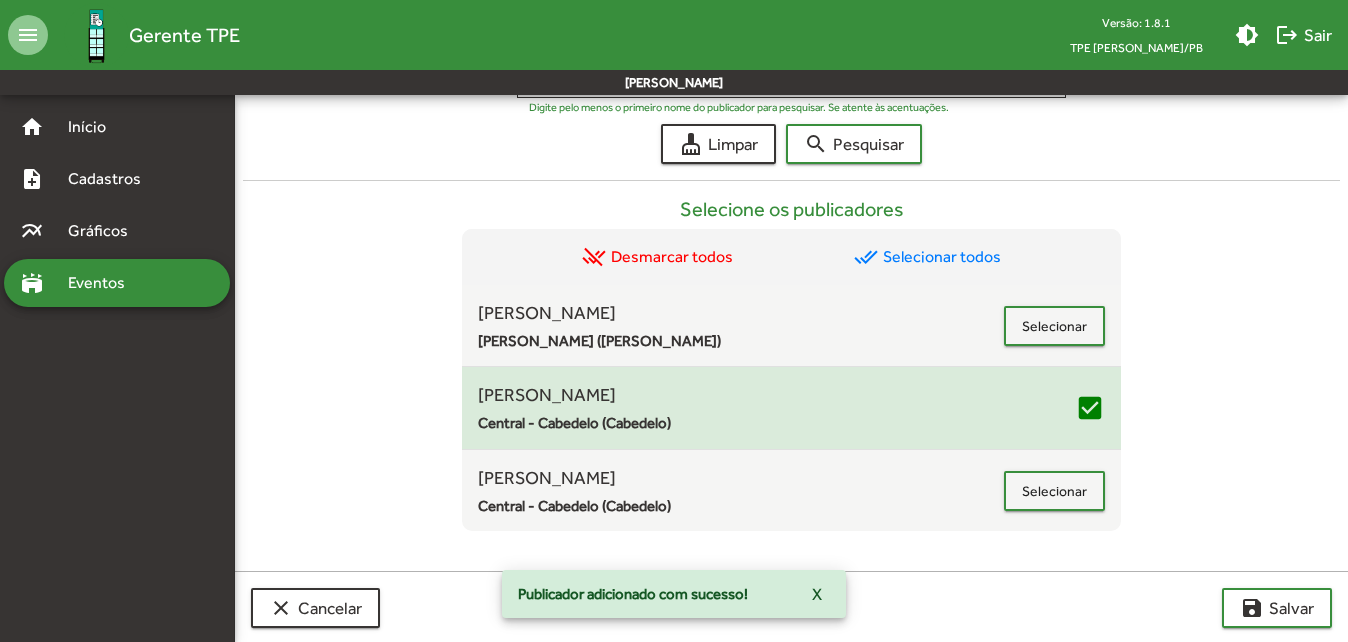 scroll, scrollTop: 645, scrollLeft: 0, axis: vertical 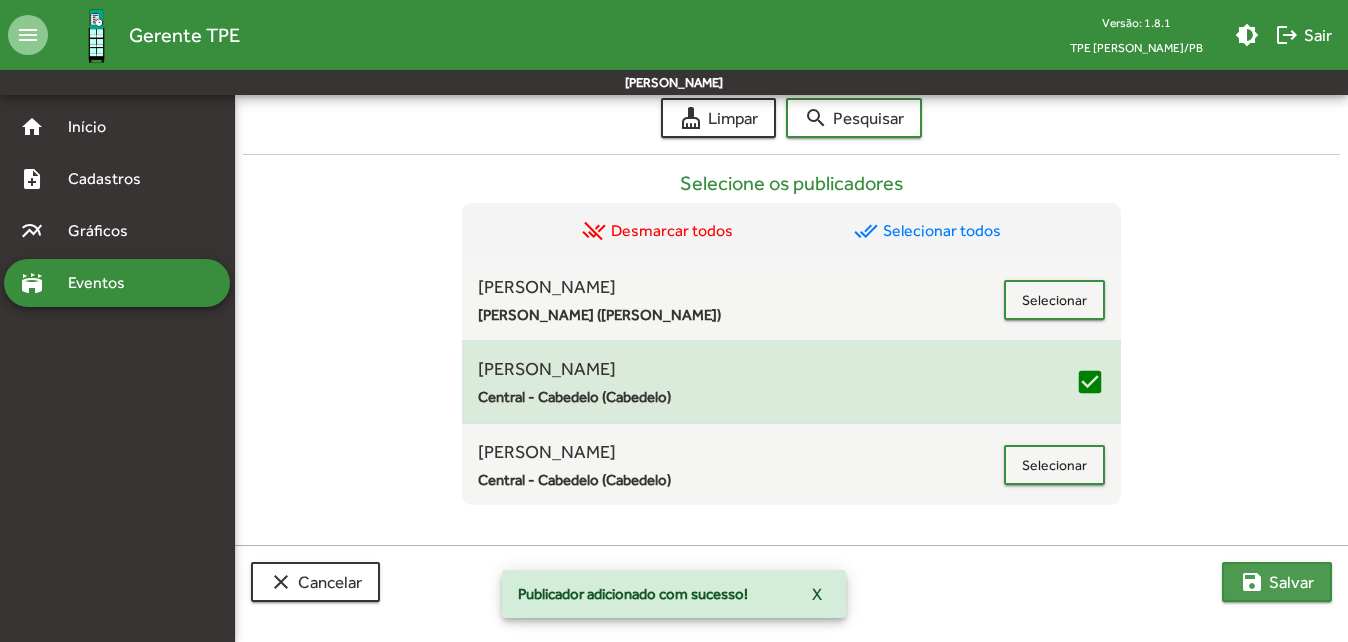 click on "save  [PERSON_NAME]" 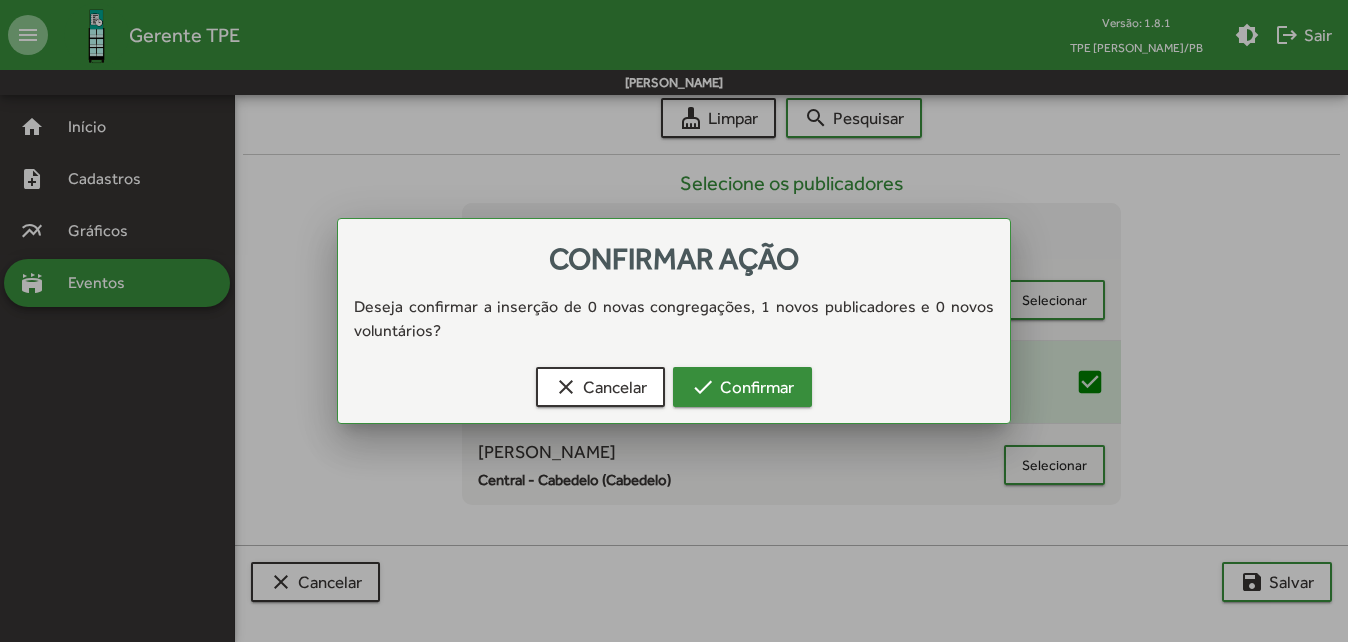 click on "check  Confirmar" at bounding box center (742, 387) 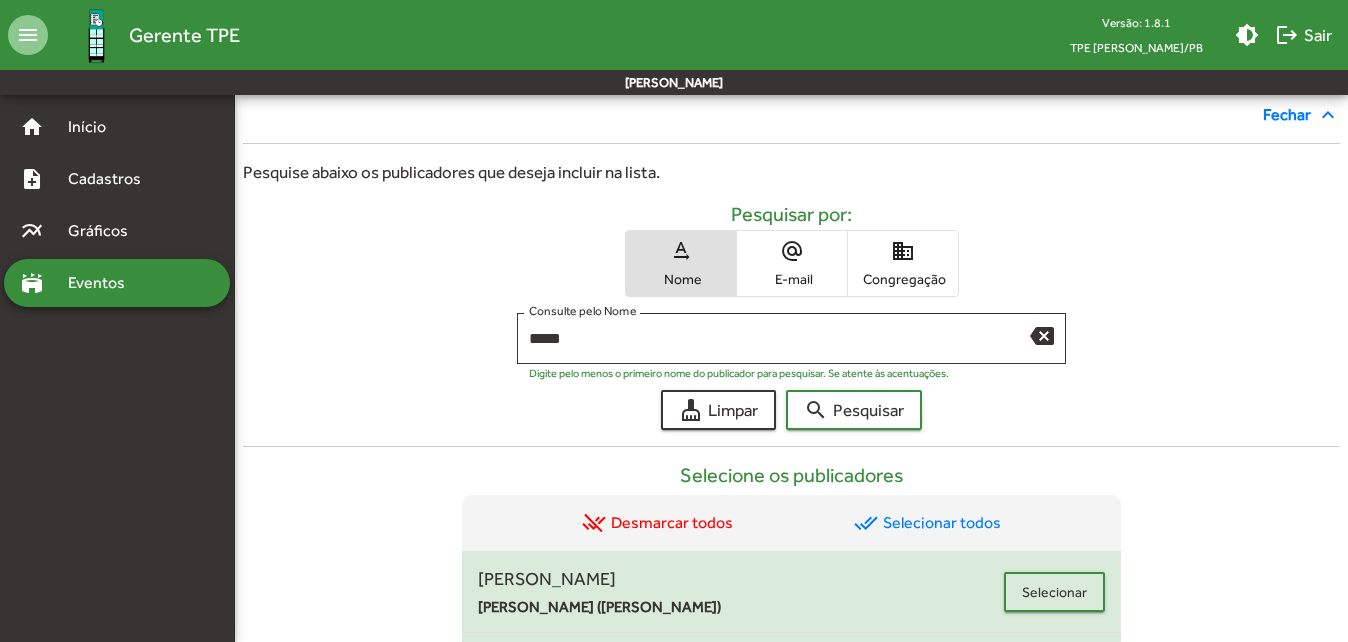 scroll, scrollTop: 345, scrollLeft: 0, axis: vertical 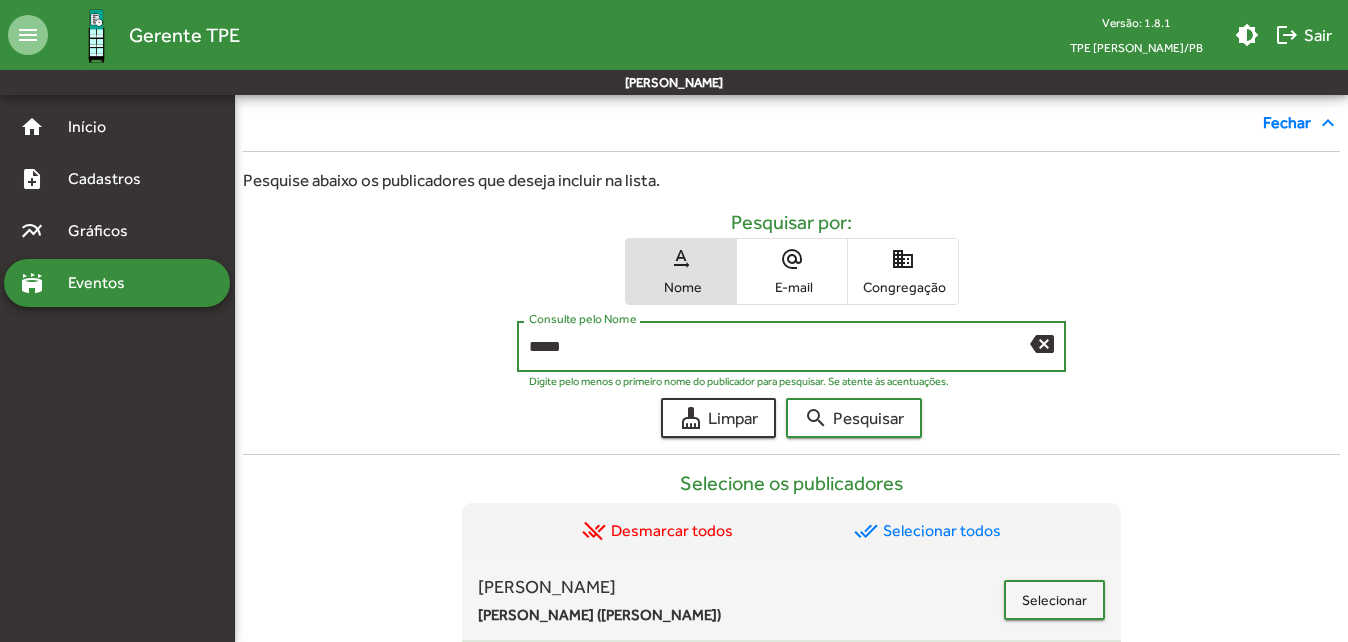 click on "*****" at bounding box center [779, 347] 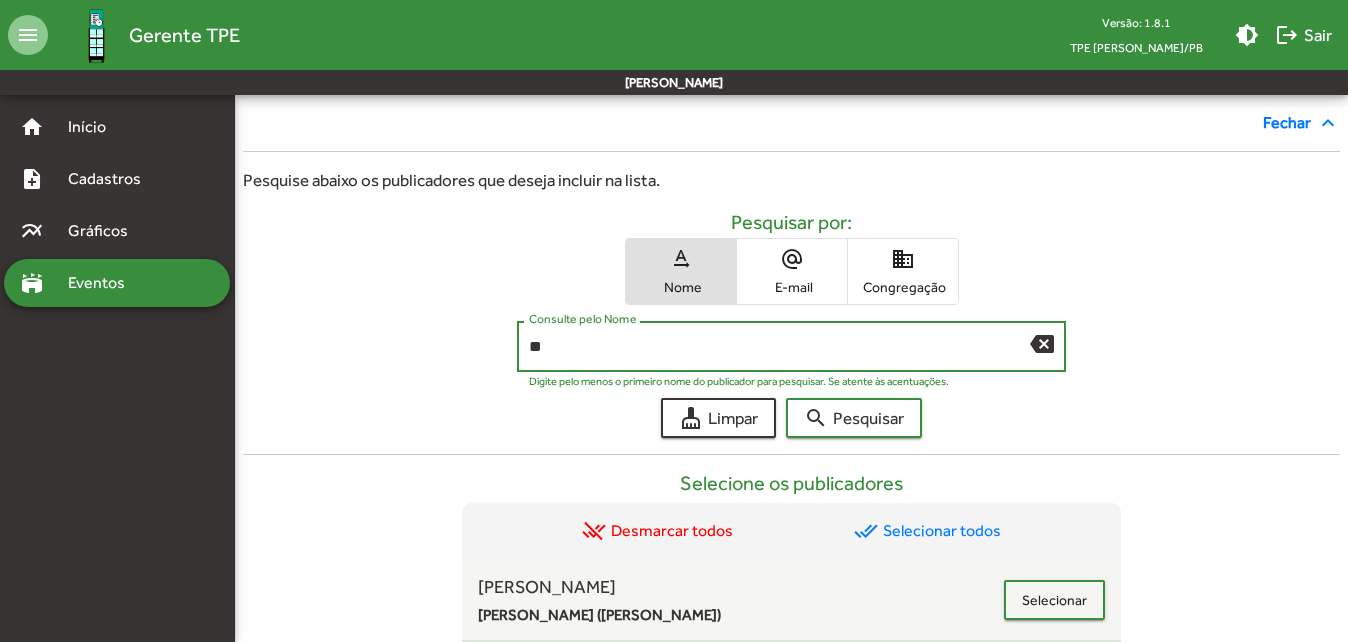 type on "*" 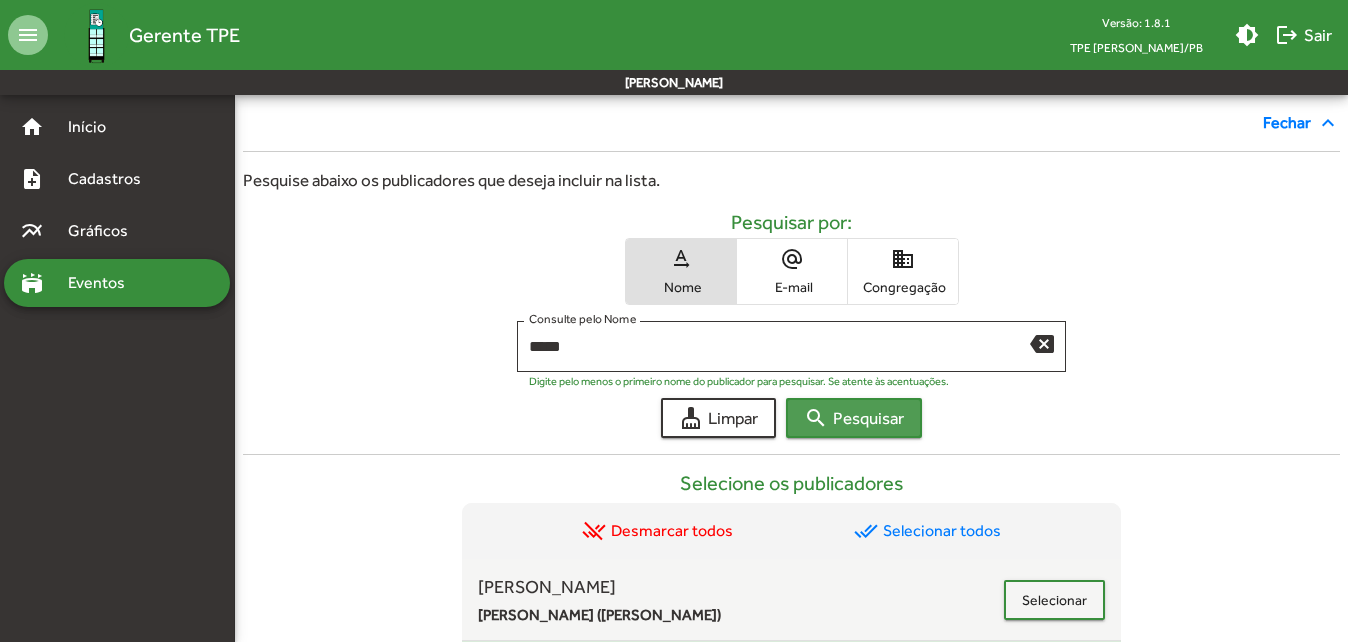 click on "search  Pesquisar" at bounding box center [854, 418] 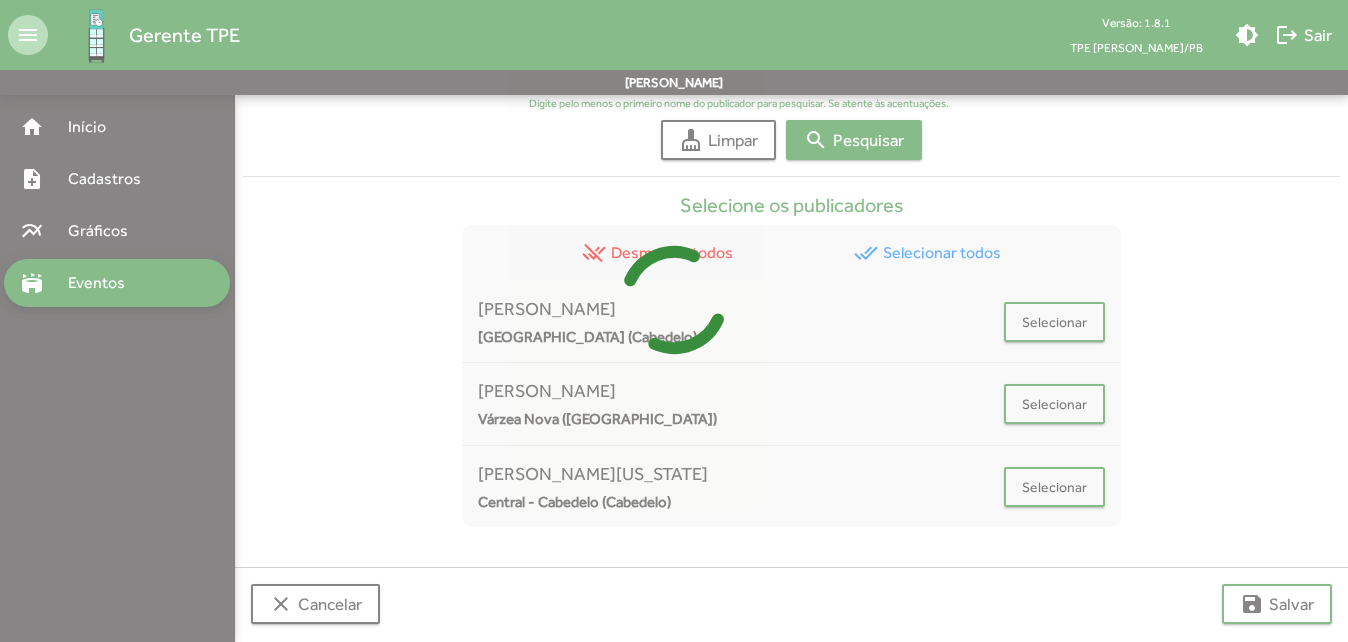 scroll, scrollTop: 645, scrollLeft: 0, axis: vertical 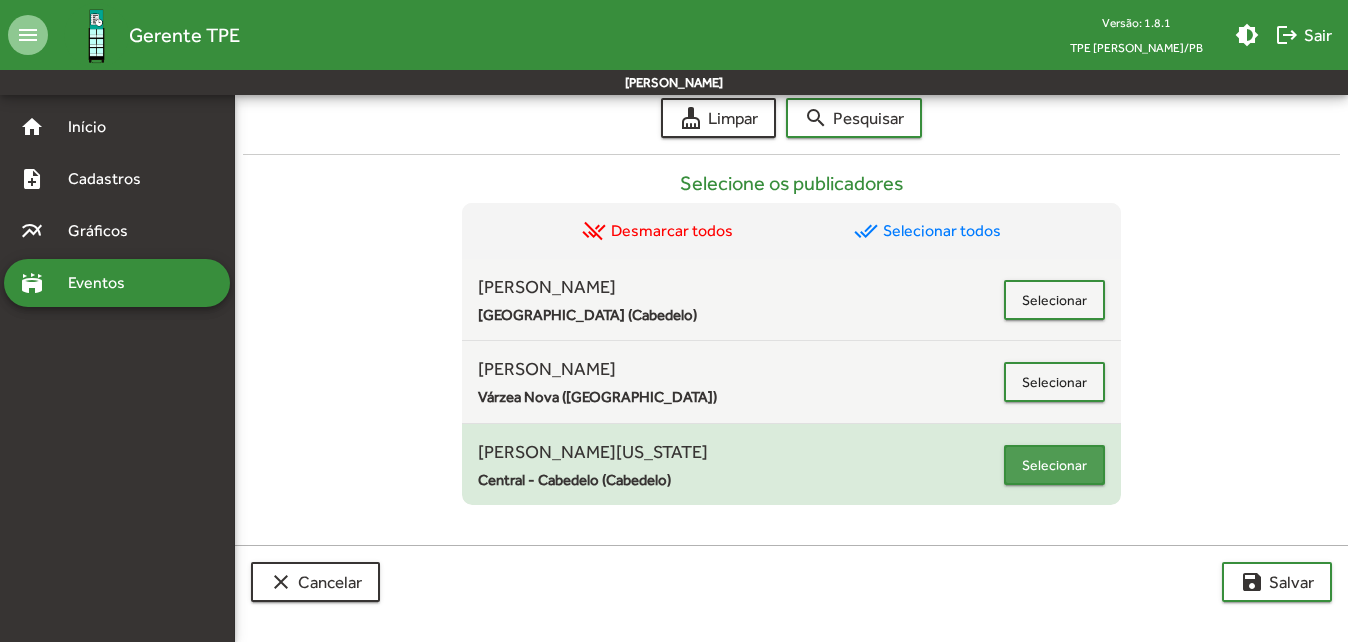 click on "Selecionar" at bounding box center [1054, 465] 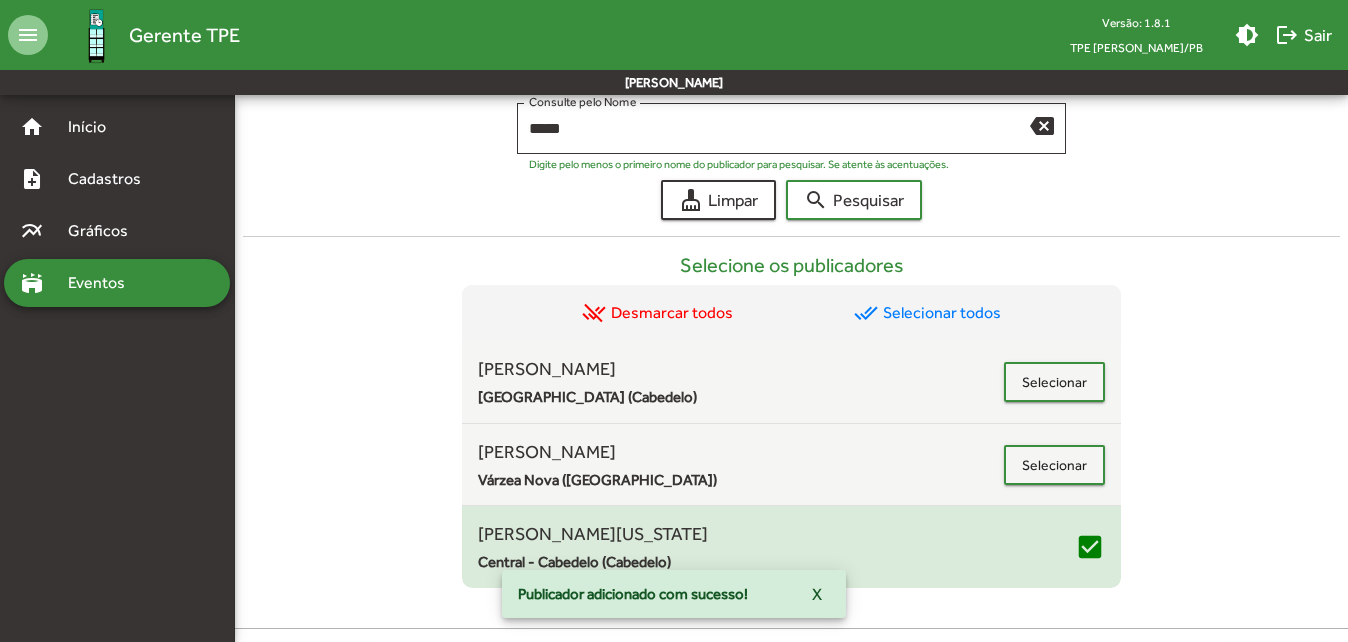 scroll, scrollTop: 728, scrollLeft: 0, axis: vertical 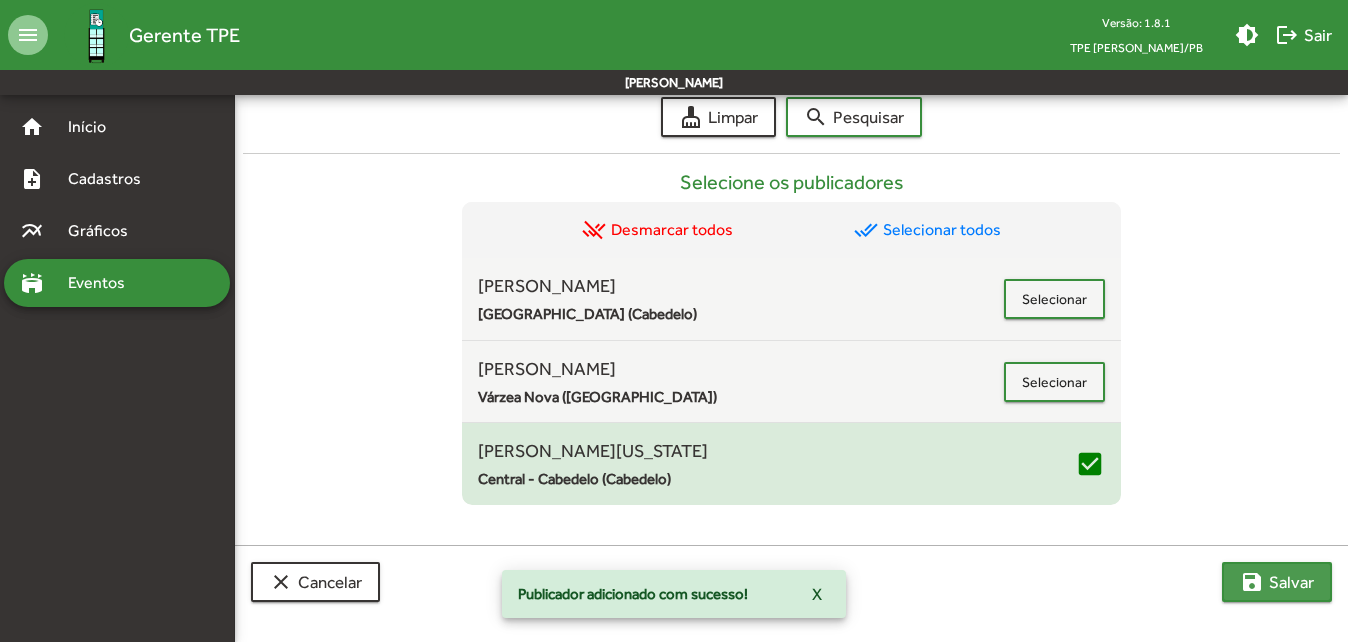 click on "save  [PERSON_NAME]" 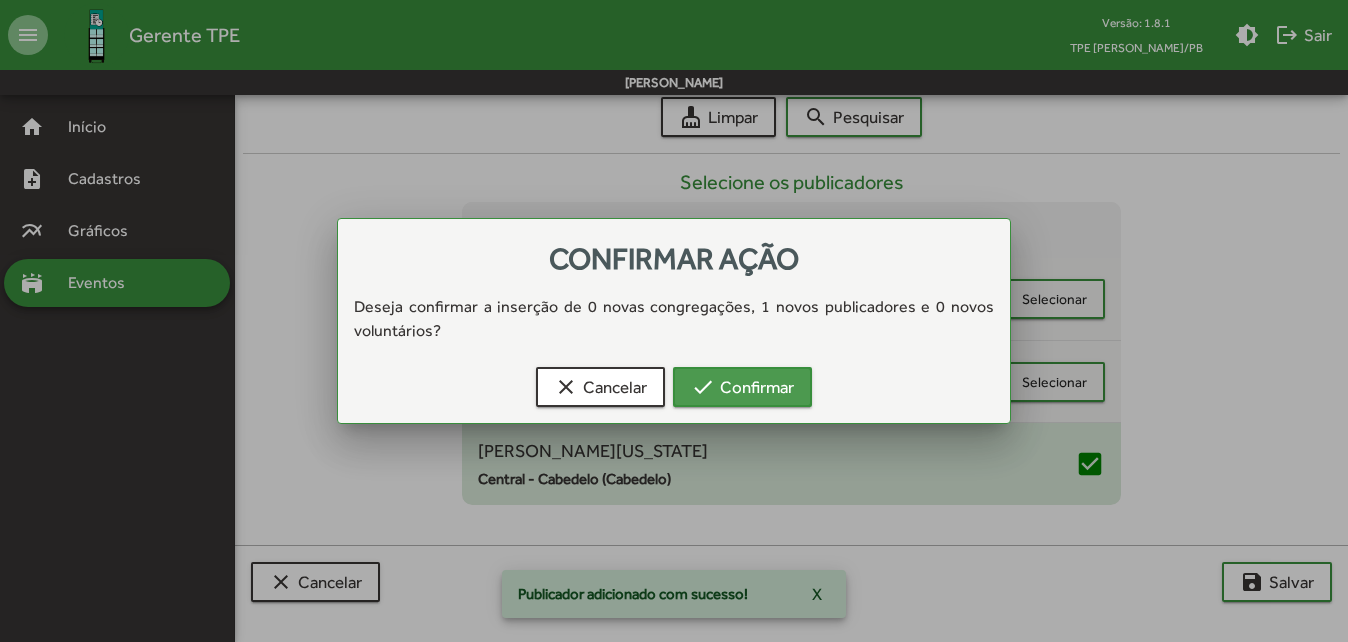 click on "check  Confirmar" at bounding box center [742, 387] 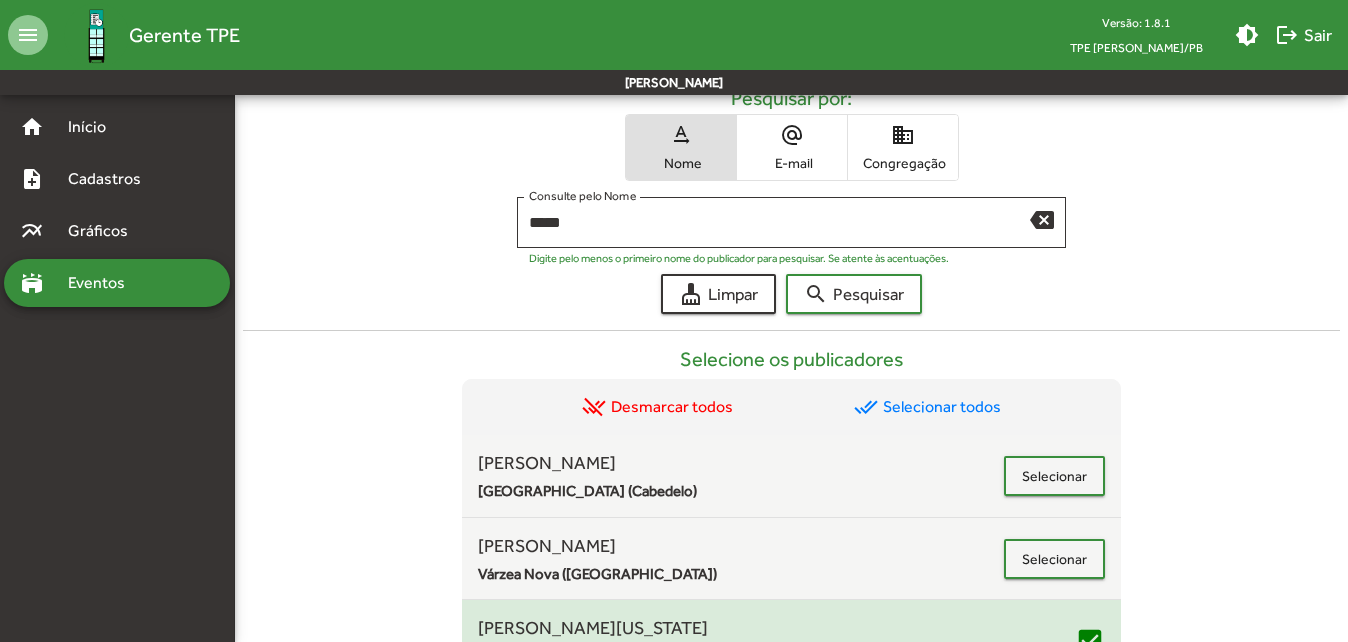 scroll, scrollTop: 328, scrollLeft: 0, axis: vertical 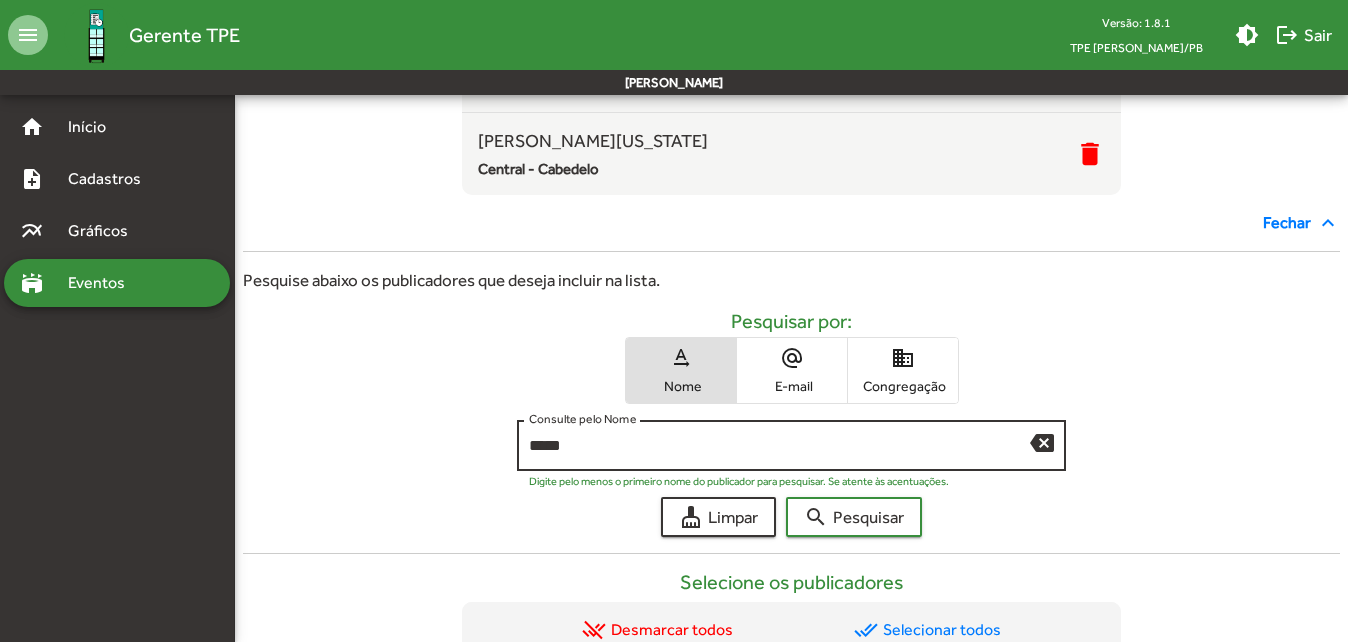 click on "*****" at bounding box center [779, 446] 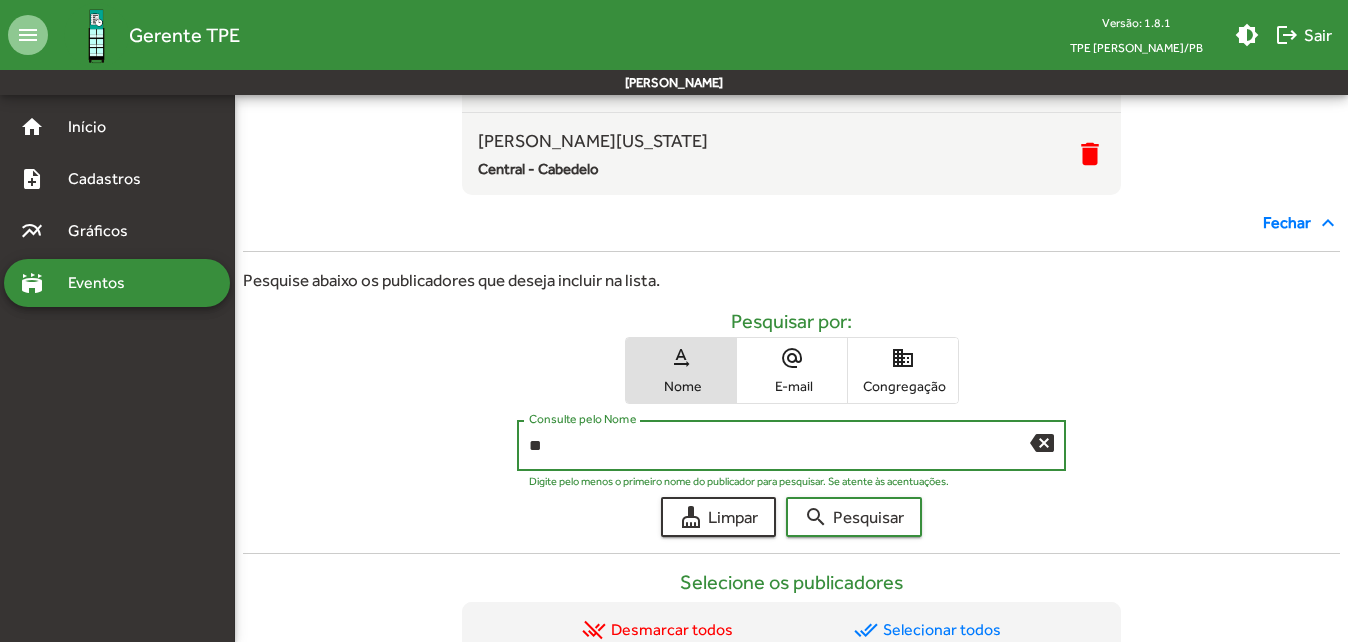 type on "*" 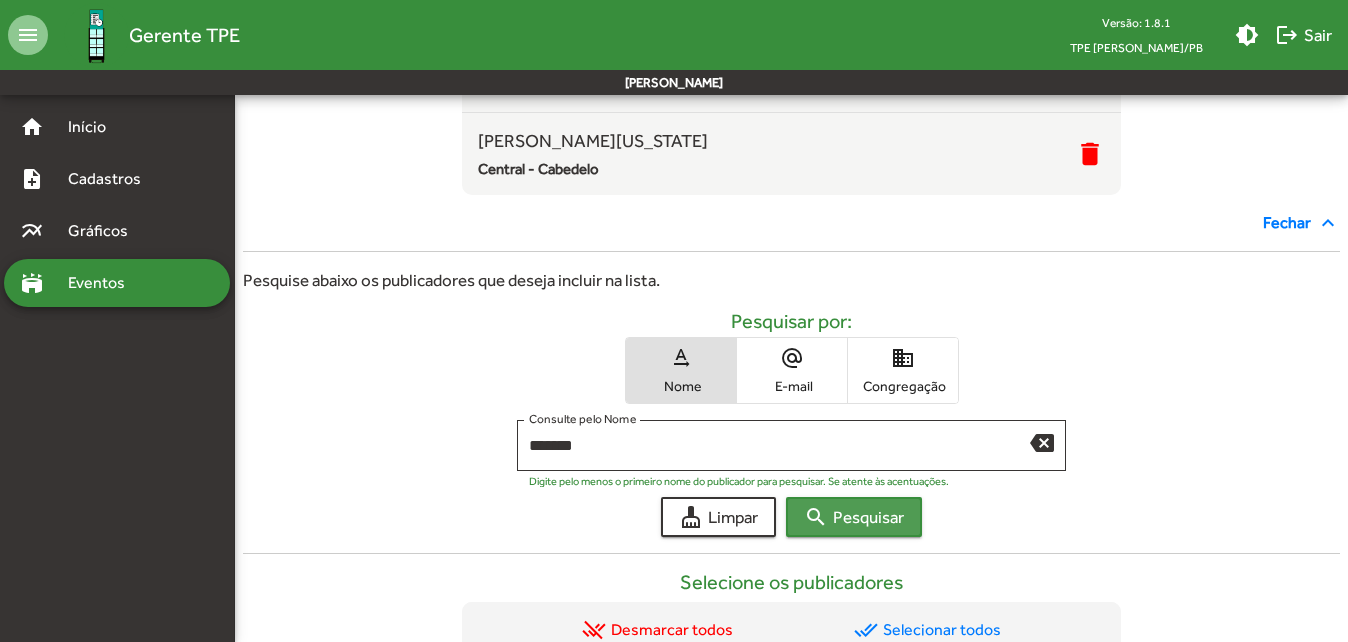 click on "search  Pesquisar" at bounding box center [854, 517] 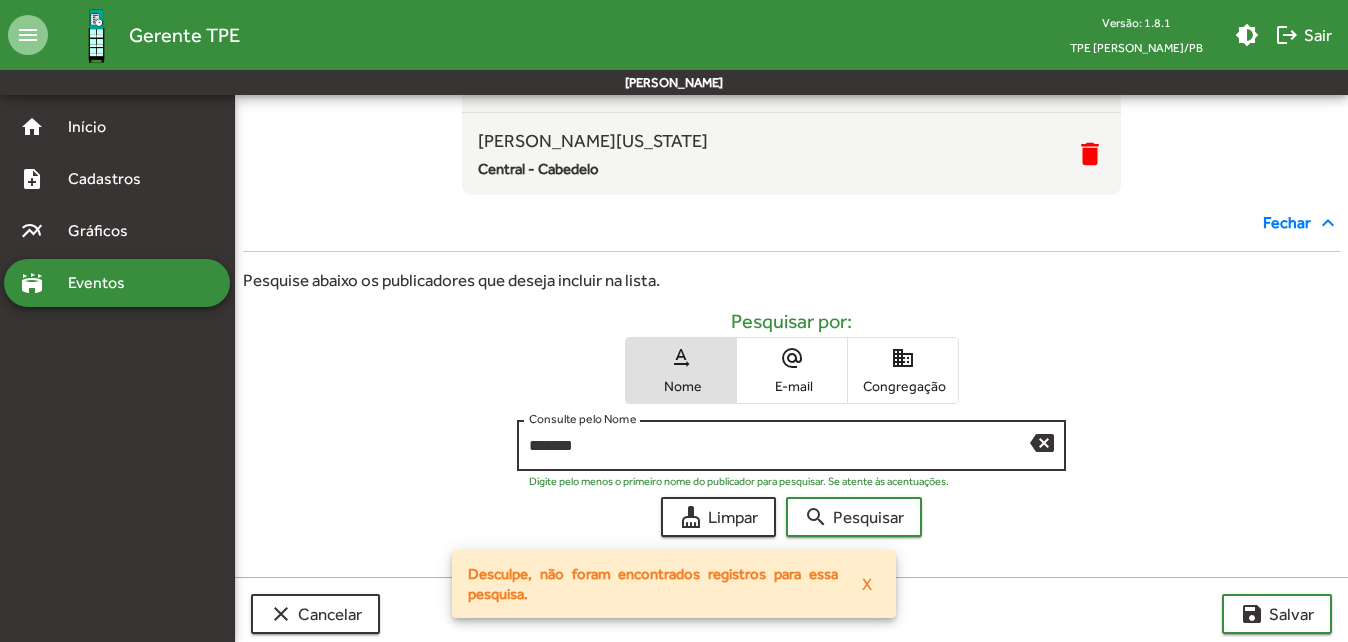 click on "*******" at bounding box center [779, 446] 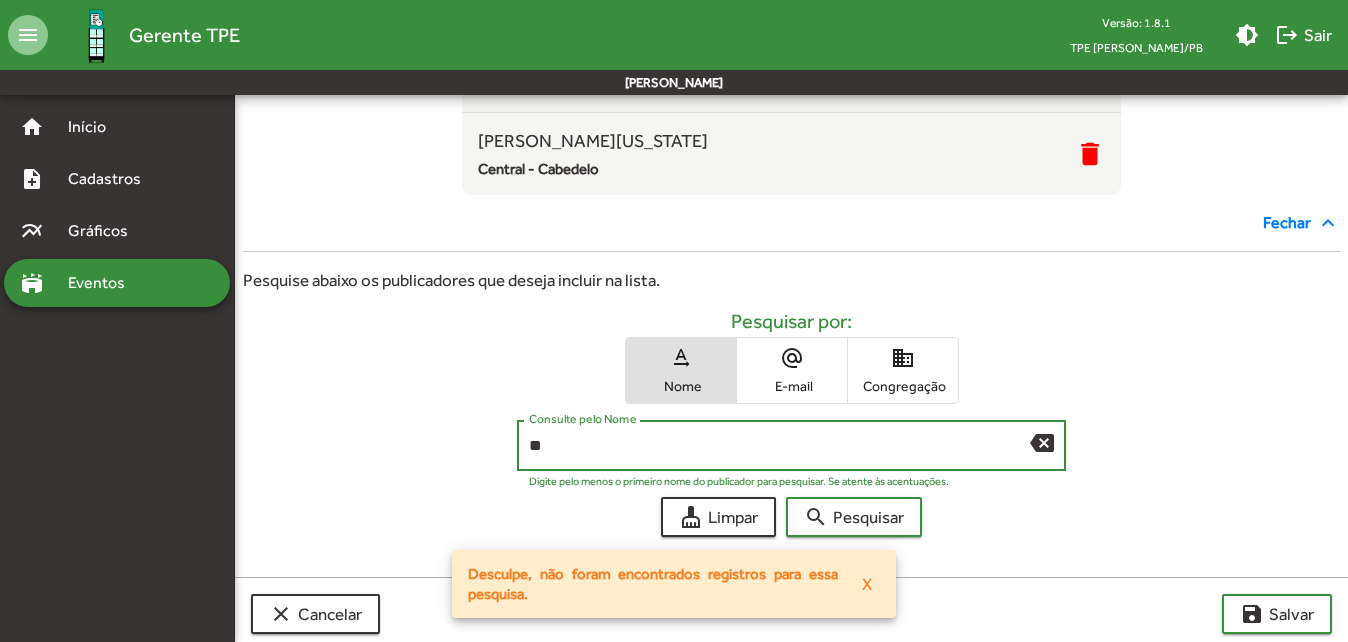 type on "*" 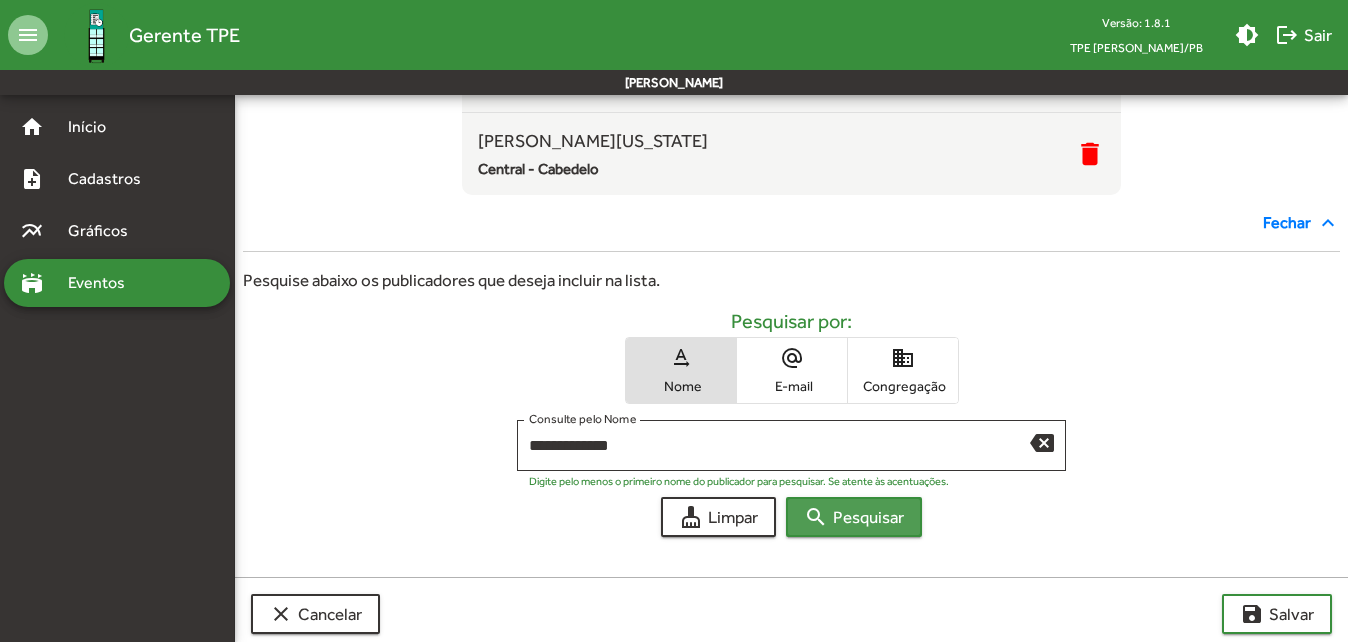 click on "search  Pesquisar" at bounding box center [854, 517] 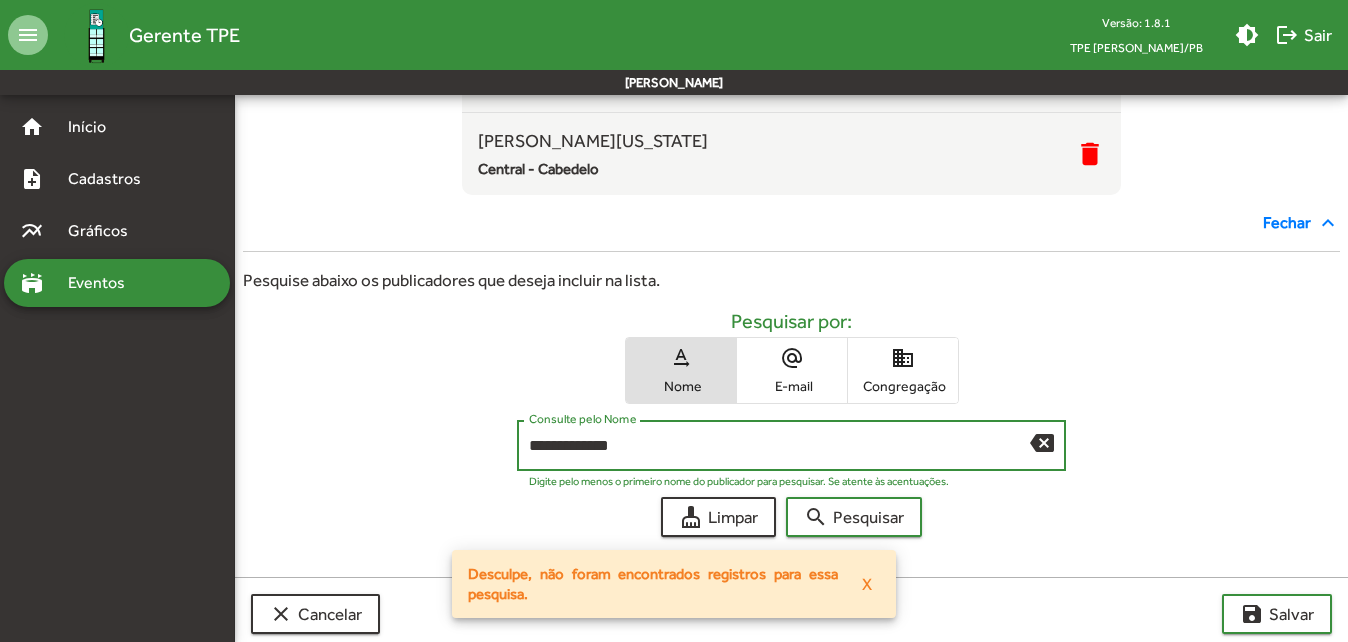 drag, startPoint x: 628, startPoint y: 444, endPoint x: 524, endPoint y: 445, distance: 104.00481 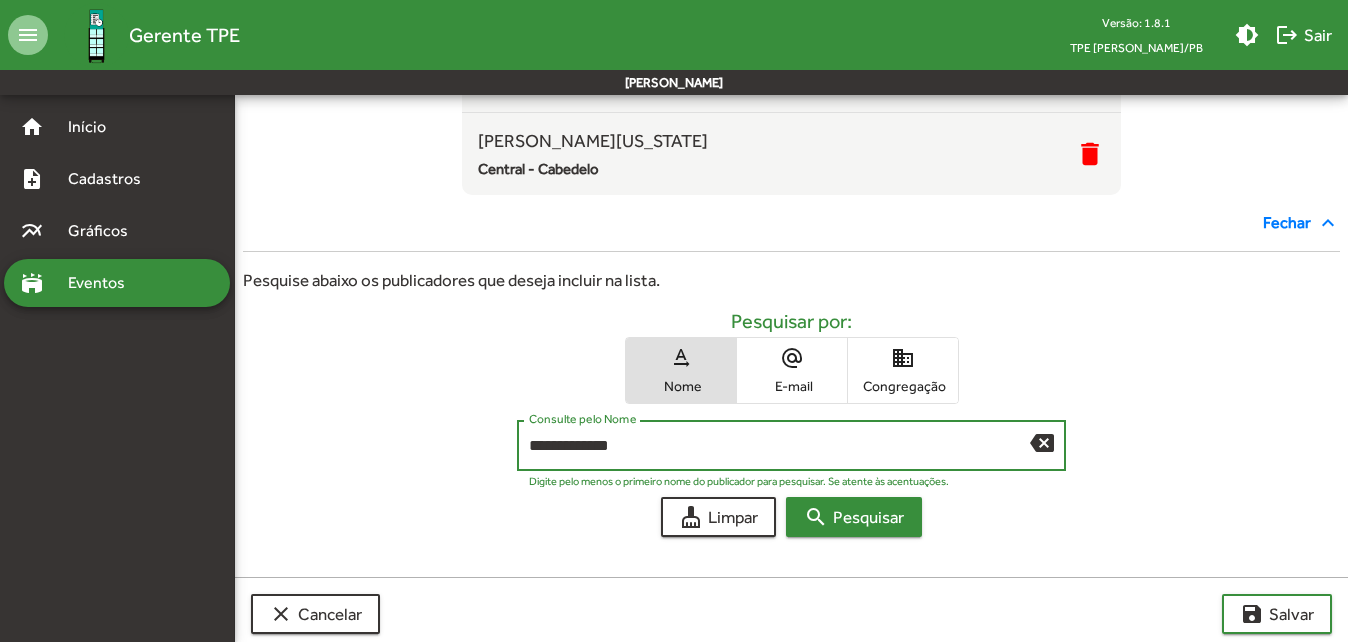 click on "search  Pesquisar" at bounding box center (854, 517) 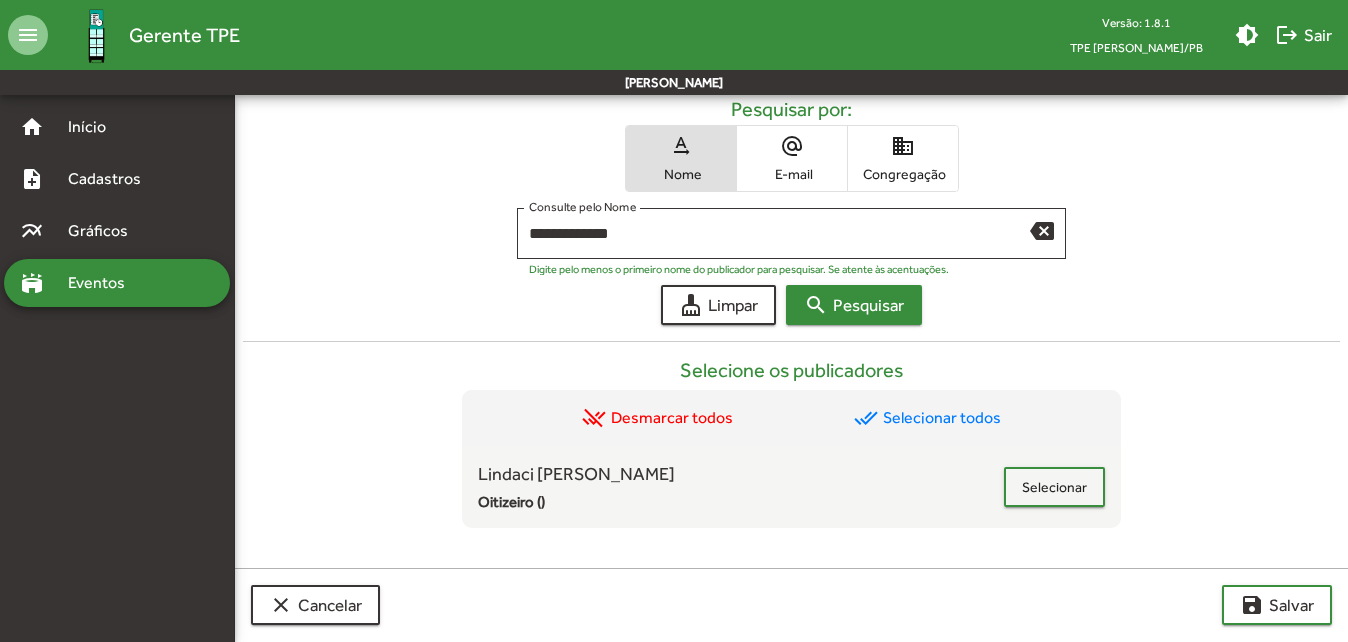 scroll, scrollTop: 563, scrollLeft: 0, axis: vertical 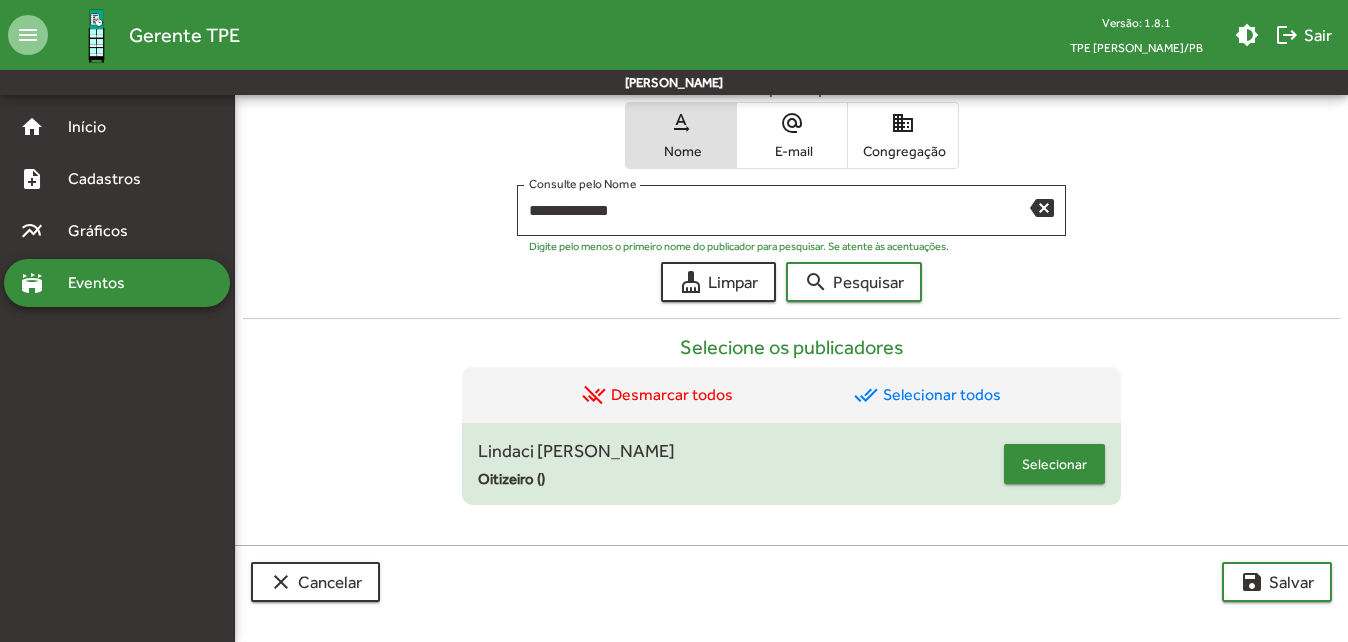 click on "Selecionar" at bounding box center [1054, 464] 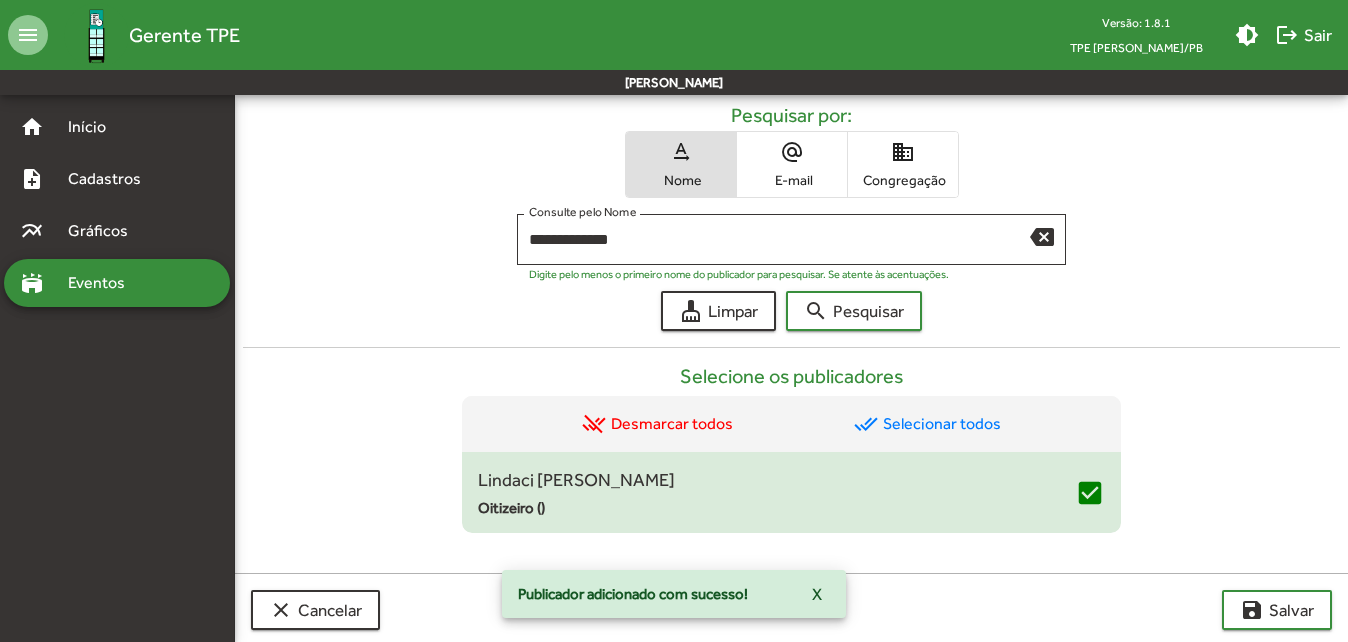 scroll, scrollTop: 645, scrollLeft: 0, axis: vertical 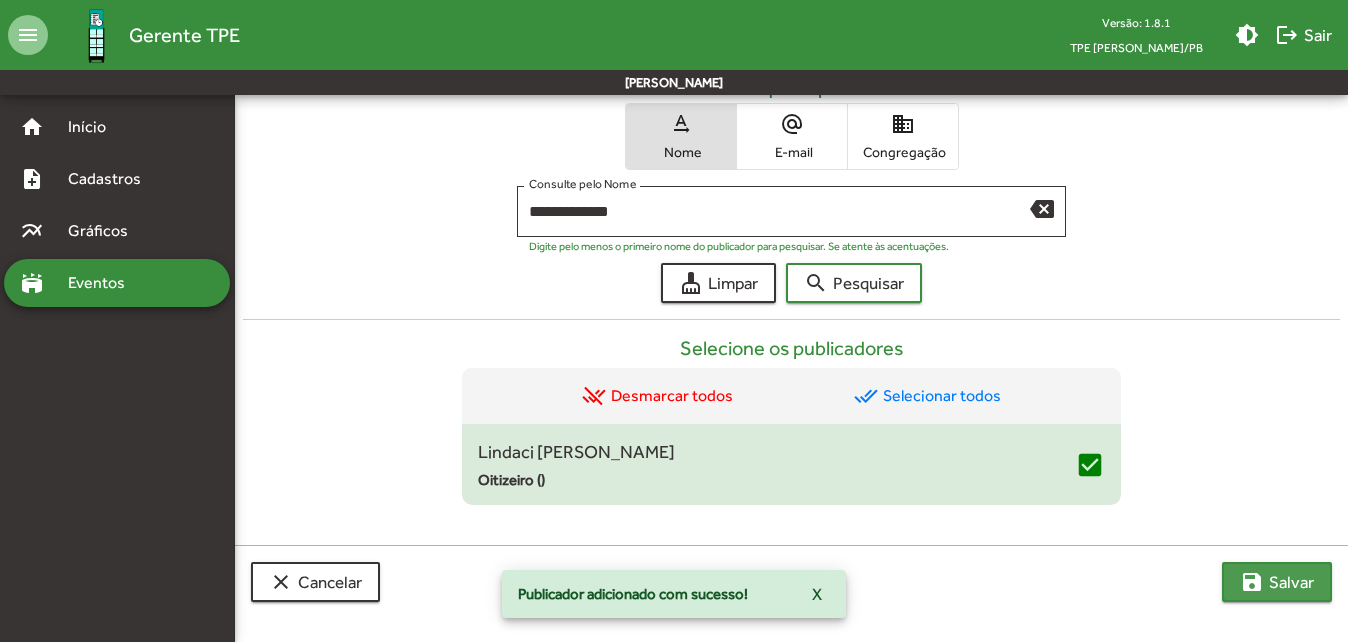 click on "save  [PERSON_NAME]" 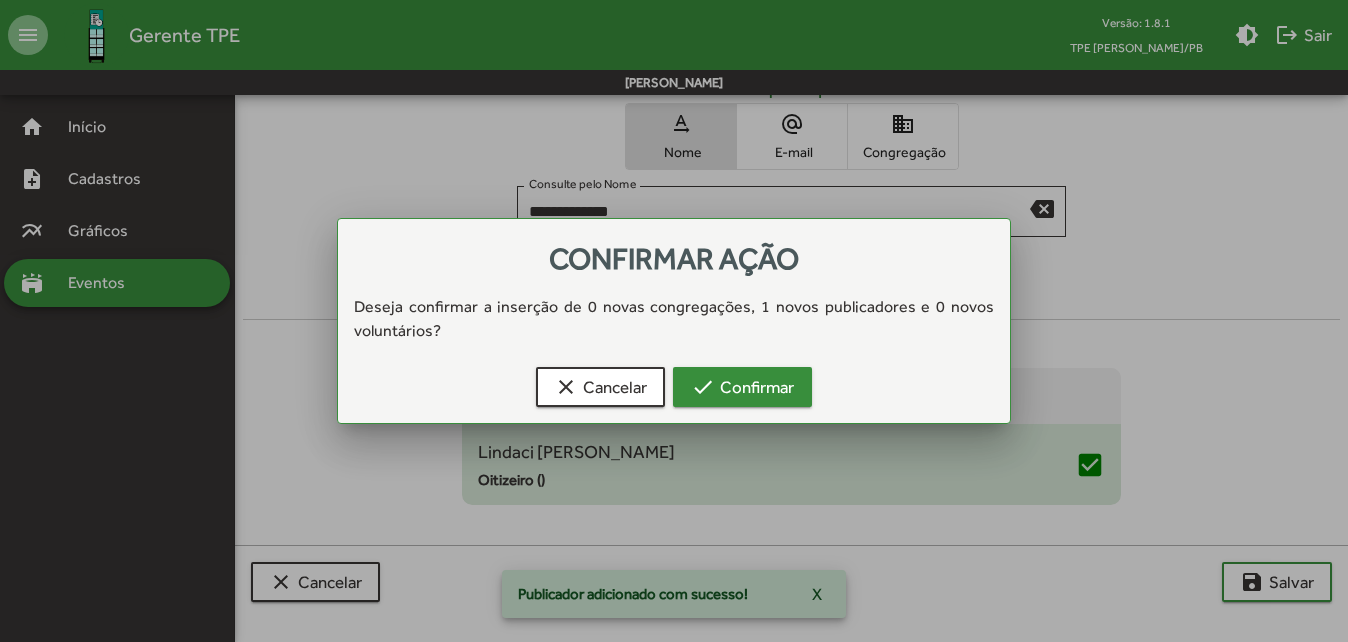 click on "check  Confirmar" at bounding box center (742, 387) 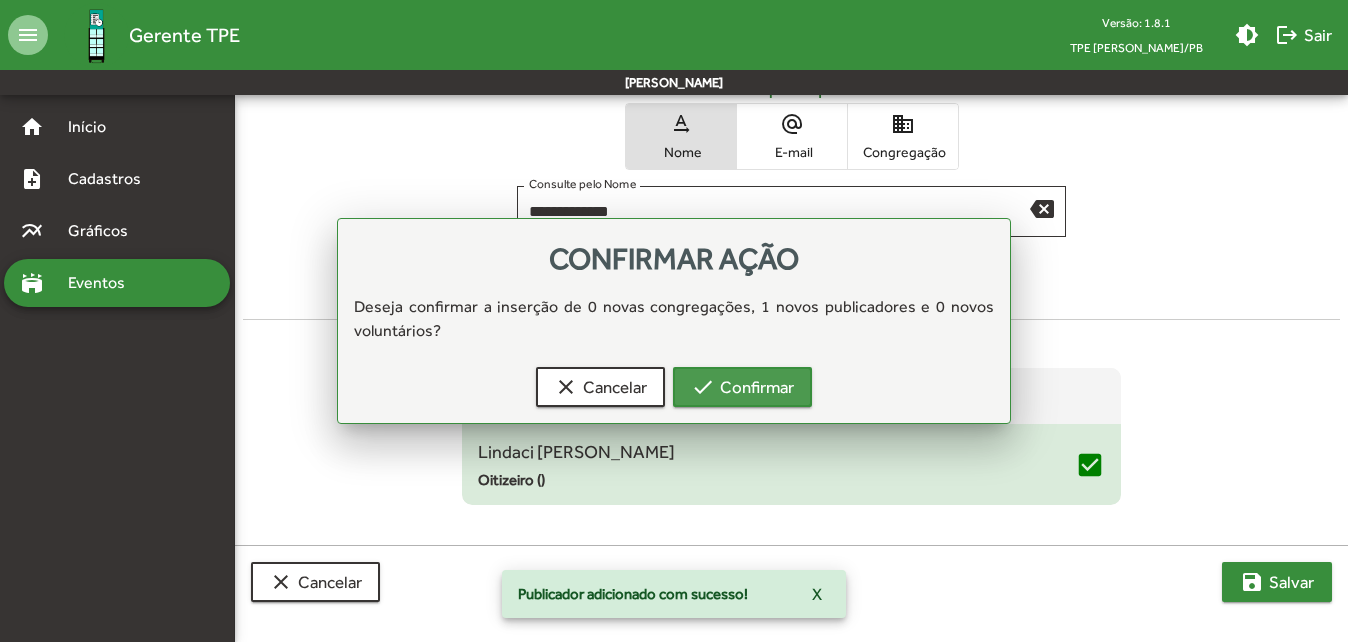 scroll, scrollTop: 645, scrollLeft: 0, axis: vertical 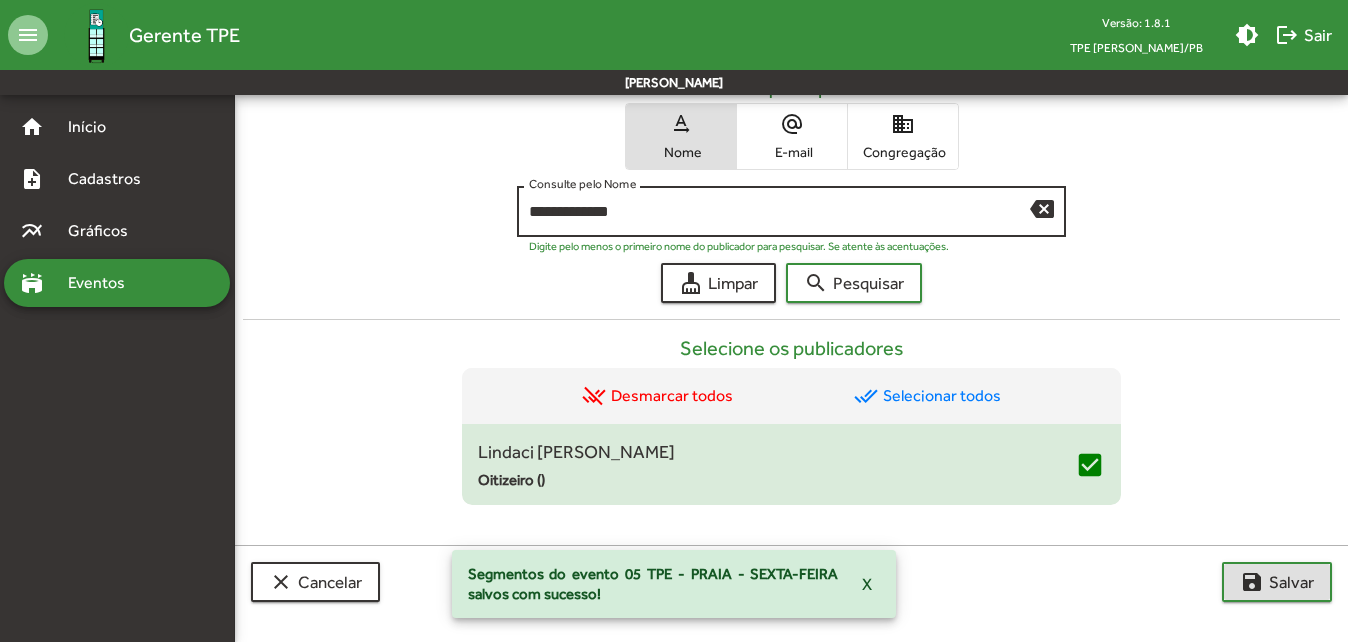 click on "**********" at bounding box center (779, 212) 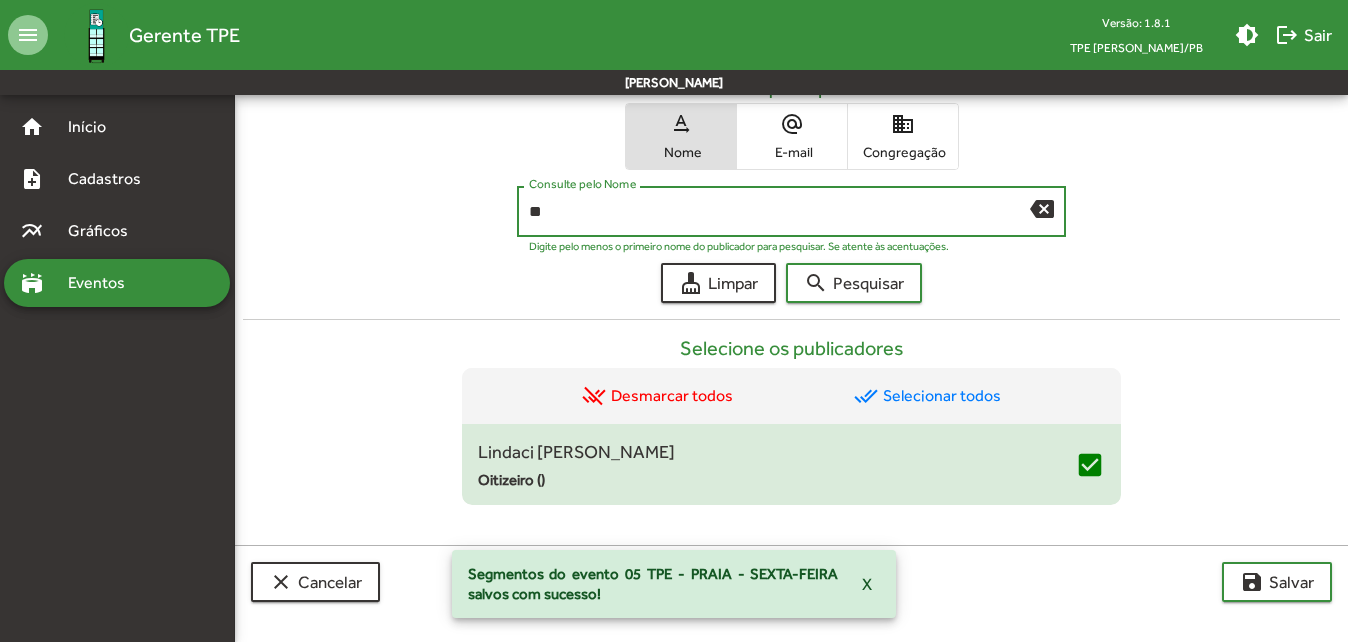 type on "*" 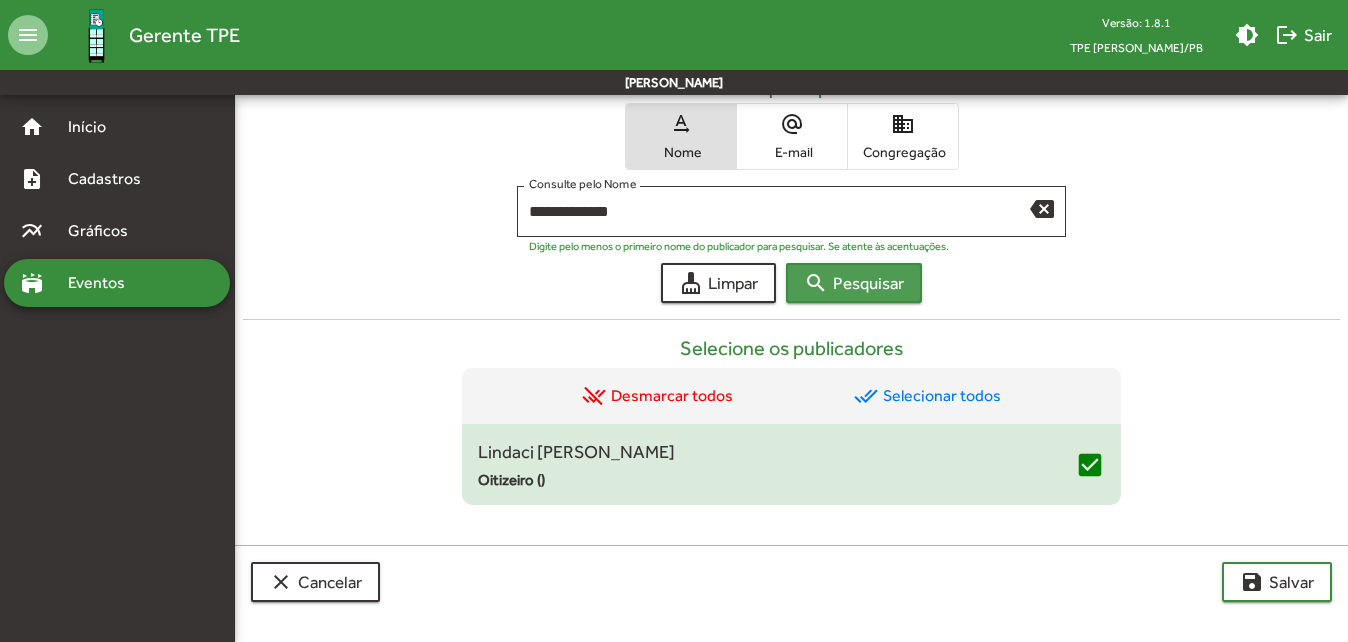 click on "search  Pesquisar" at bounding box center [854, 283] 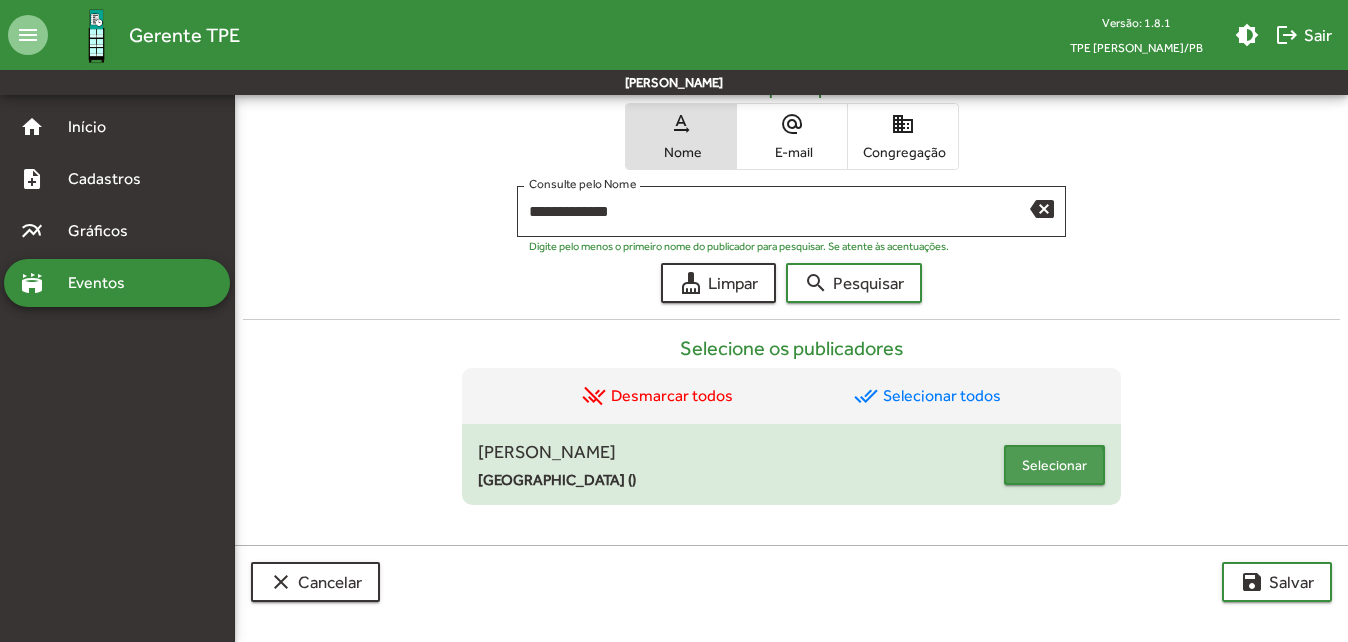 click on "Selecionar" at bounding box center (1054, 465) 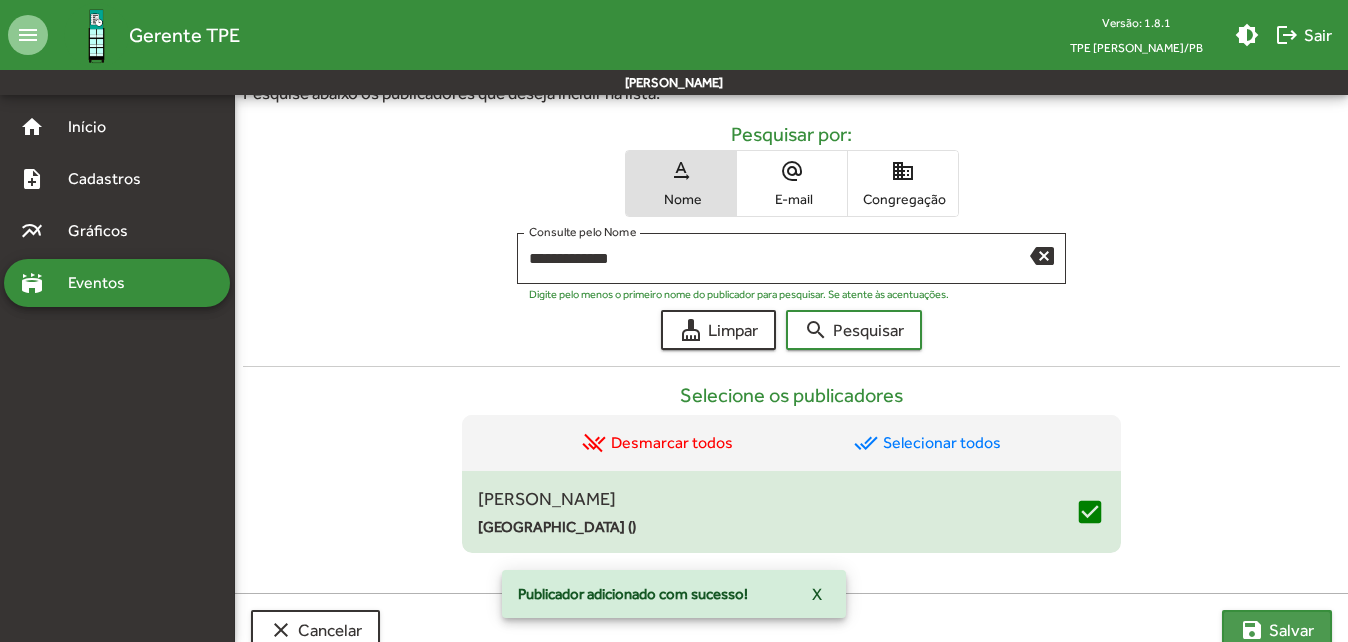click on "save  [PERSON_NAME]" 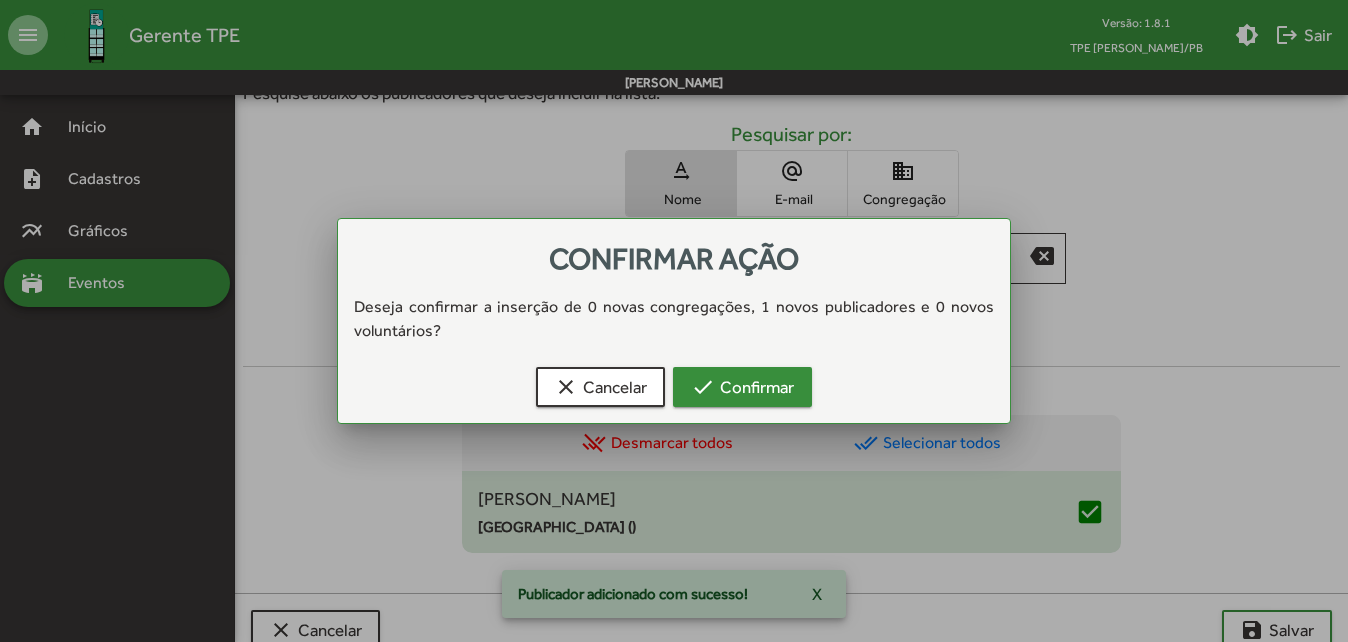 click on "check  Confirmar" at bounding box center (742, 387) 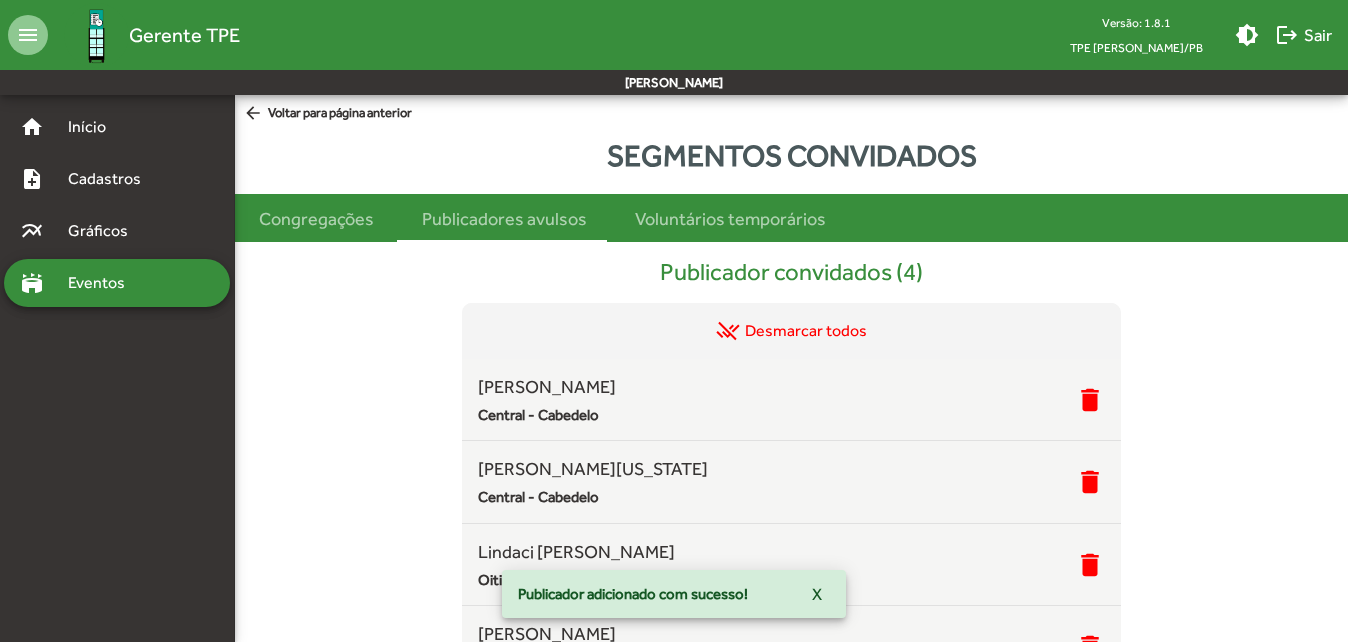 scroll, scrollTop: 645, scrollLeft: 0, axis: vertical 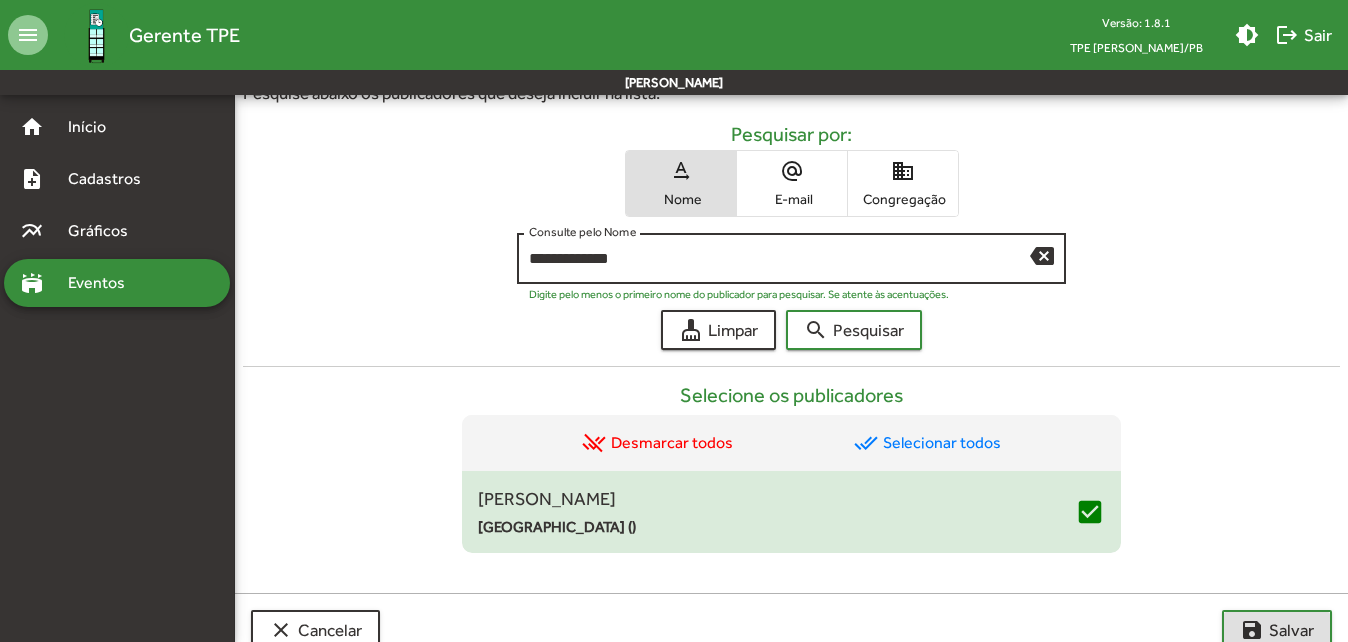 click on "**********" at bounding box center (779, 259) 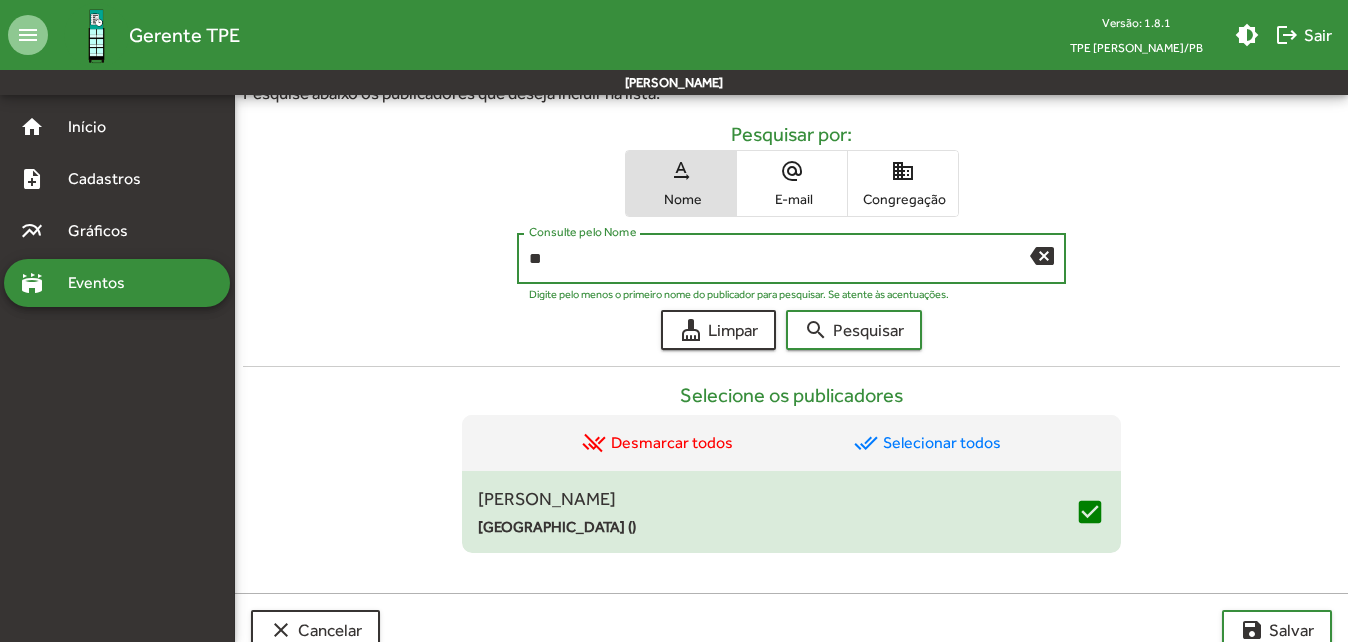 type on "*" 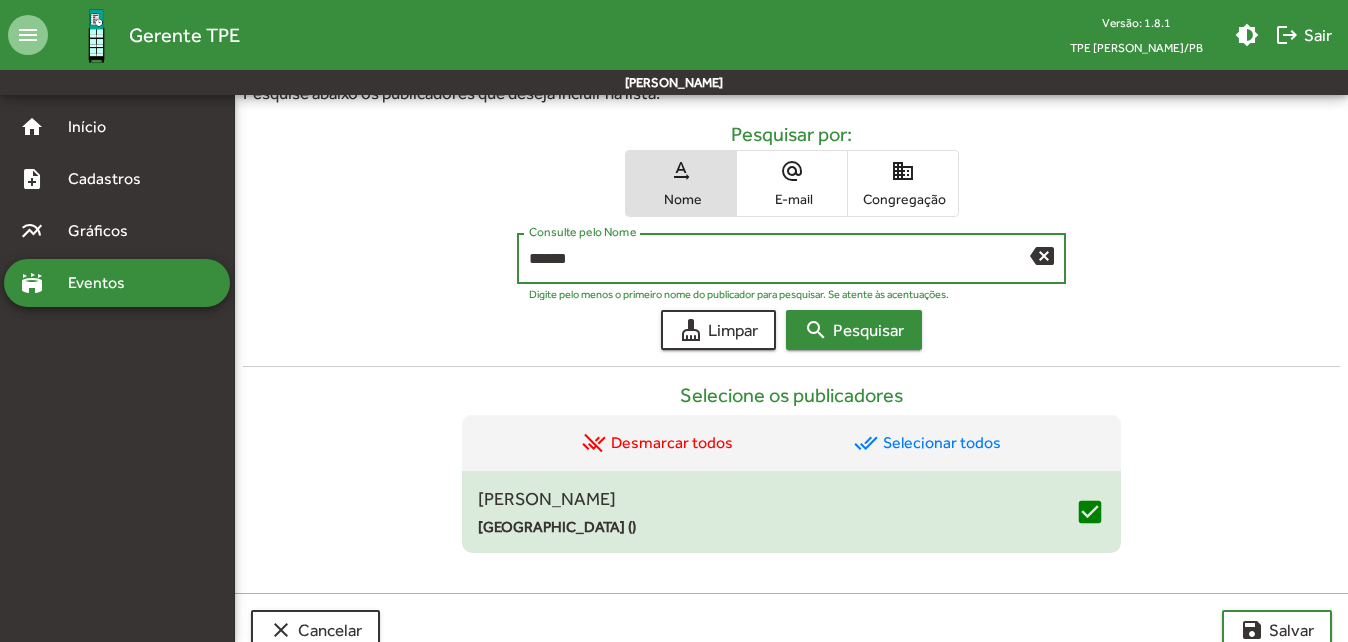 click on "search  Pesquisar" at bounding box center [854, 330] 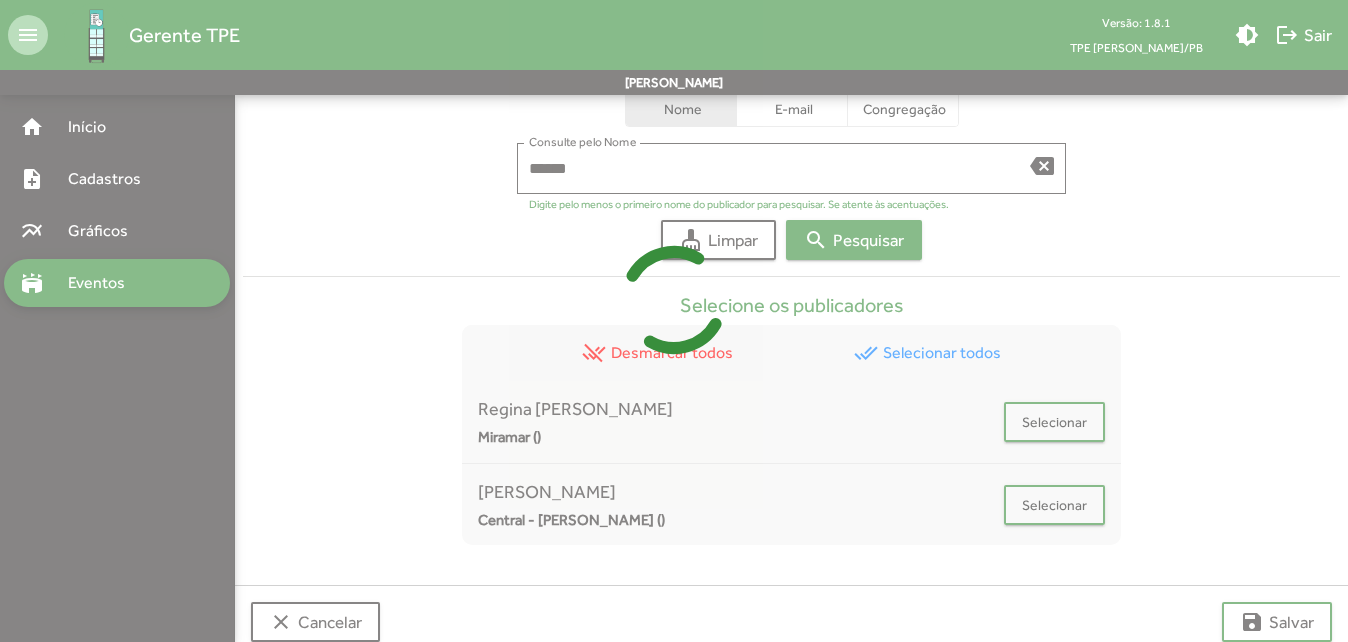 scroll, scrollTop: 775, scrollLeft: 0, axis: vertical 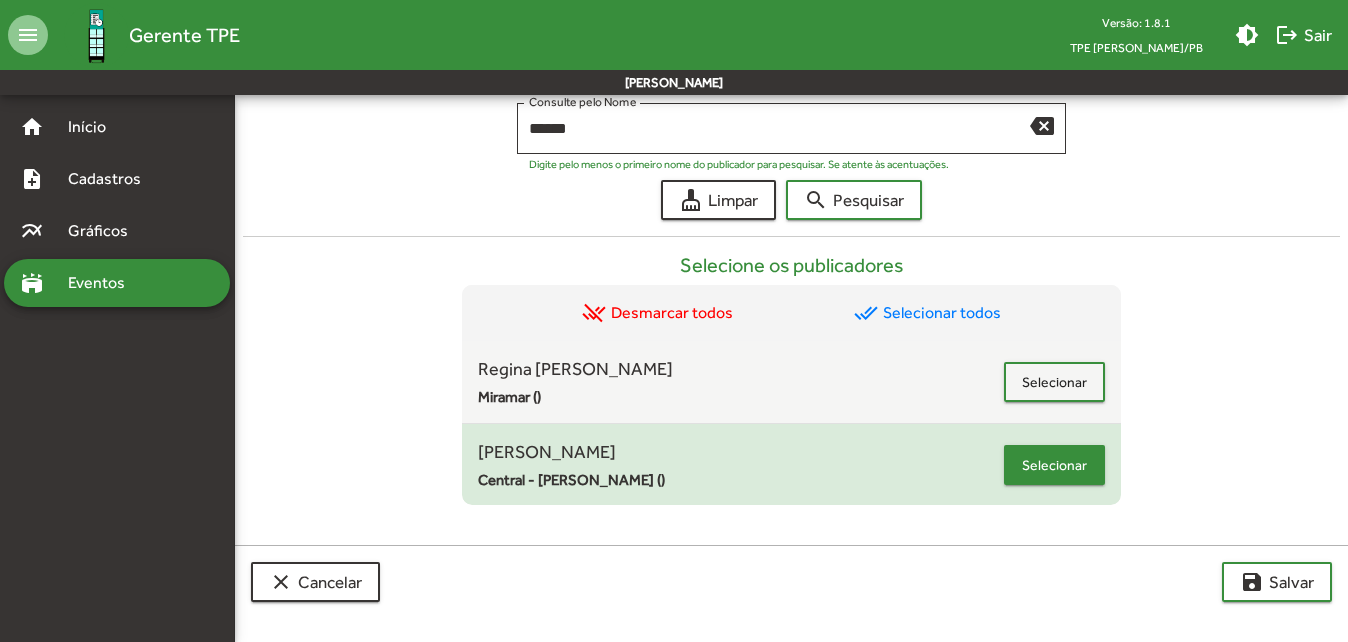 click on "Selecionar" at bounding box center [1054, 465] 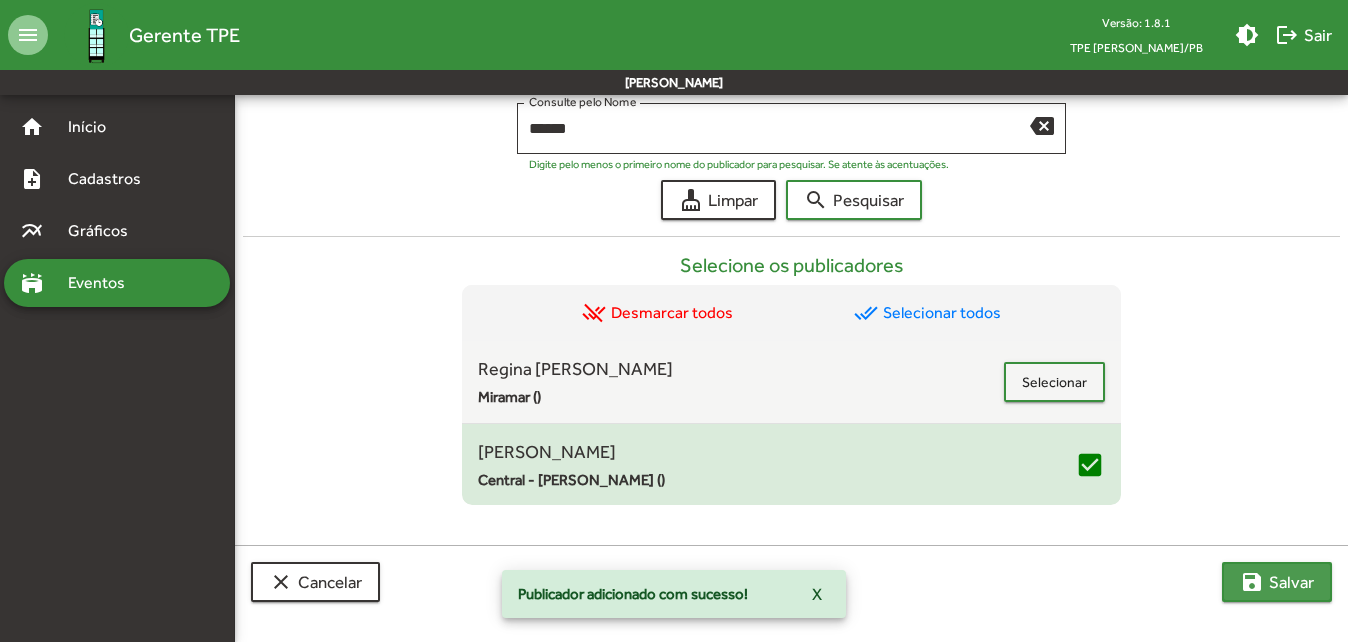 click on "save  [PERSON_NAME]" 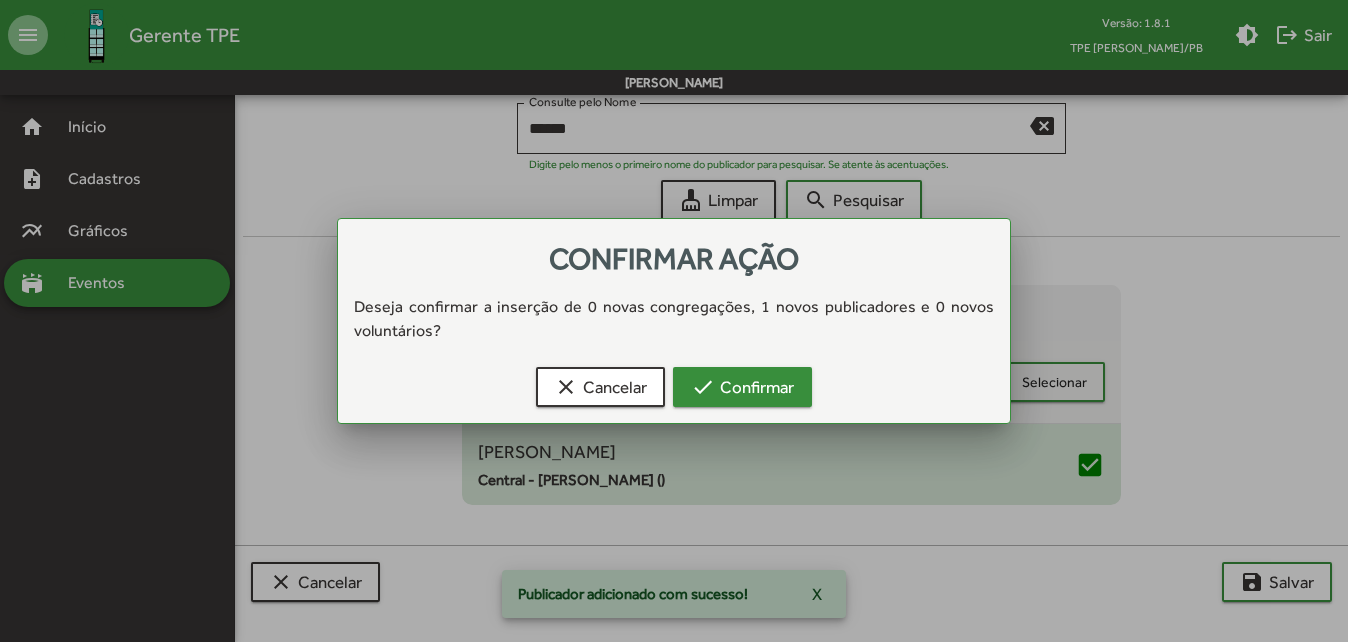 click on "check  Confirmar" at bounding box center (742, 387) 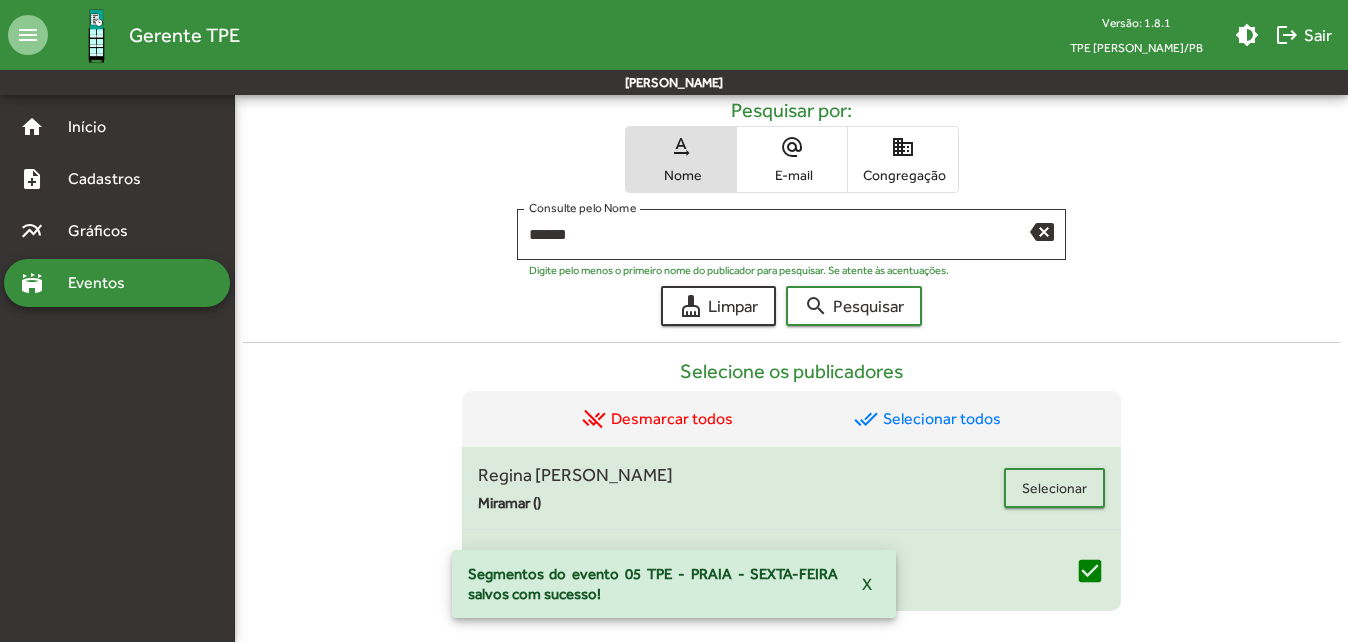 scroll, scrollTop: 575, scrollLeft: 0, axis: vertical 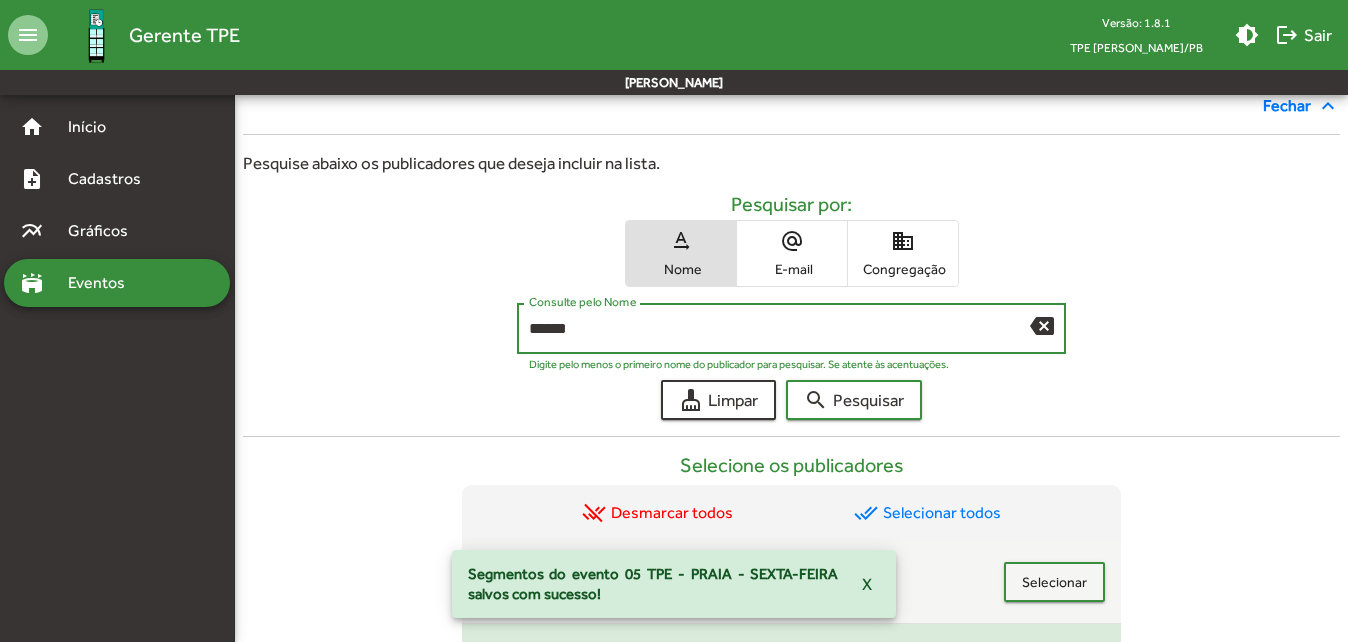 click on "******" at bounding box center [779, 329] 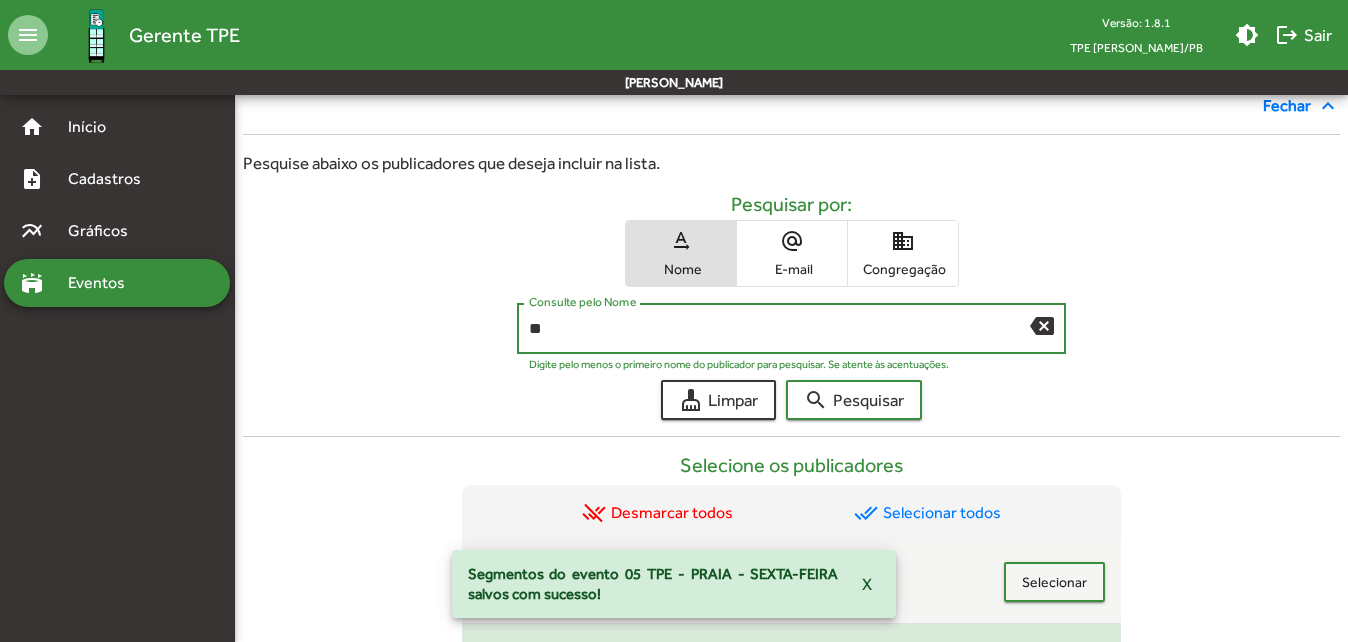 type on "*" 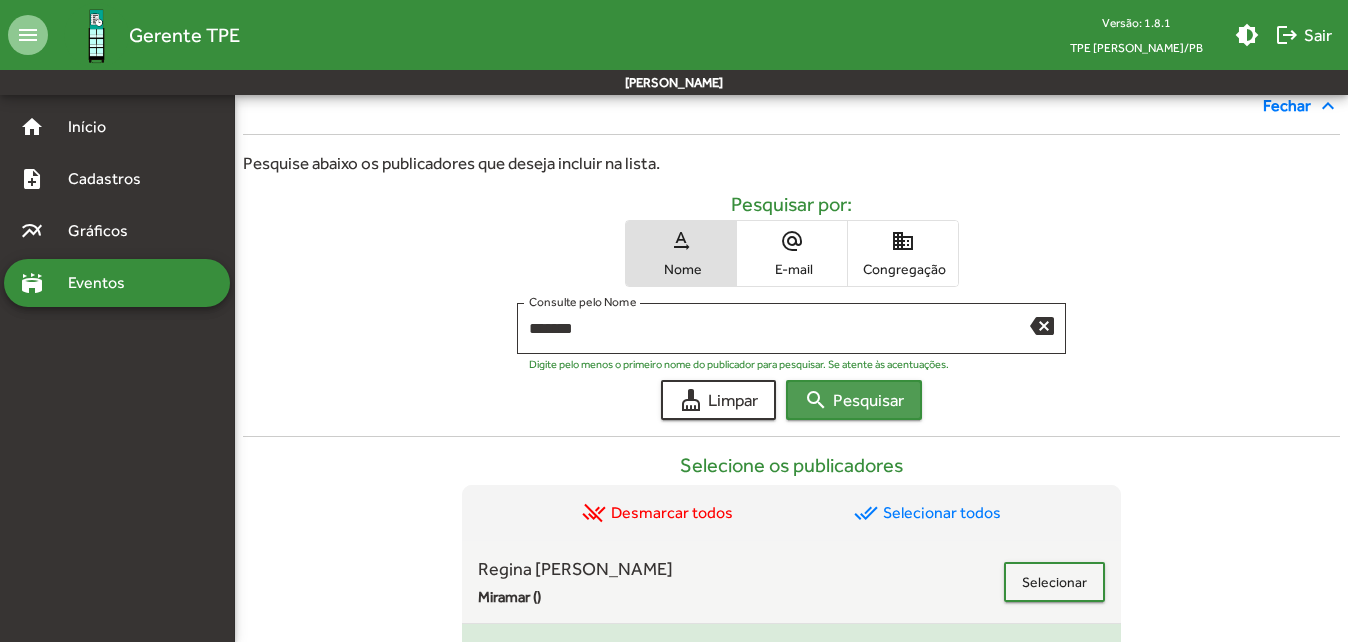 click on "search  Pesquisar" at bounding box center (854, 400) 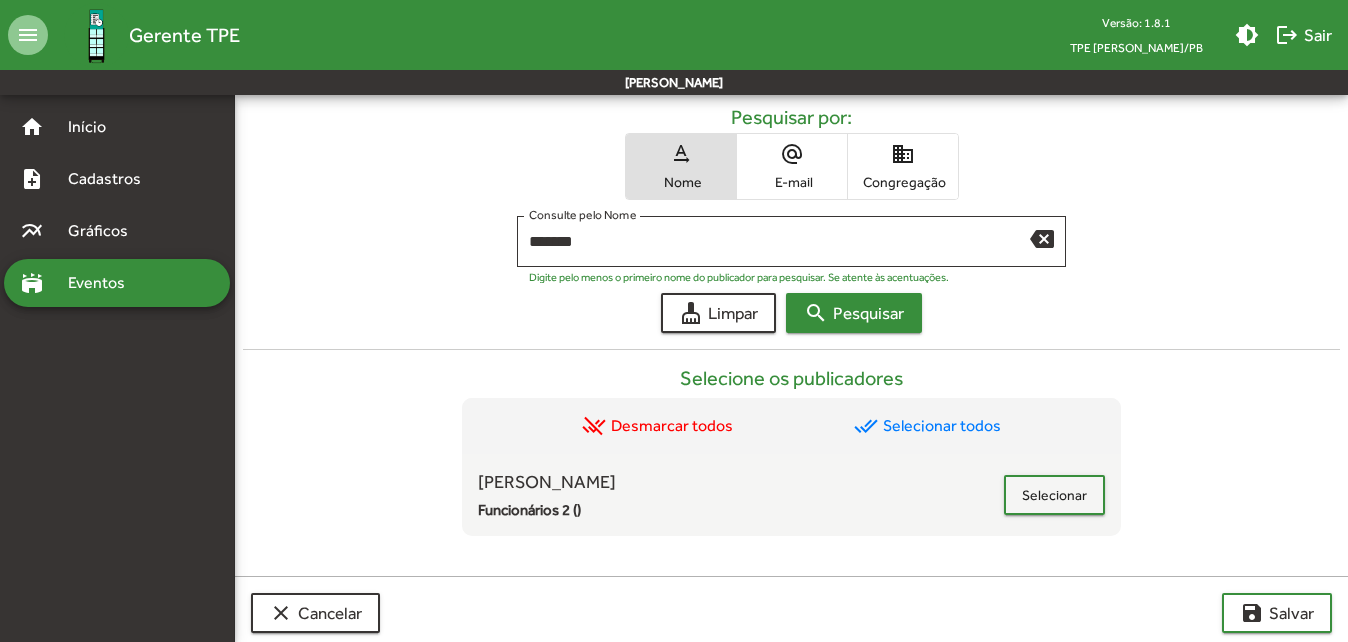 scroll, scrollTop: 693, scrollLeft: 0, axis: vertical 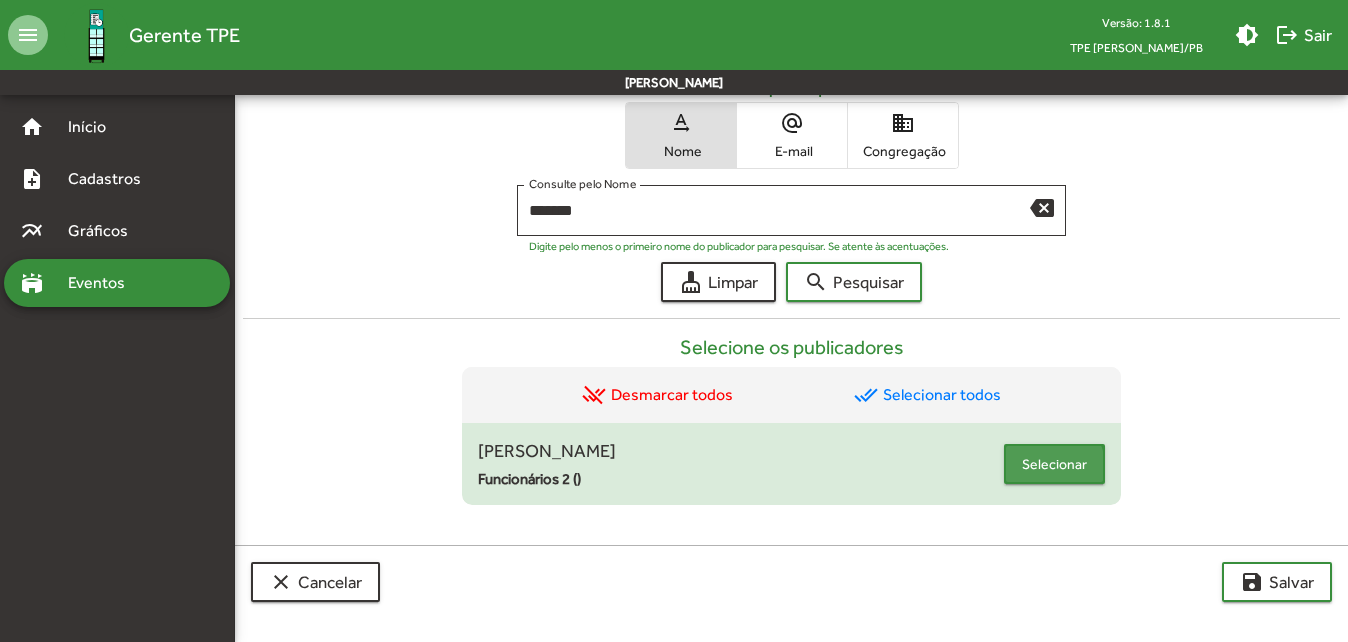 click on "Selecionar" at bounding box center [1054, 464] 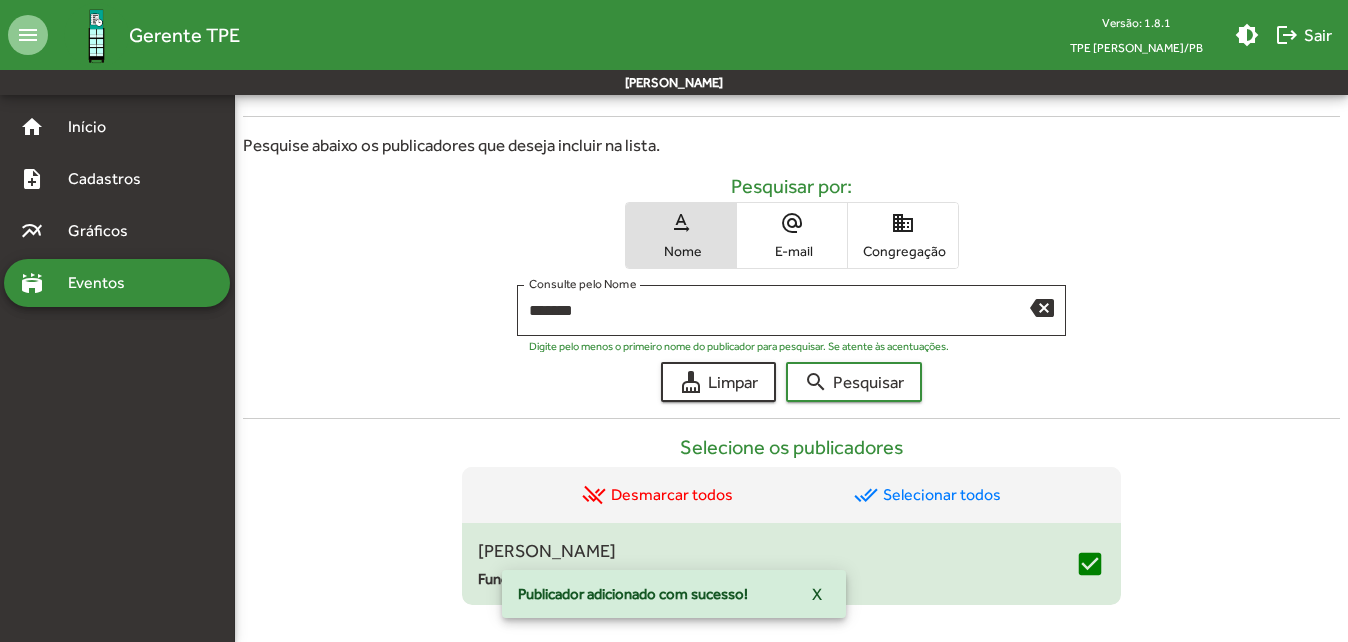 scroll, scrollTop: 693, scrollLeft: 0, axis: vertical 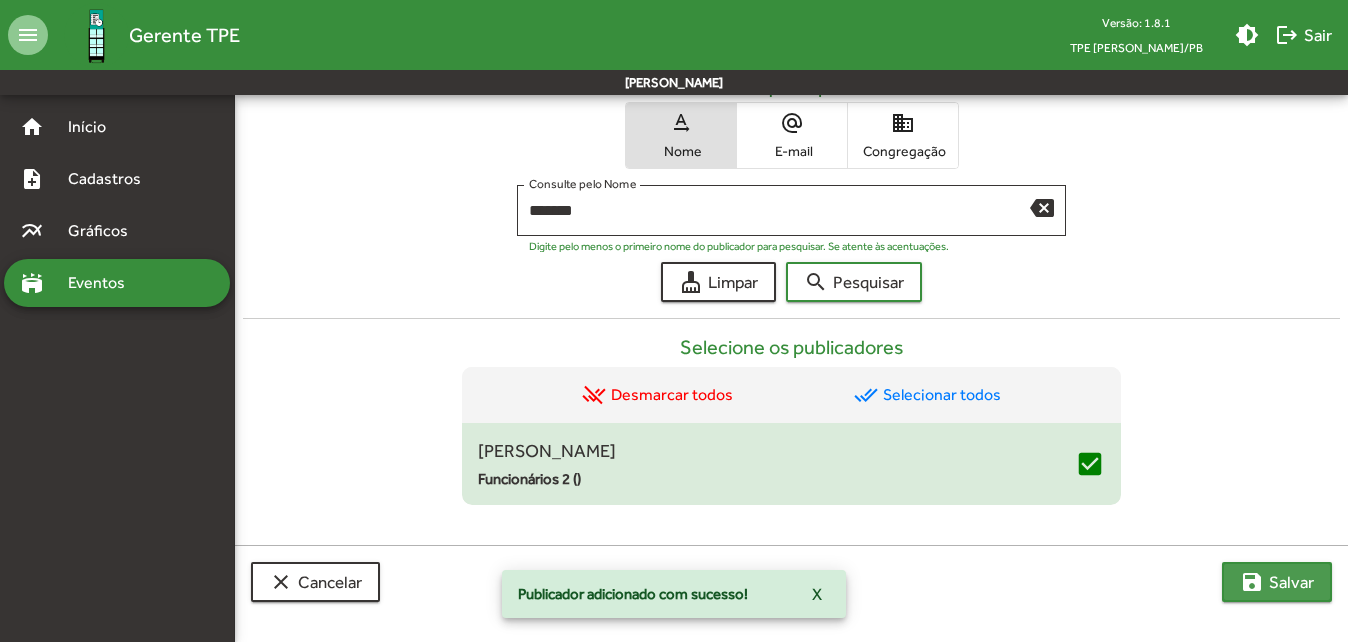 click on "save  [PERSON_NAME]" 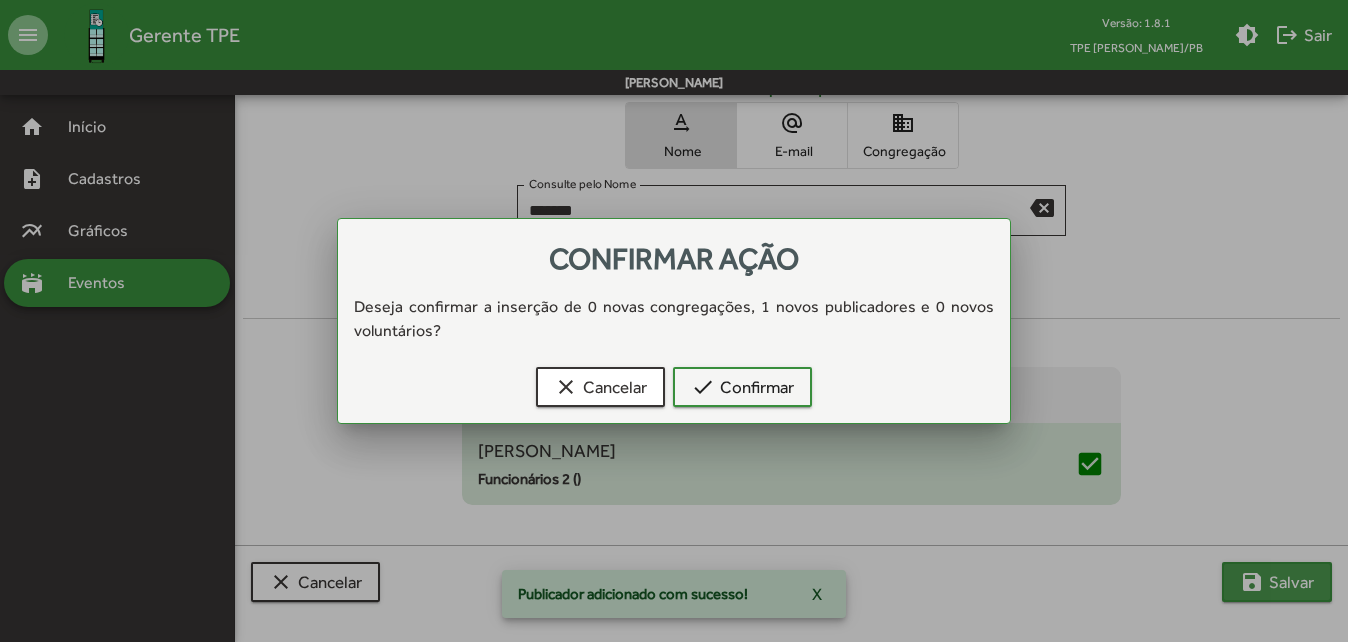 scroll, scrollTop: 0, scrollLeft: 0, axis: both 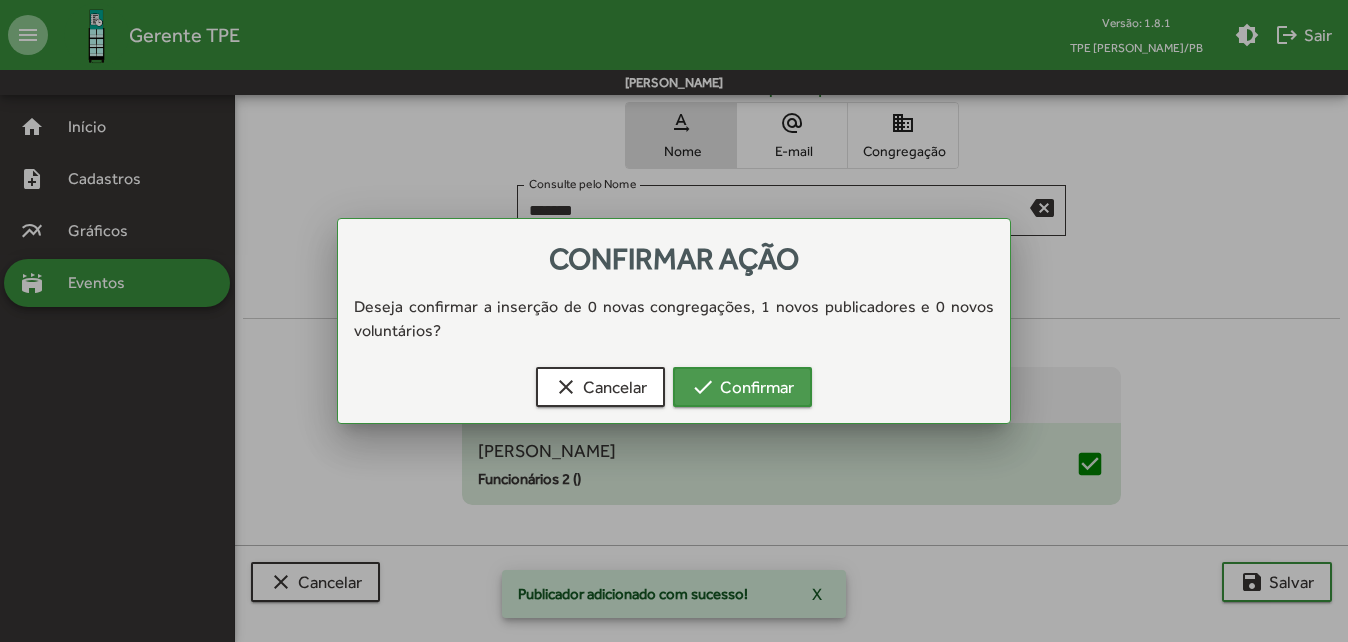 click on "check  Confirmar" at bounding box center [742, 387] 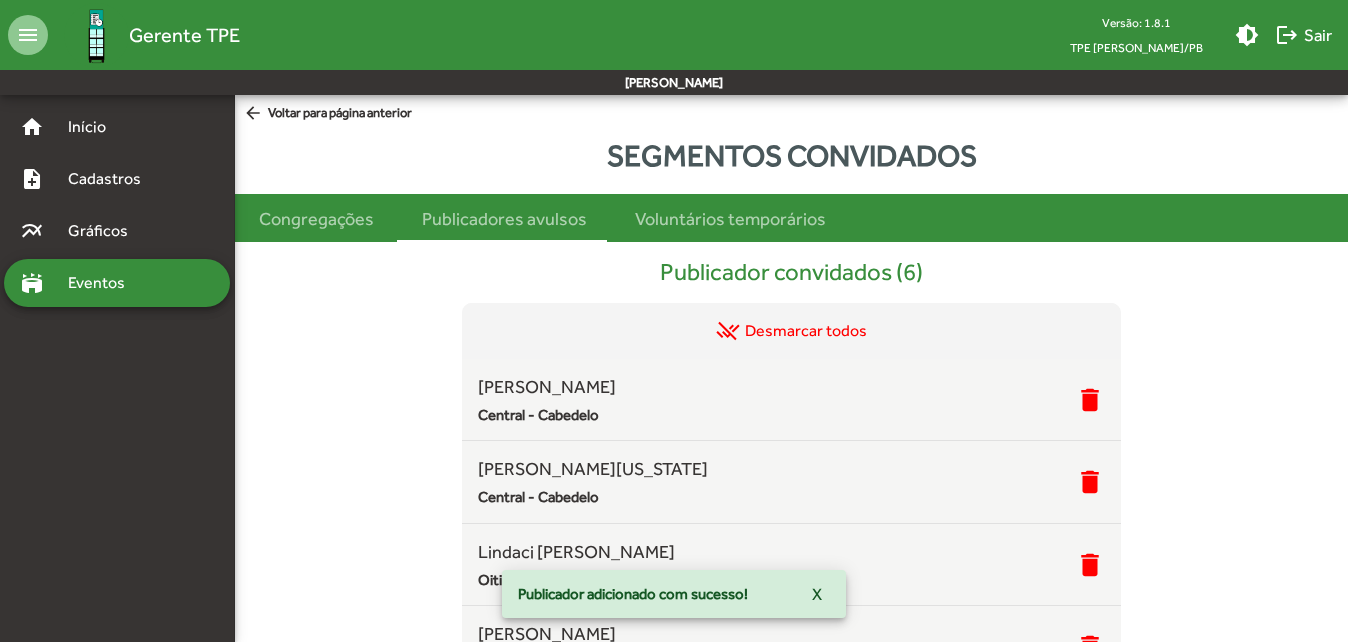 scroll, scrollTop: 693, scrollLeft: 0, axis: vertical 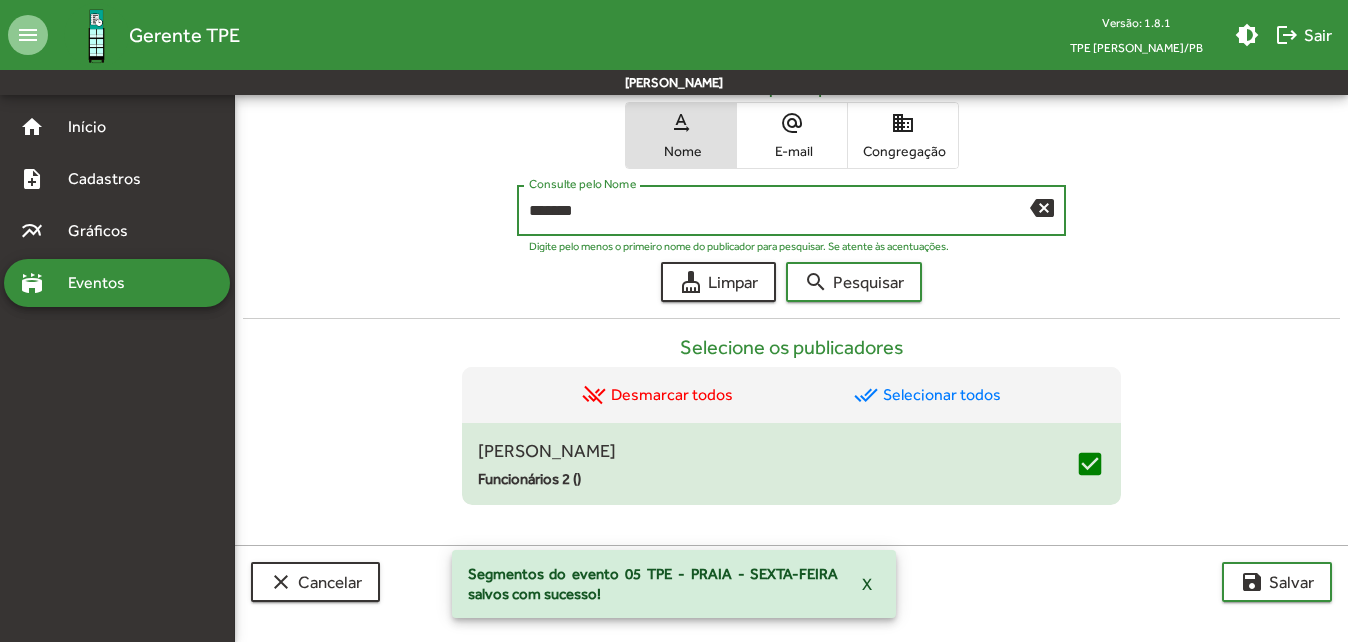 click on "*******" at bounding box center (779, 211) 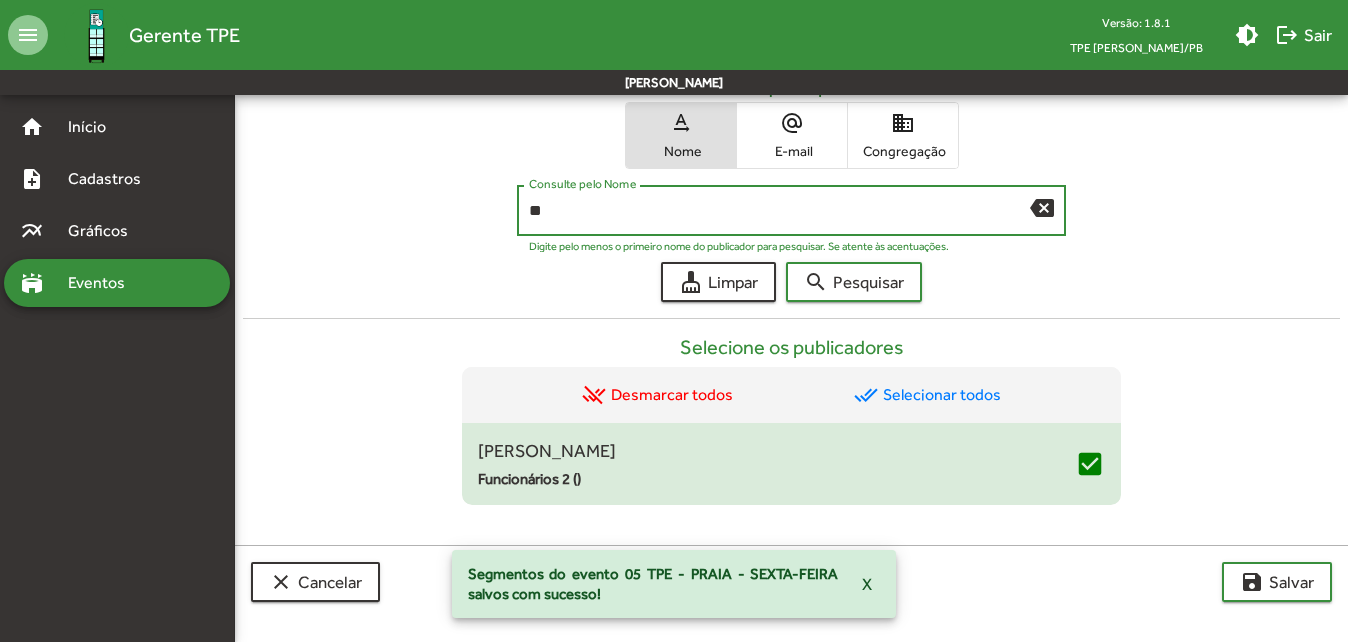 type on "*" 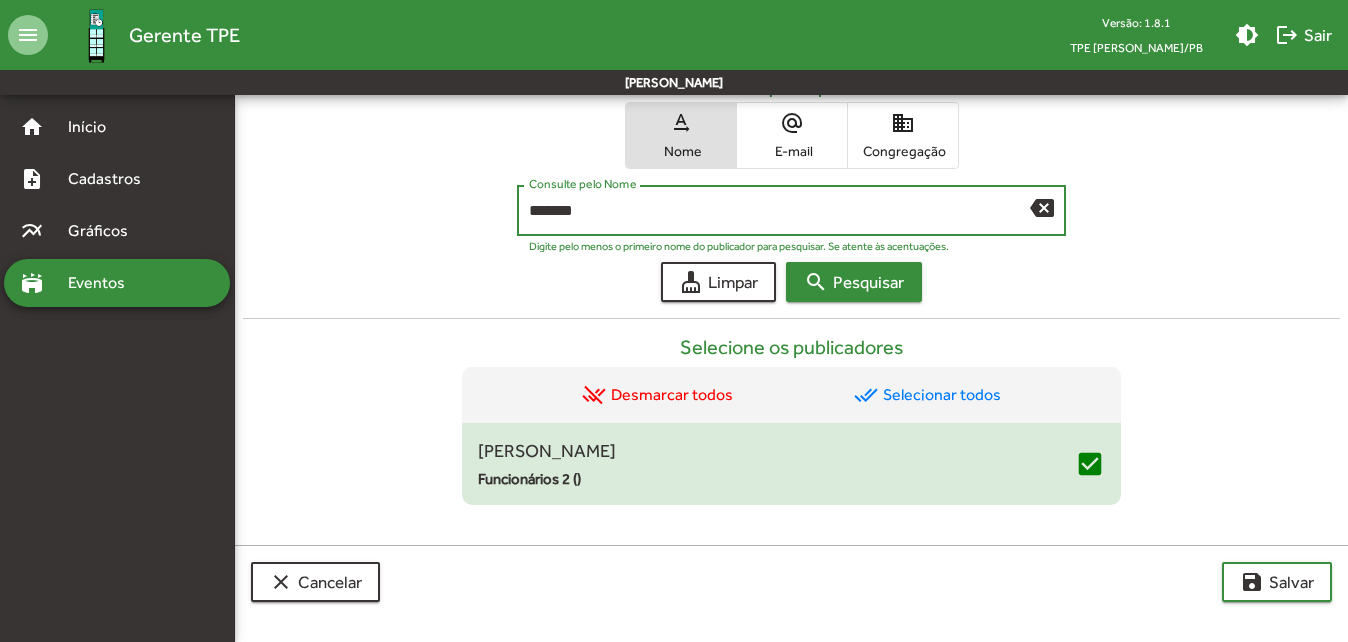 click on "search  Pesquisar" at bounding box center (854, 282) 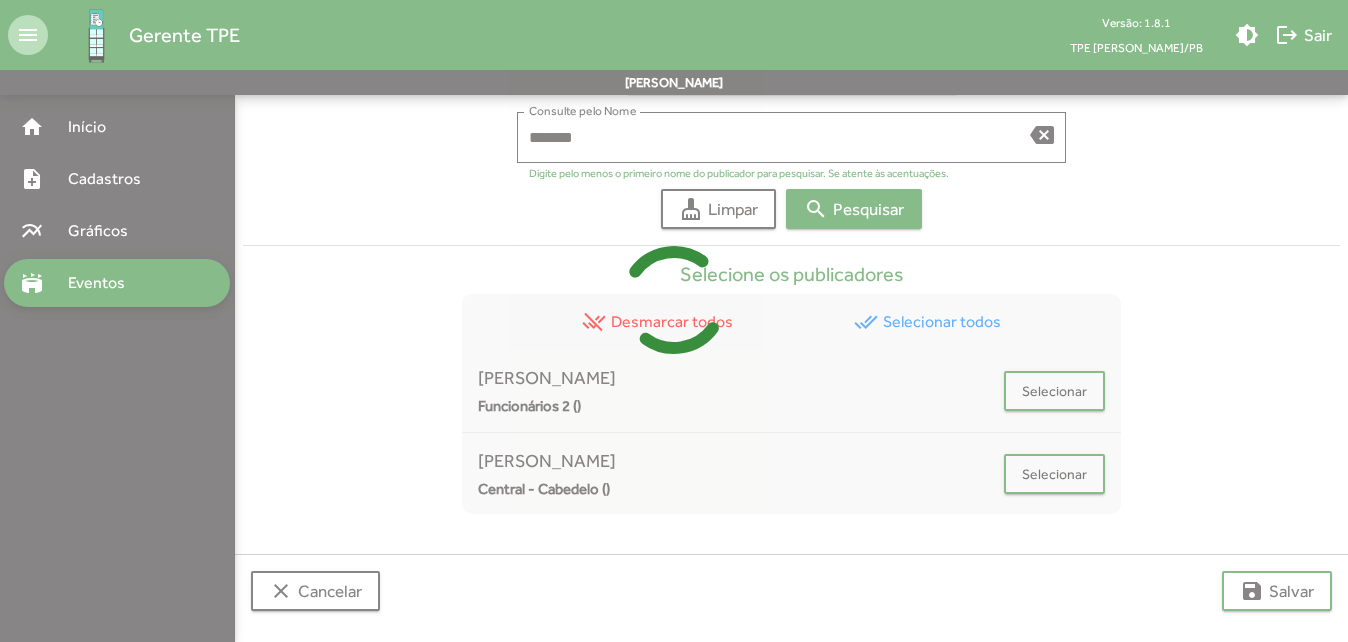 scroll, scrollTop: 775, scrollLeft: 0, axis: vertical 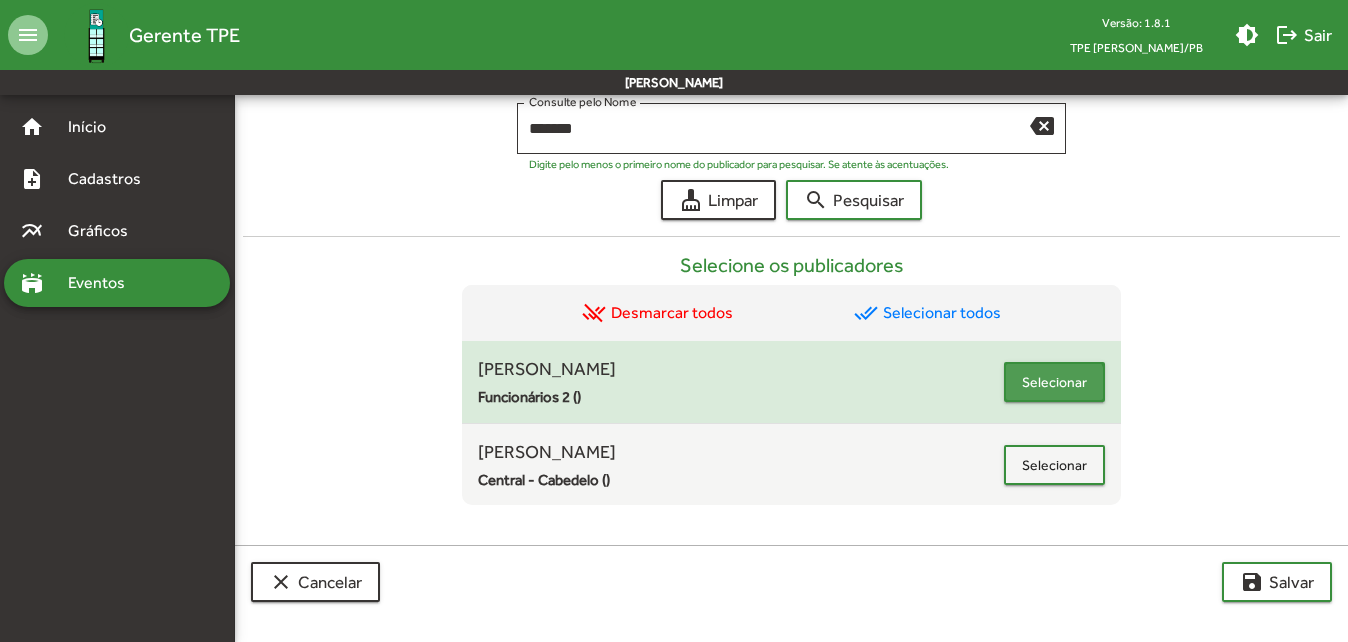 click on "Selecionar" at bounding box center (1054, 382) 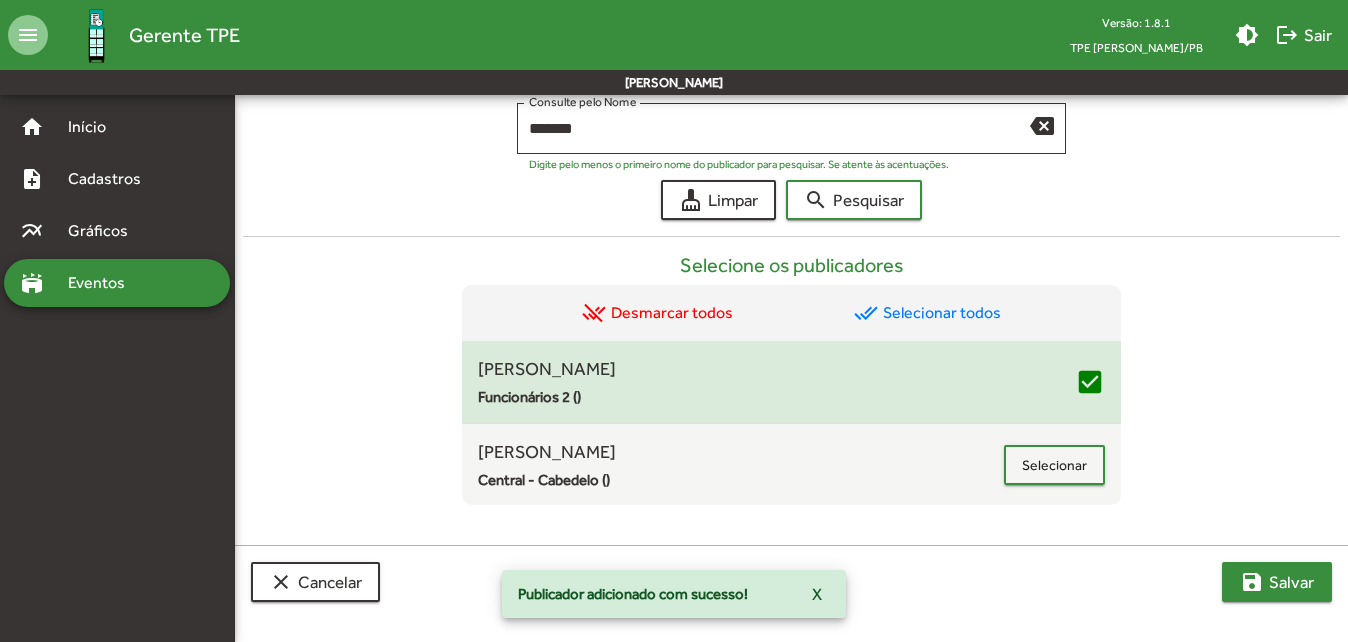 click on "save  [PERSON_NAME]" 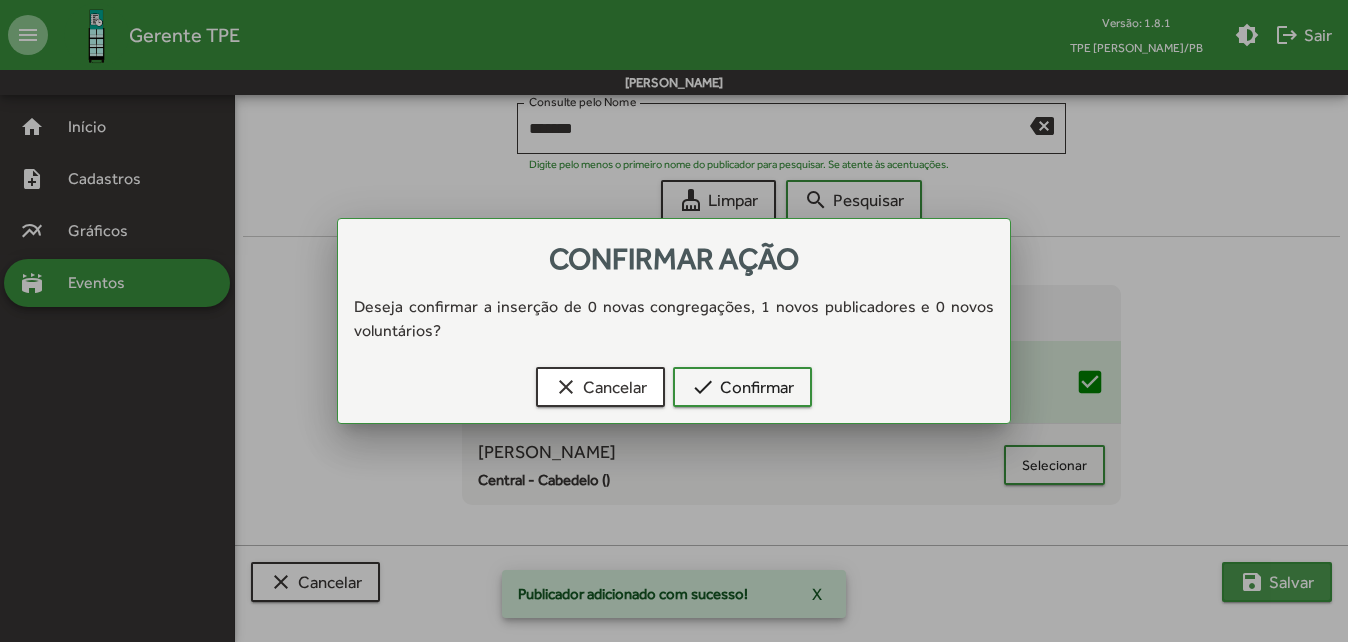 scroll, scrollTop: 0, scrollLeft: 0, axis: both 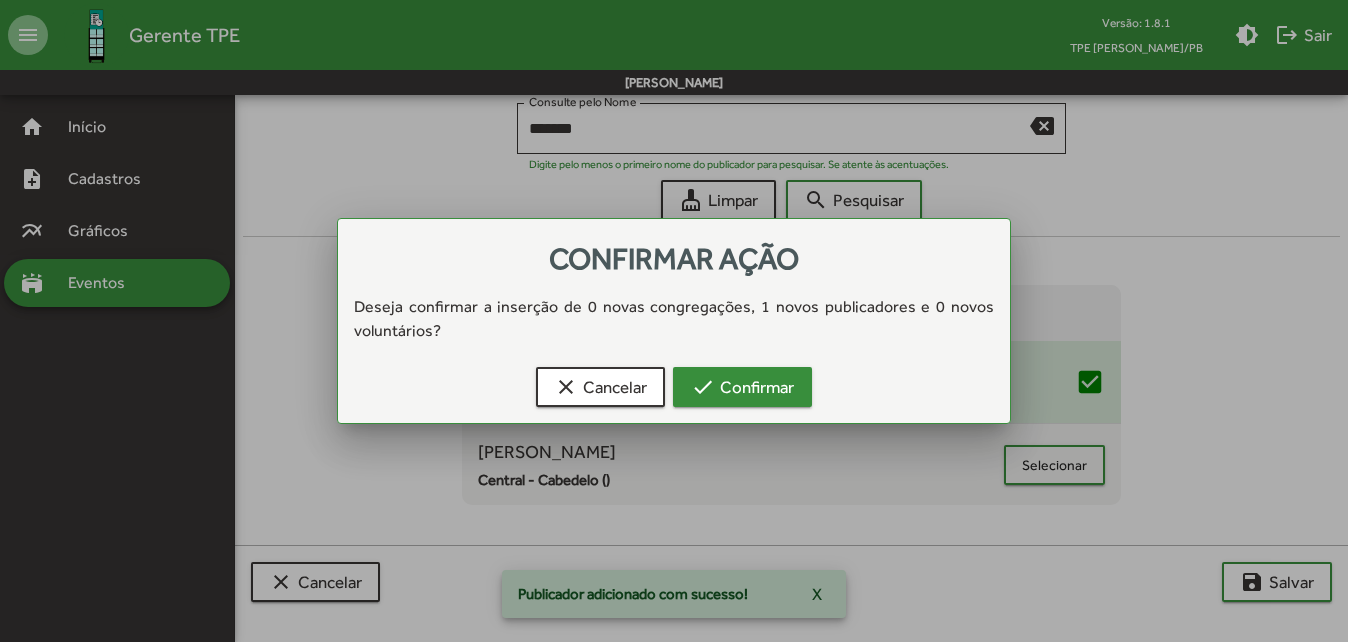 click on "check  Confirmar" at bounding box center [742, 387] 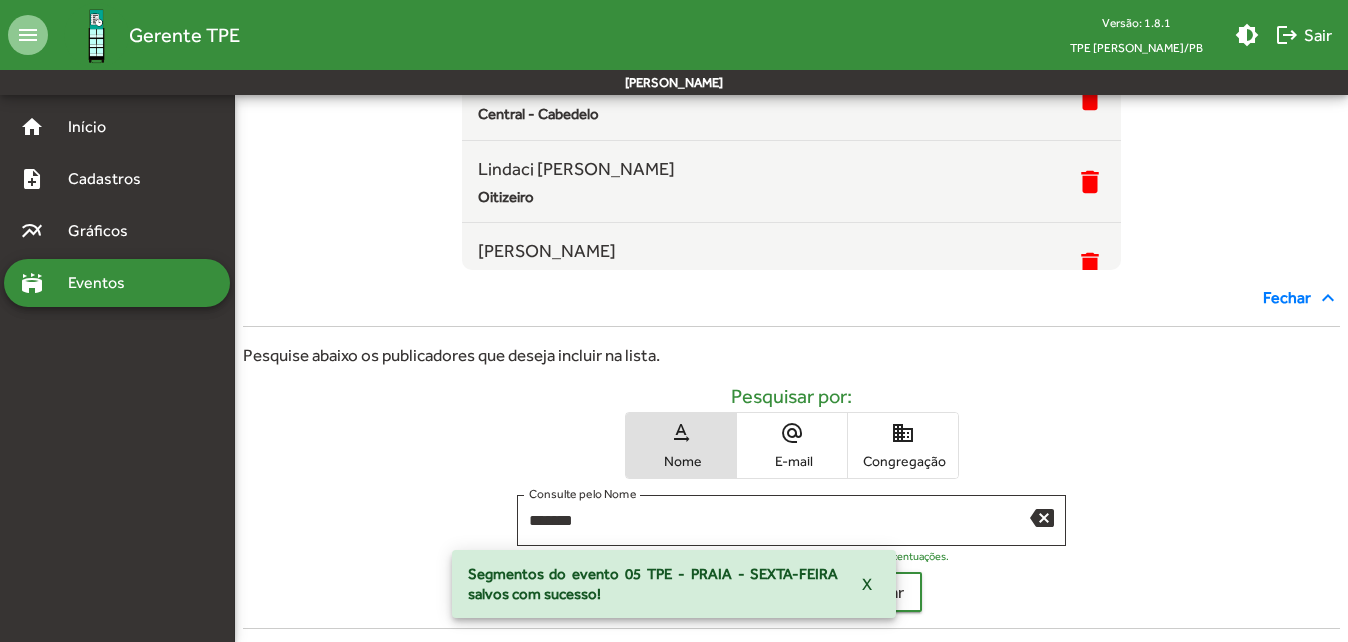 scroll, scrollTop: 675, scrollLeft: 0, axis: vertical 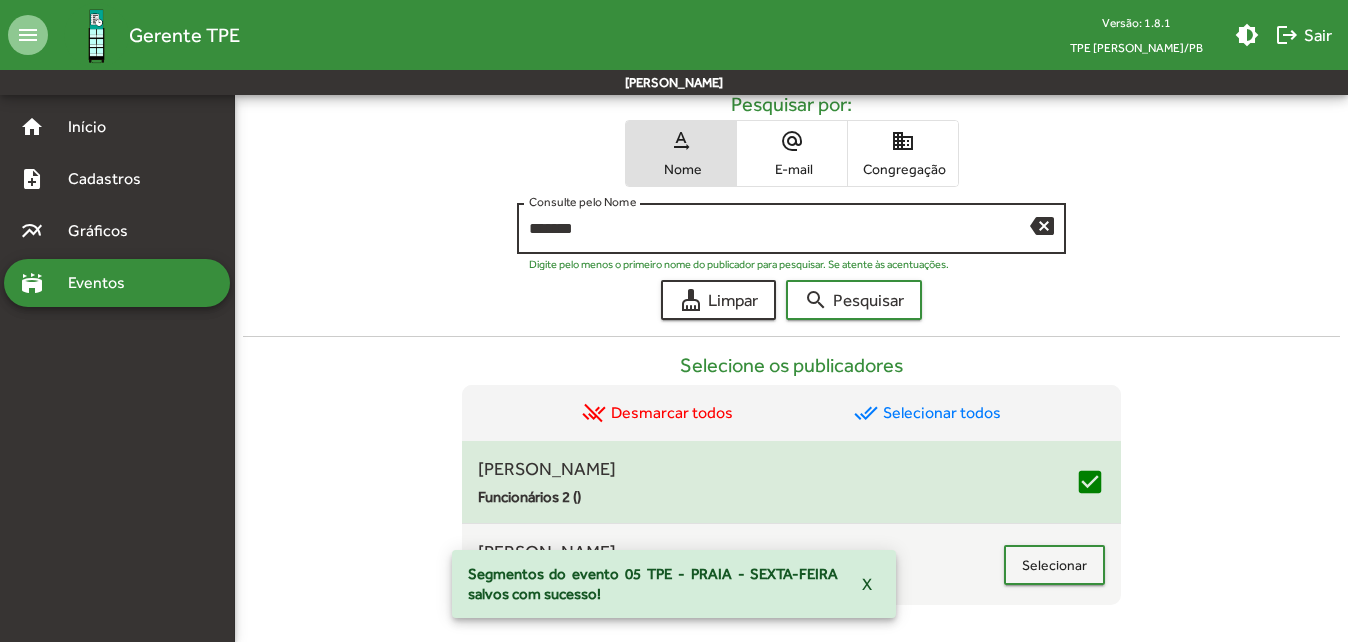 click on "*******" at bounding box center (779, 229) 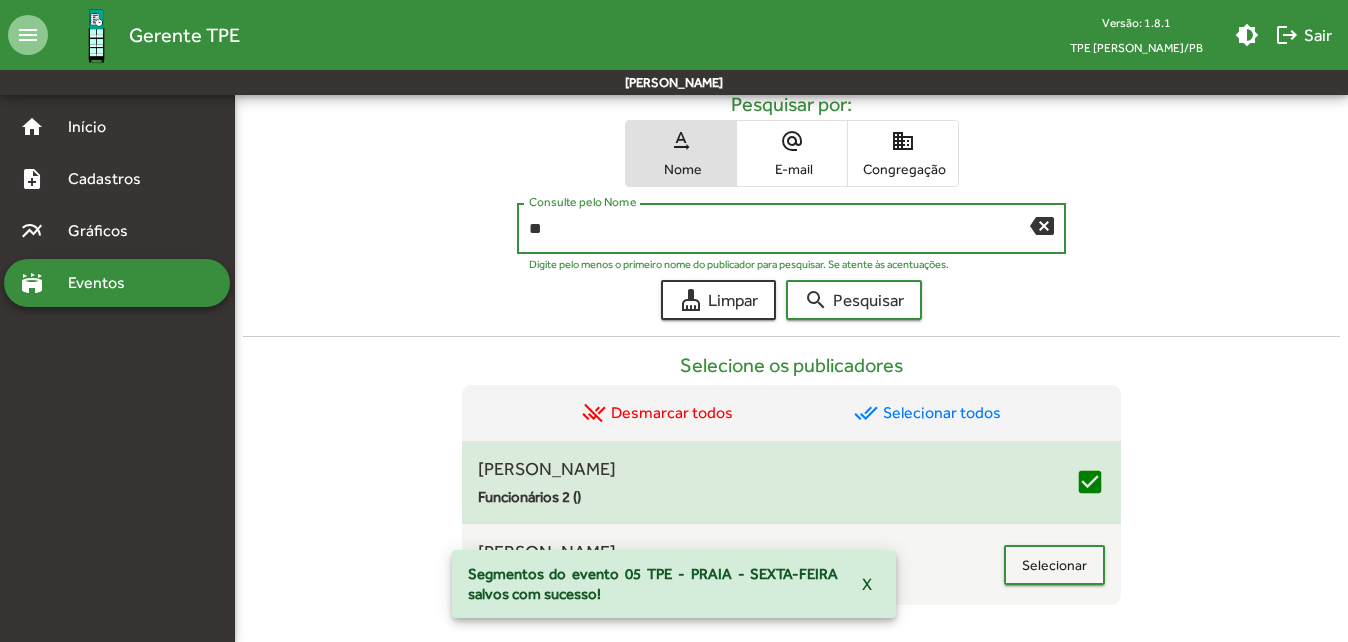 type on "*" 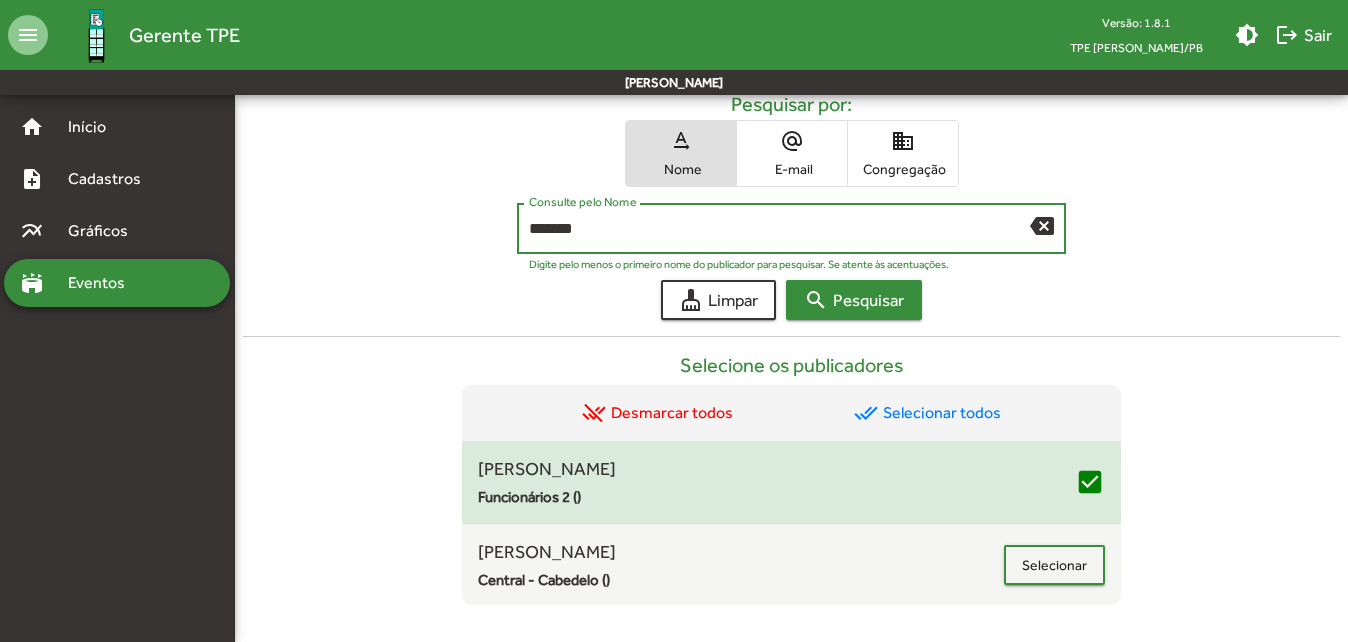 click on "search  Pesquisar" at bounding box center [854, 300] 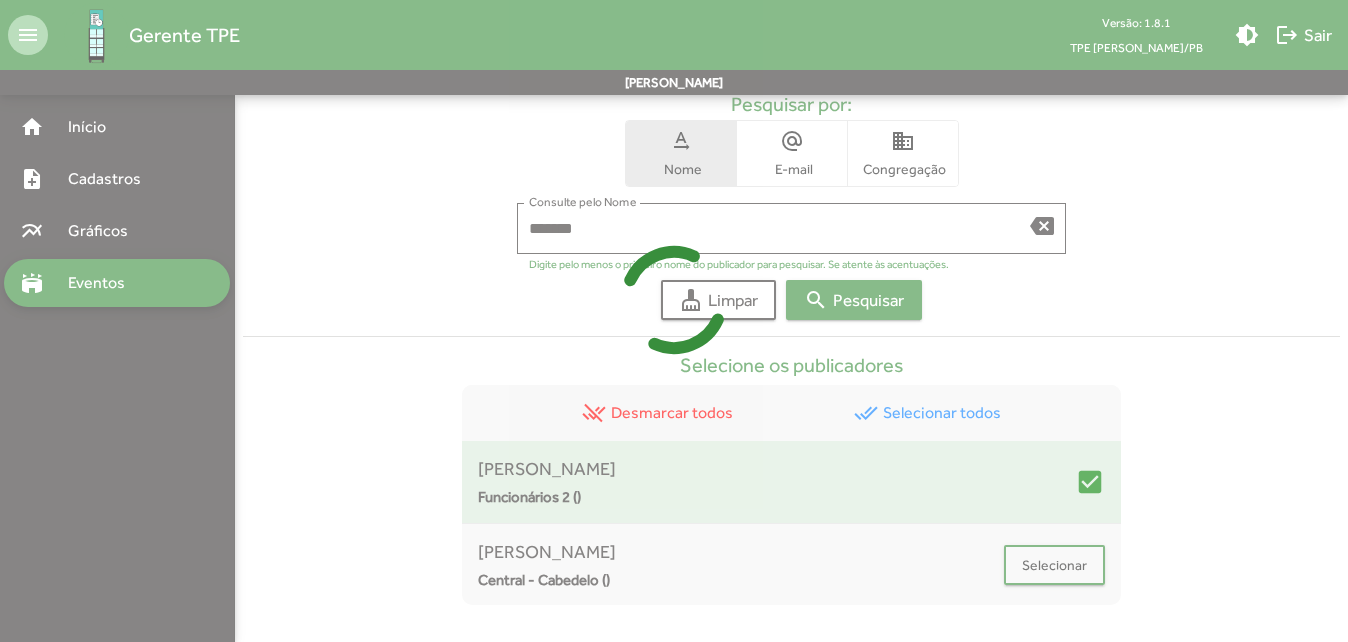 scroll, scrollTop: 693, scrollLeft: 0, axis: vertical 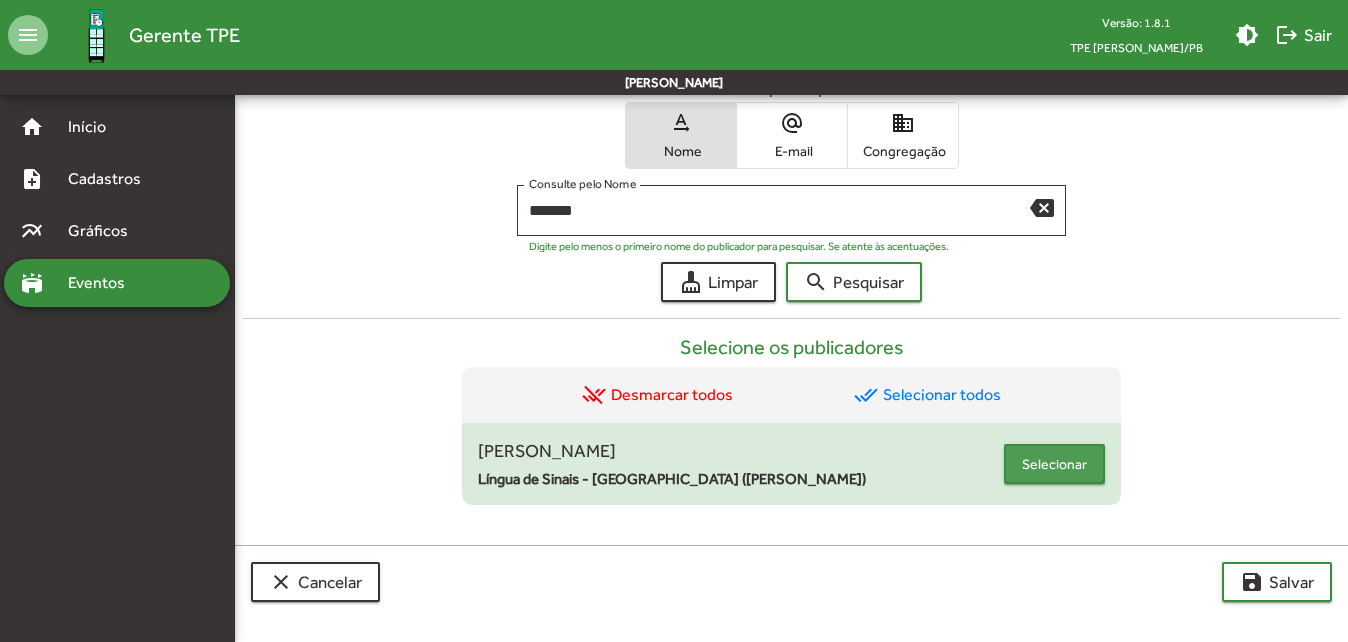 click on "Selecionar" at bounding box center (1054, 464) 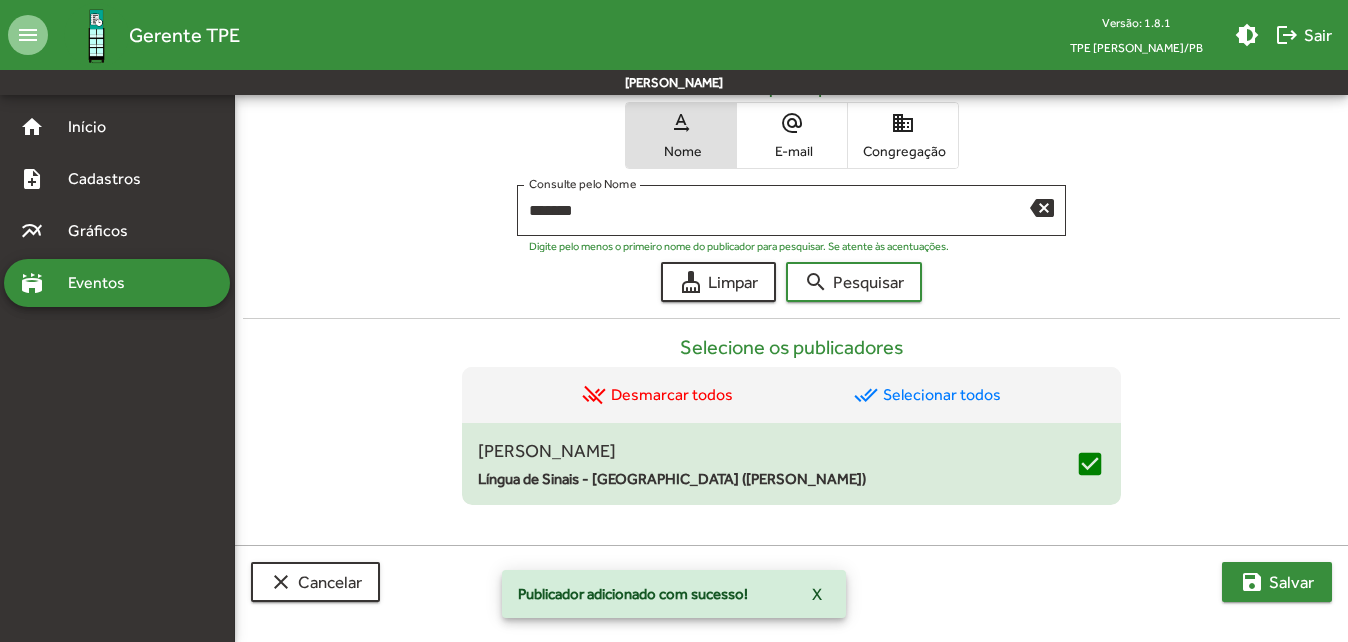 click on "save  [PERSON_NAME]" 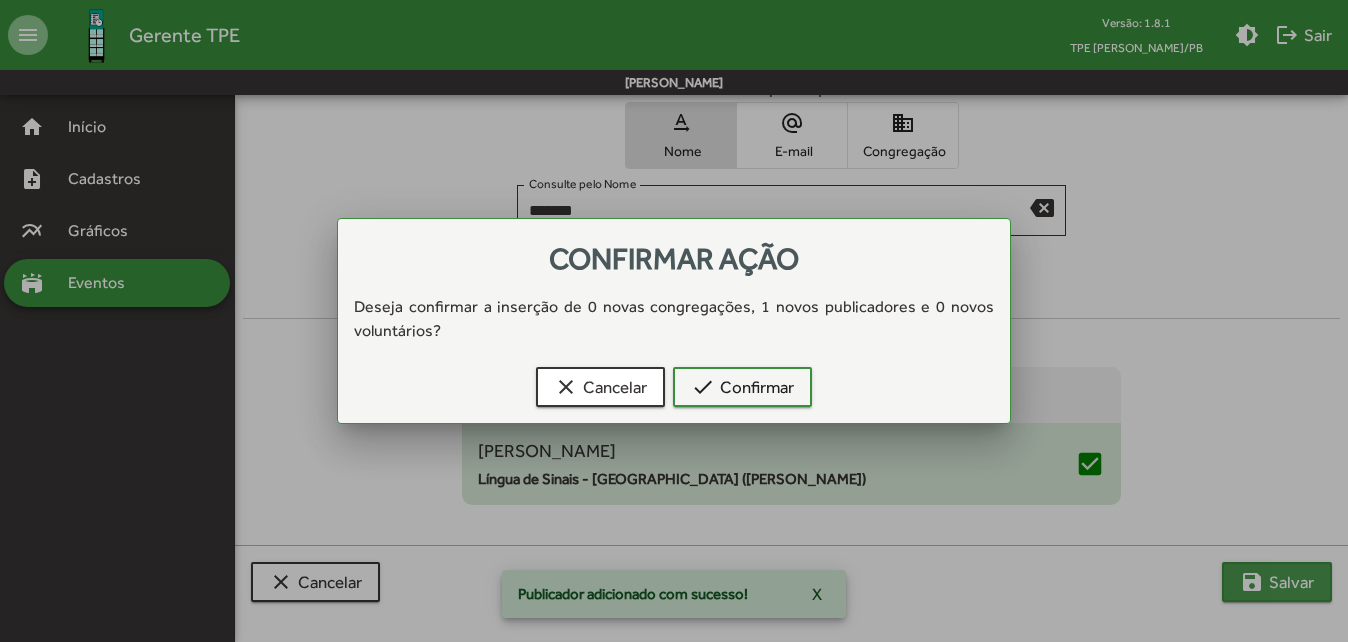 scroll, scrollTop: 0, scrollLeft: 0, axis: both 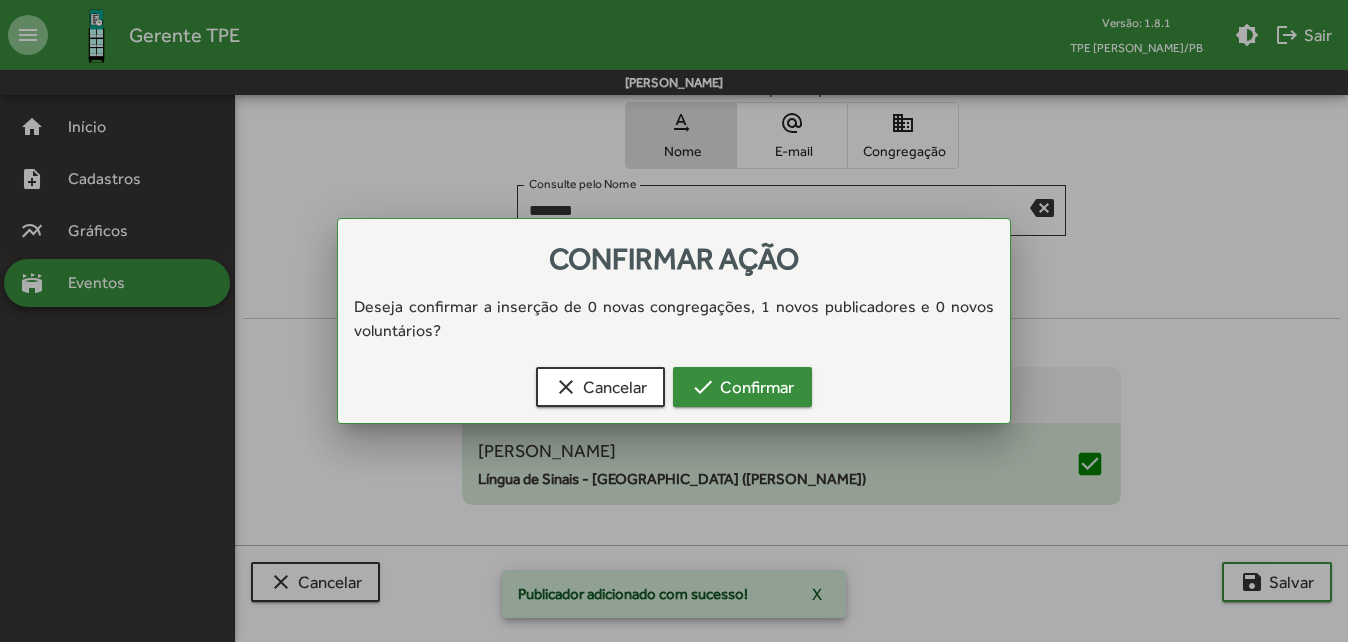 click on "check  Confirmar" at bounding box center [742, 387] 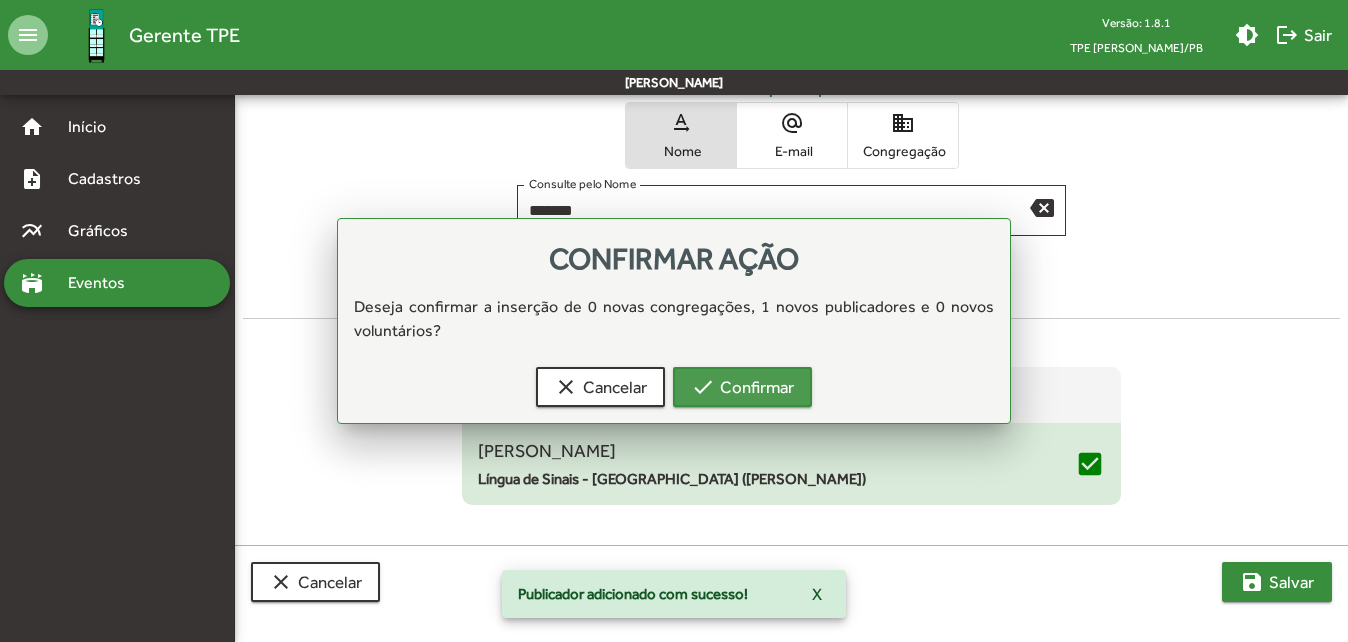 scroll, scrollTop: 693, scrollLeft: 0, axis: vertical 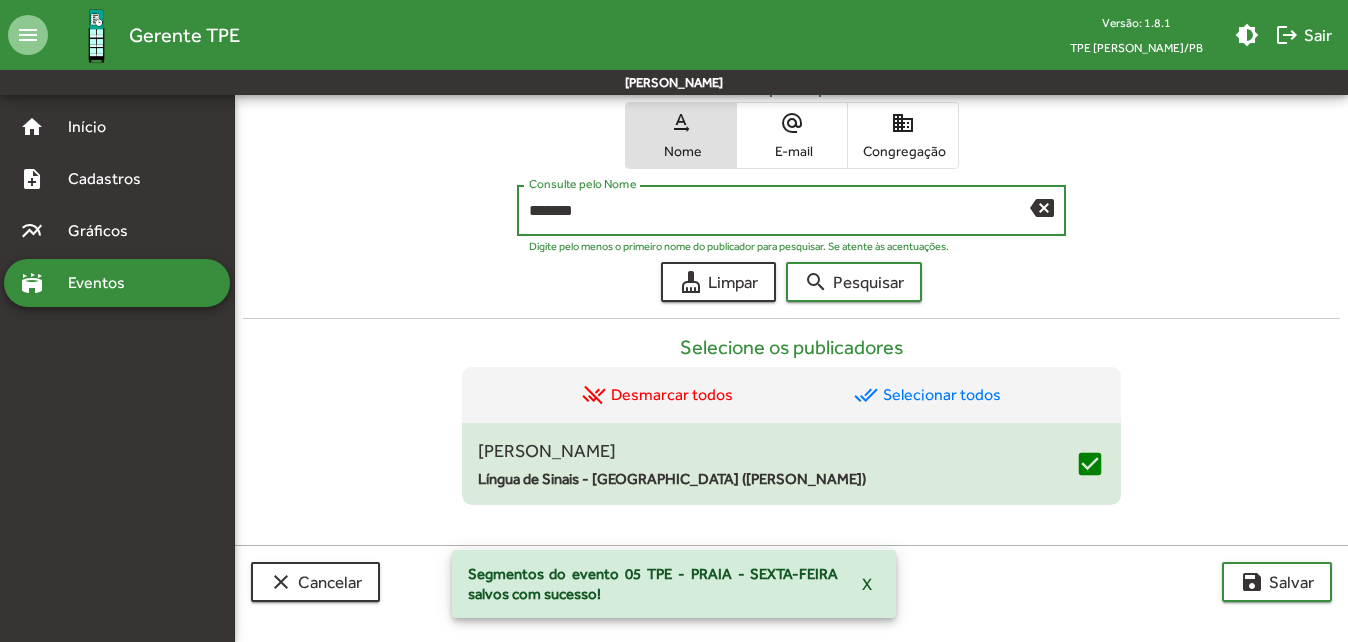 click on "*******" at bounding box center (779, 211) 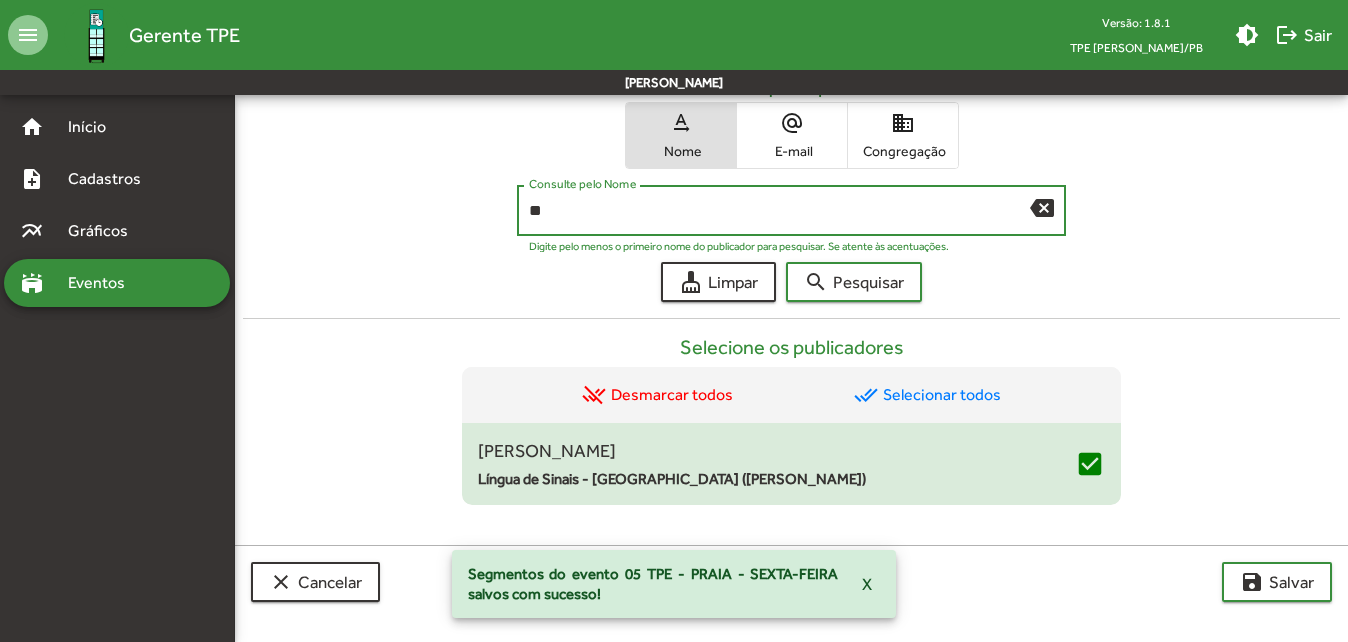 type on "*" 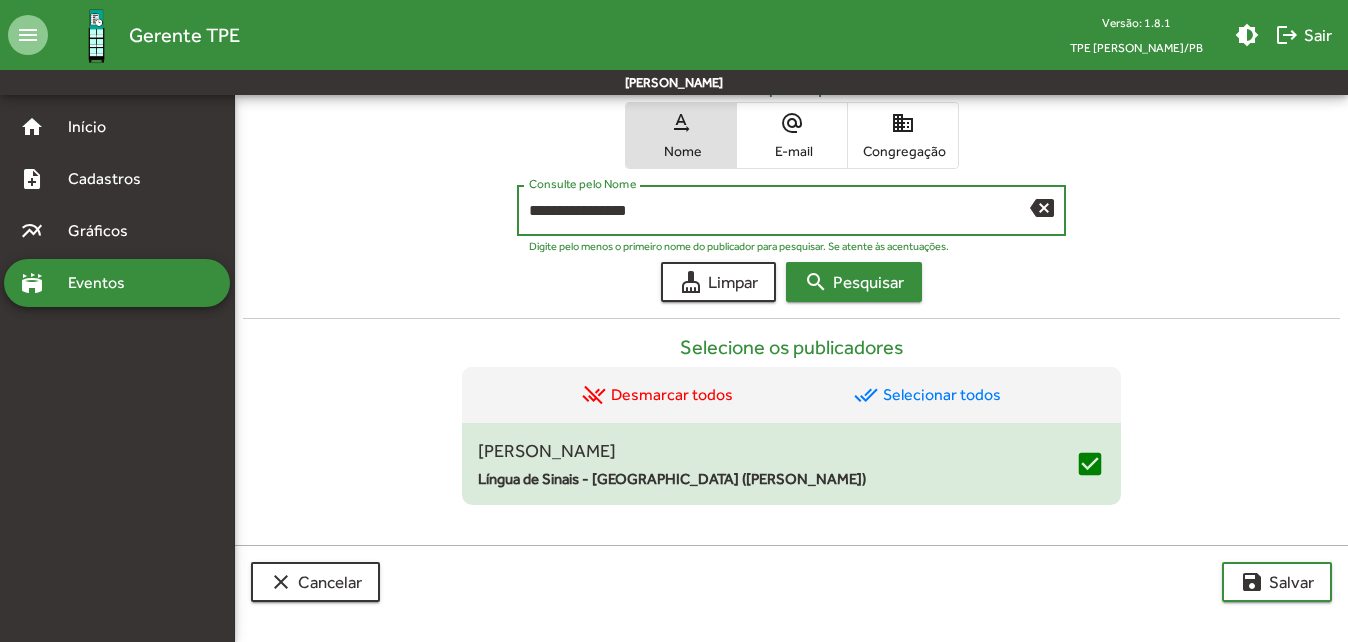 click on "search  Pesquisar" at bounding box center [854, 282] 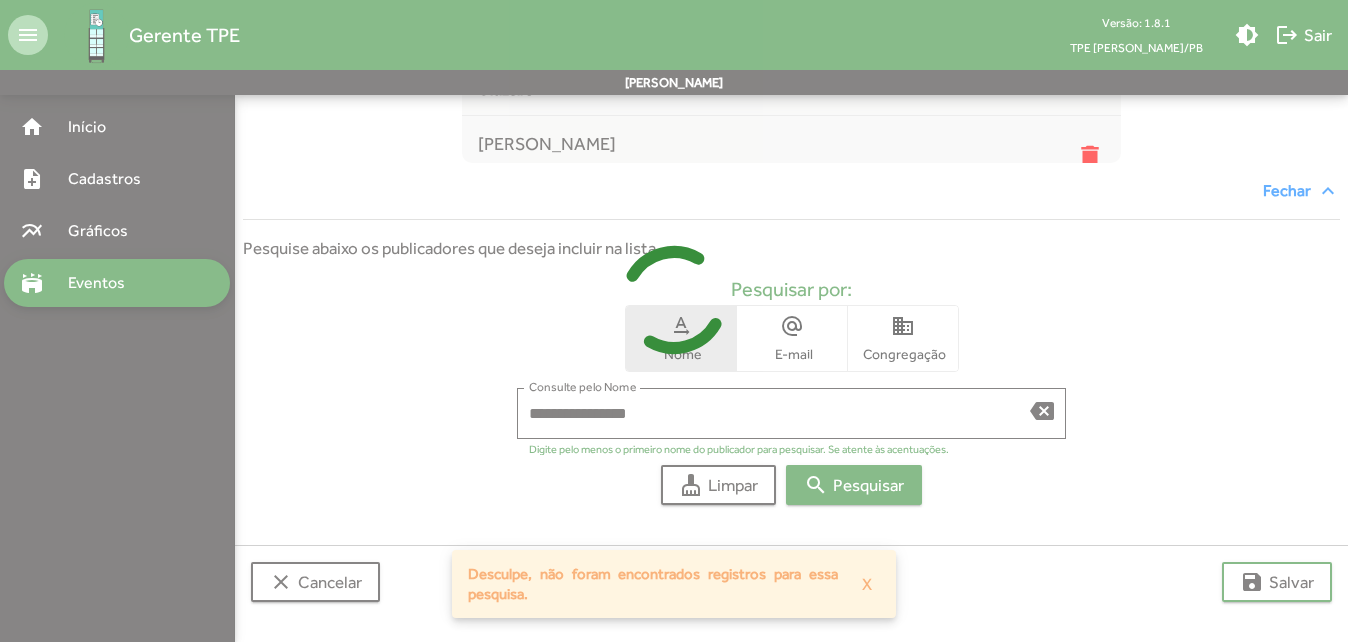 scroll, scrollTop: 490, scrollLeft: 0, axis: vertical 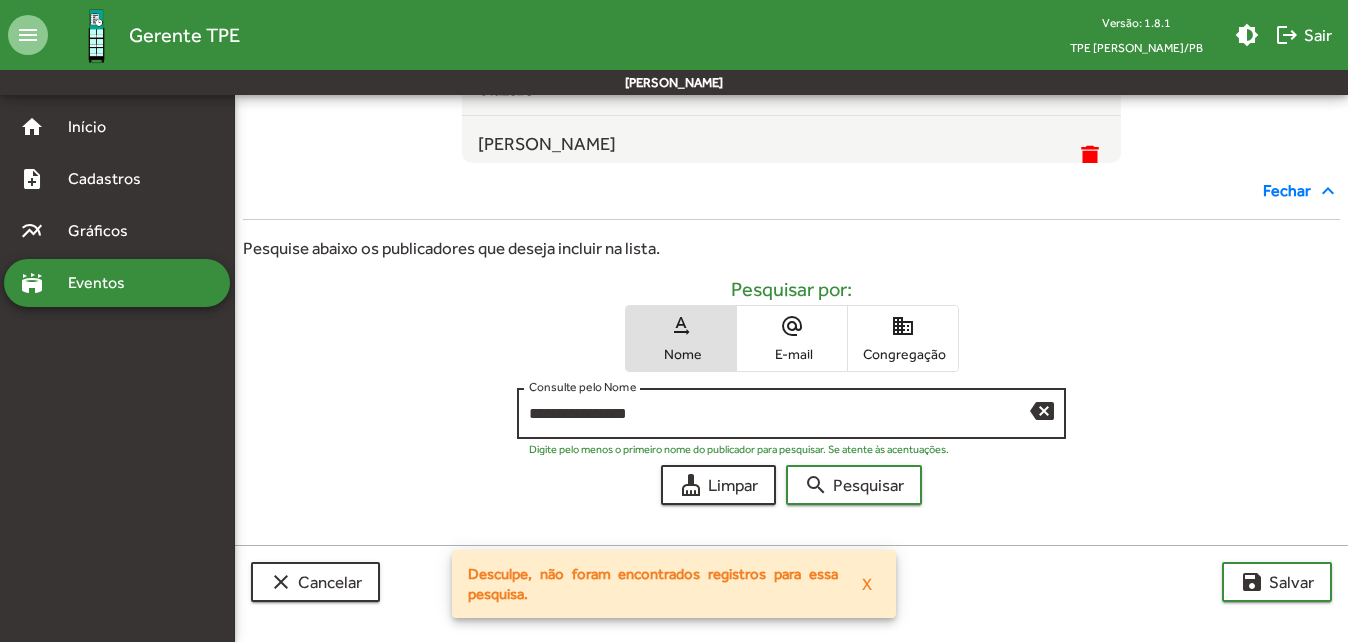 click on "**********" at bounding box center (779, 414) 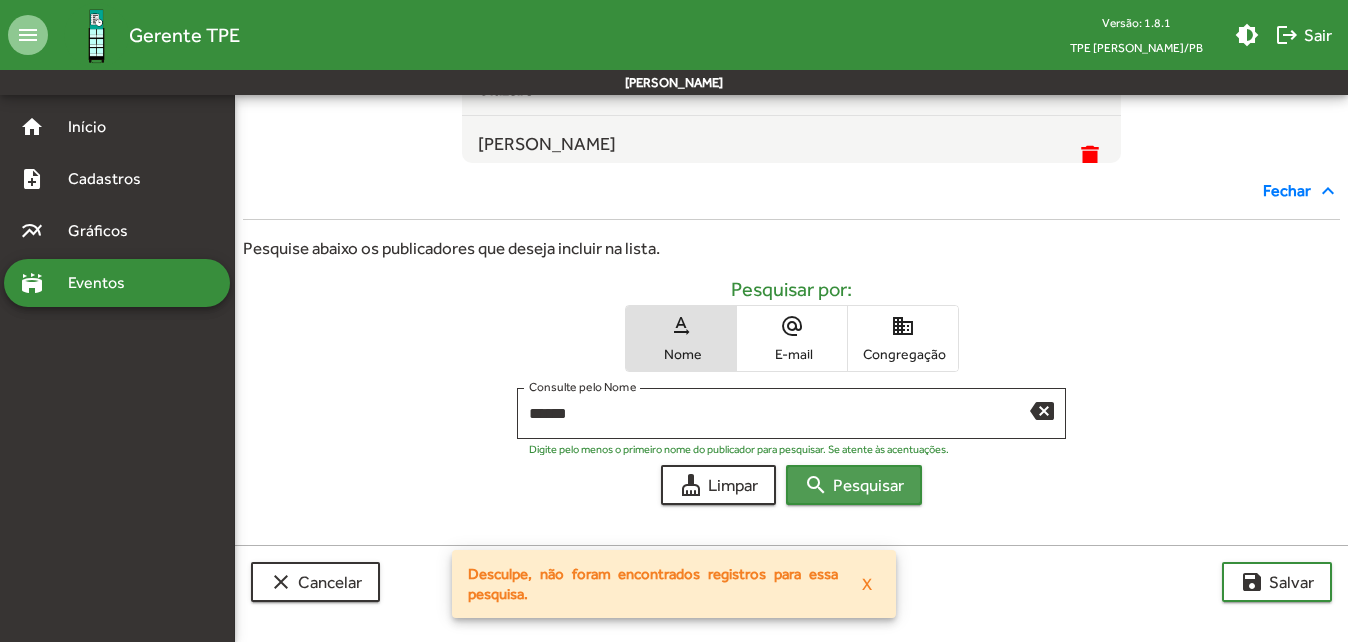 click on "search  Pesquisar" at bounding box center [854, 485] 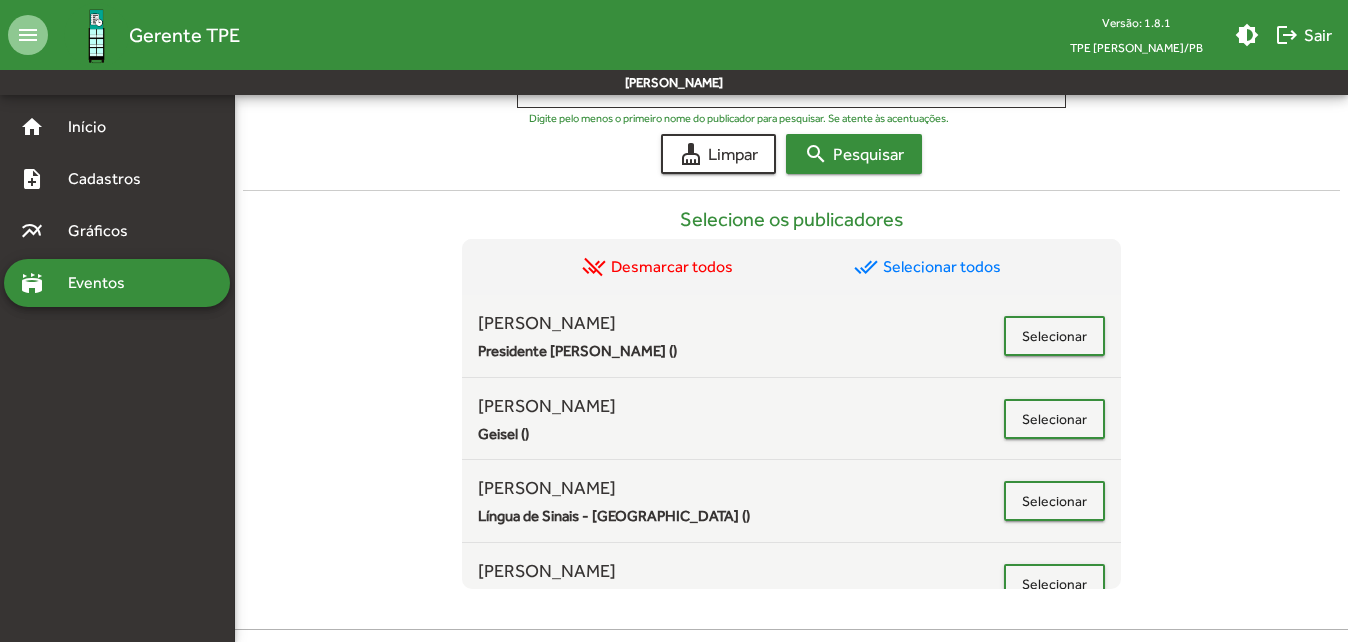 scroll, scrollTop: 905, scrollLeft: 0, axis: vertical 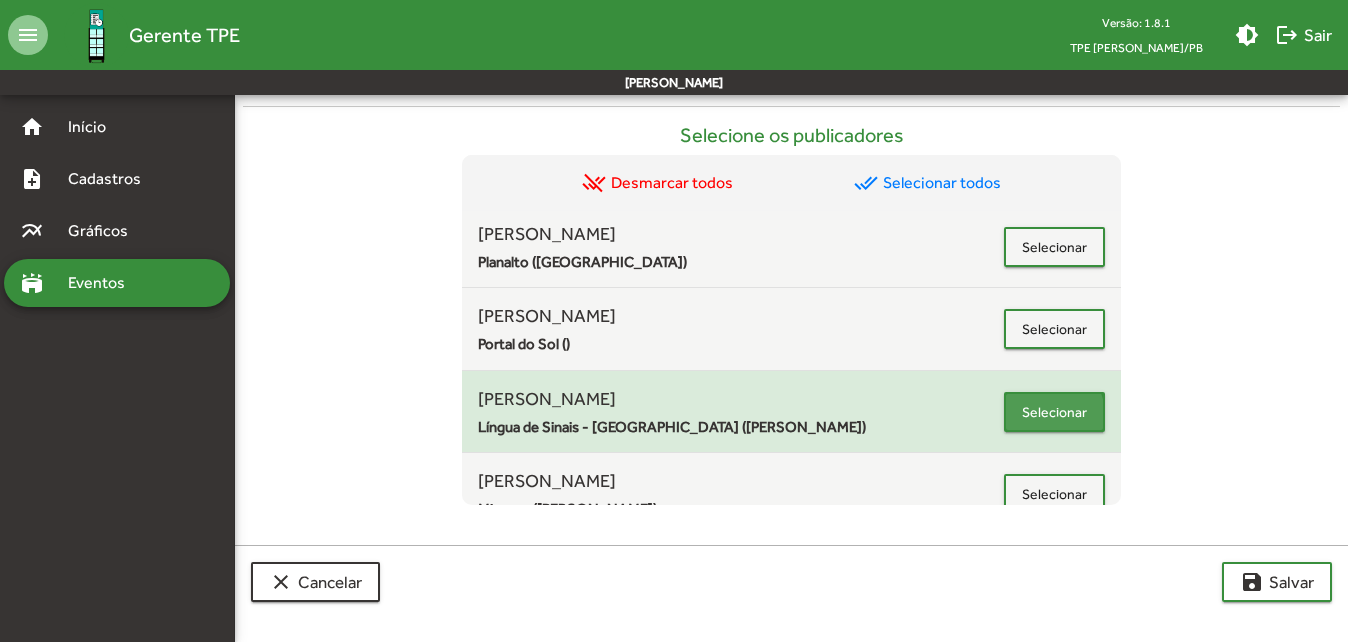 click on "Selecionar" at bounding box center [1054, 412] 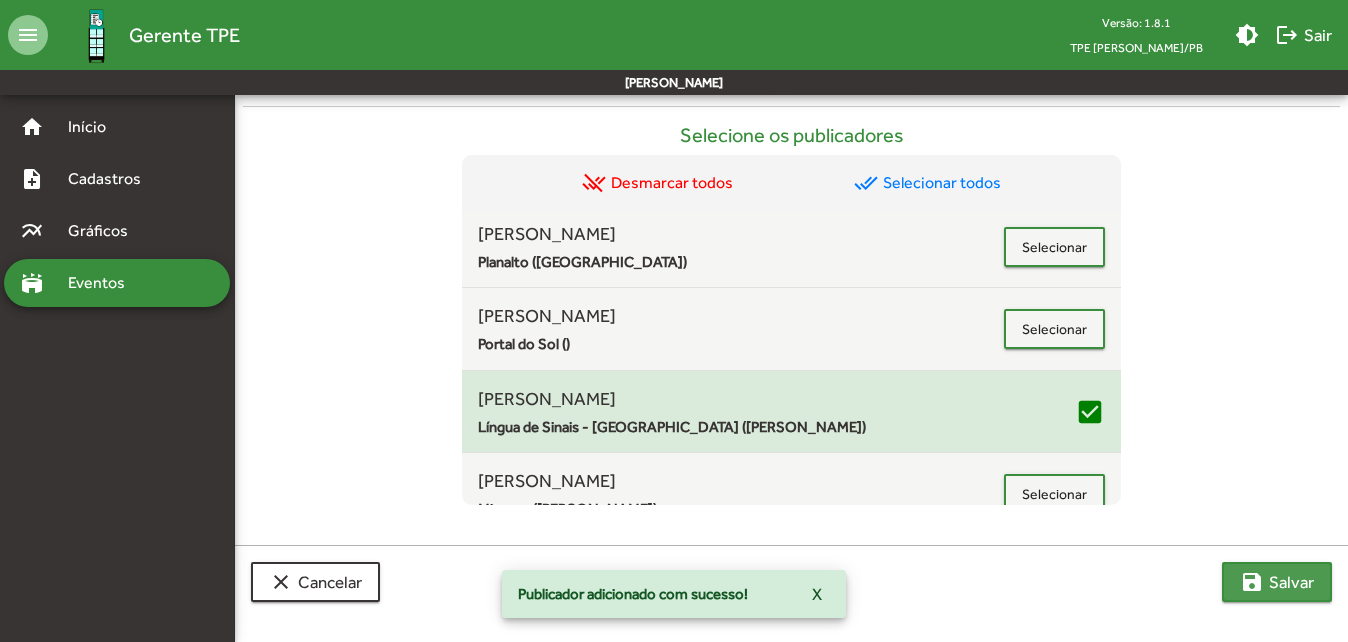 click on "save  [PERSON_NAME]" 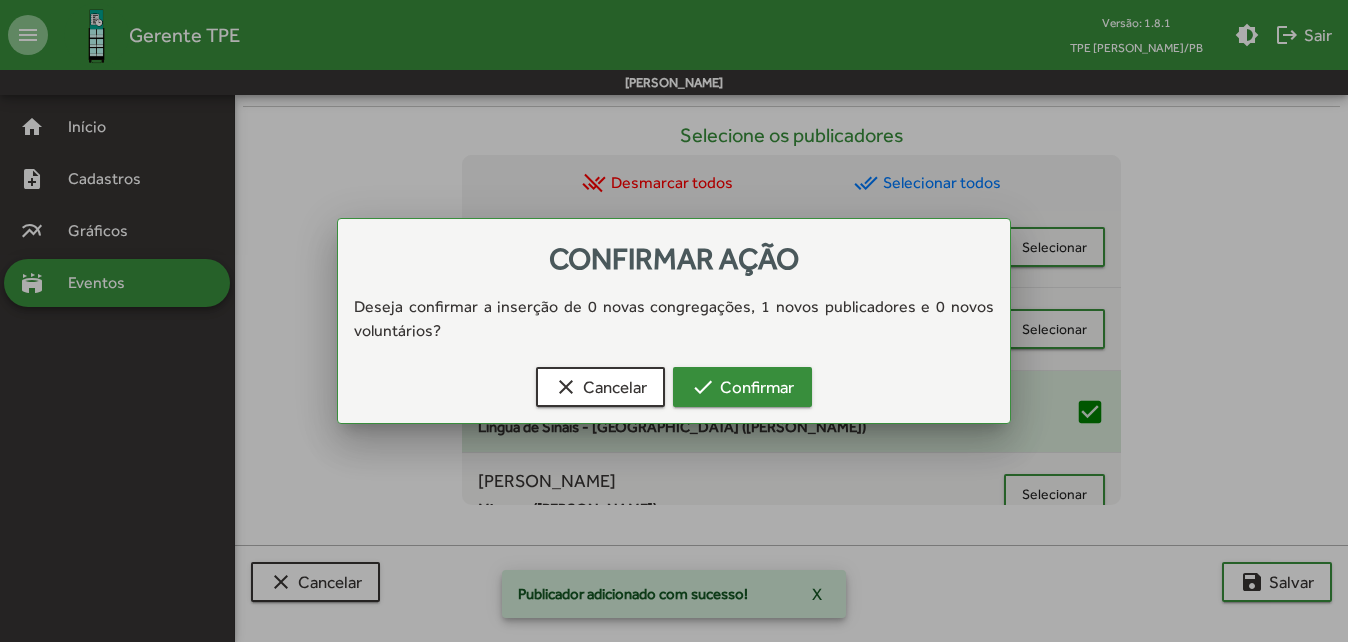 click on "check  Confirmar" at bounding box center (742, 387) 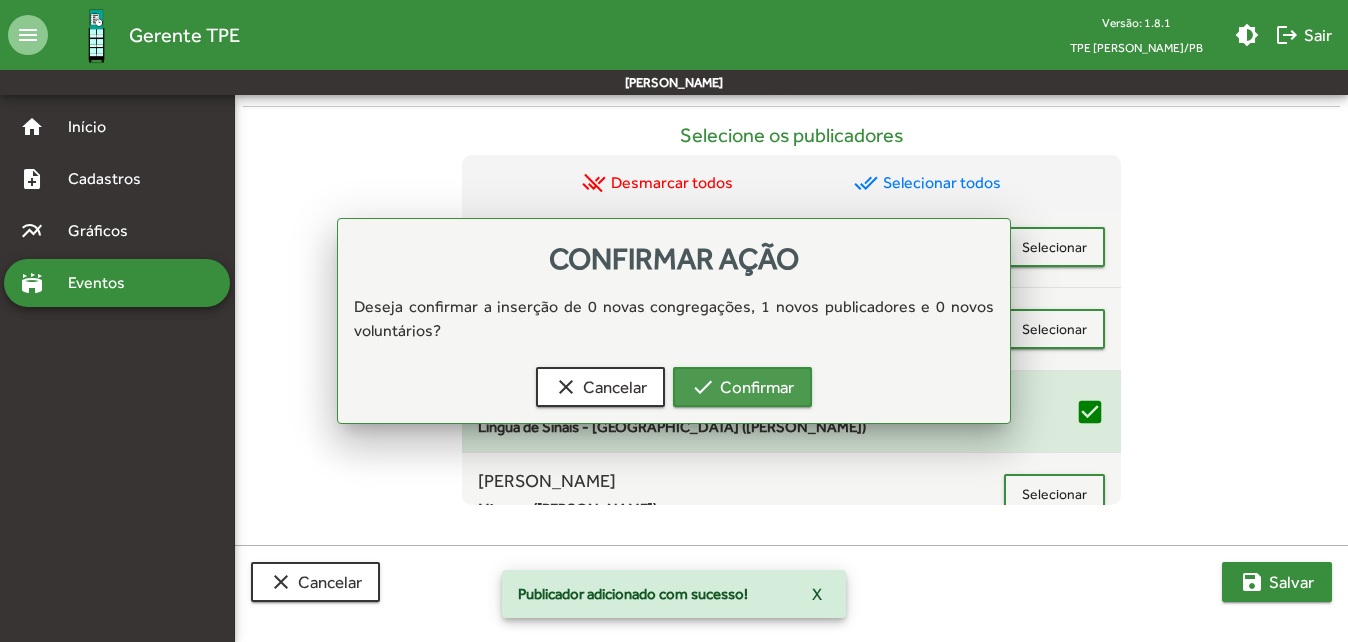 scroll, scrollTop: 905, scrollLeft: 0, axis: vertical 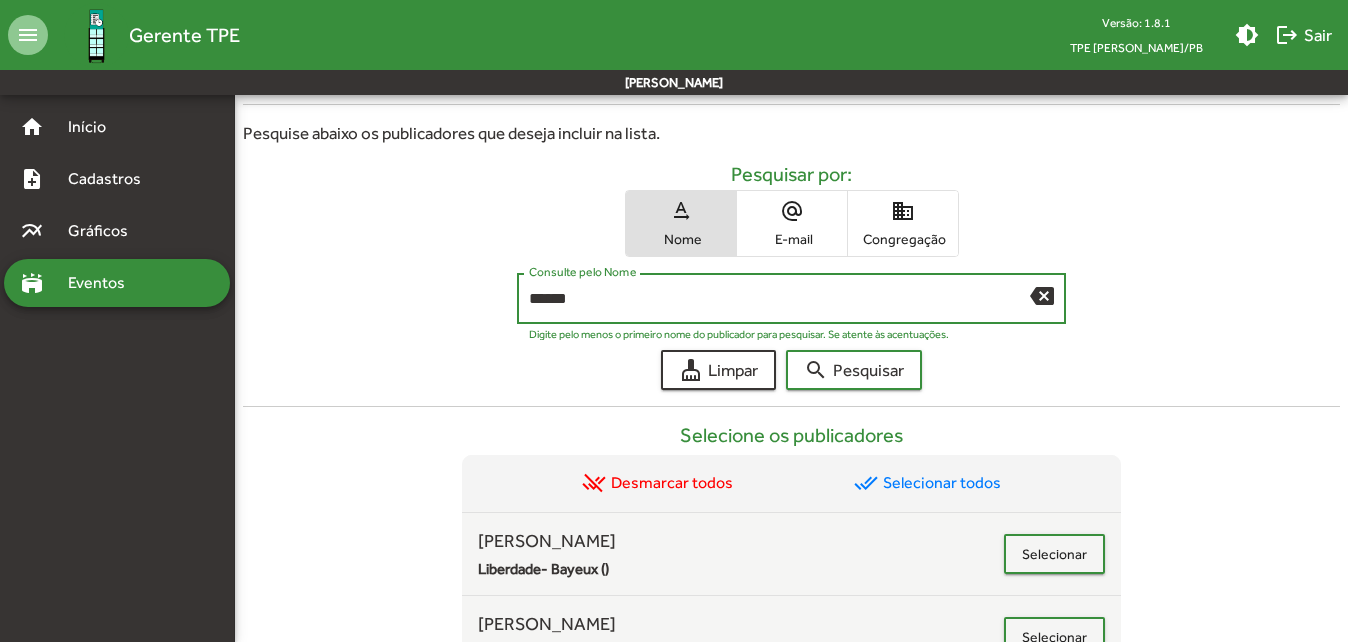 click on "*****" at bounding box center [779, 299] 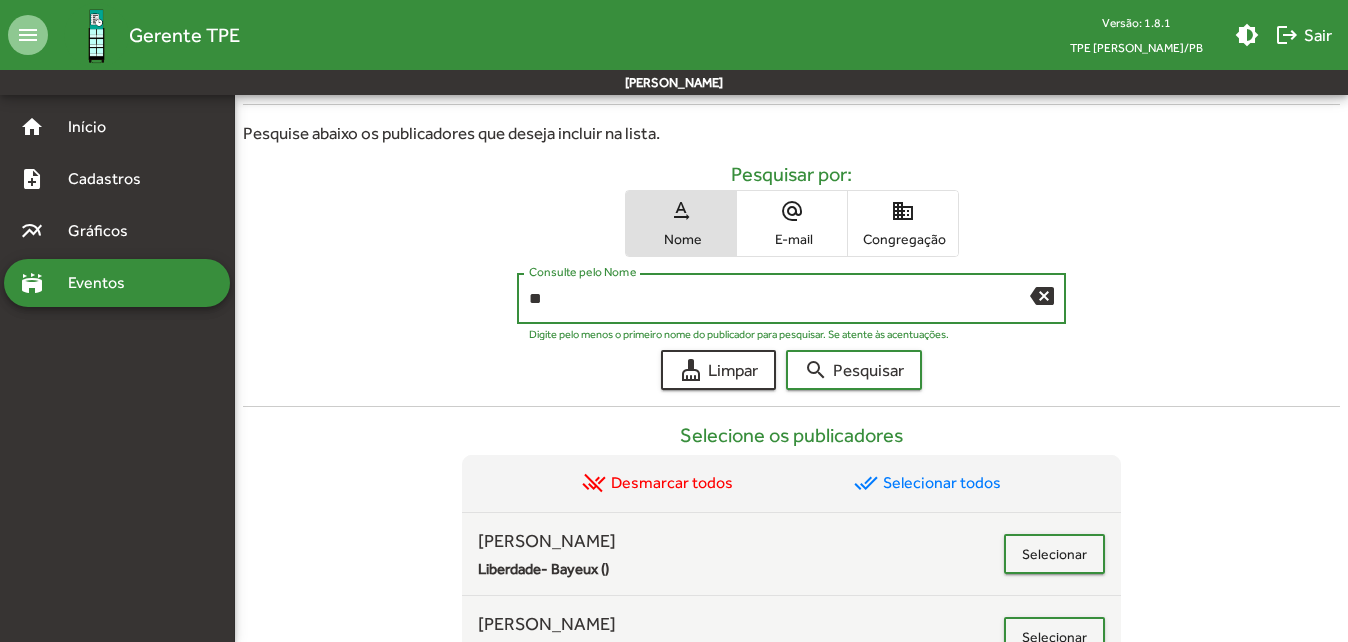 type on "*" 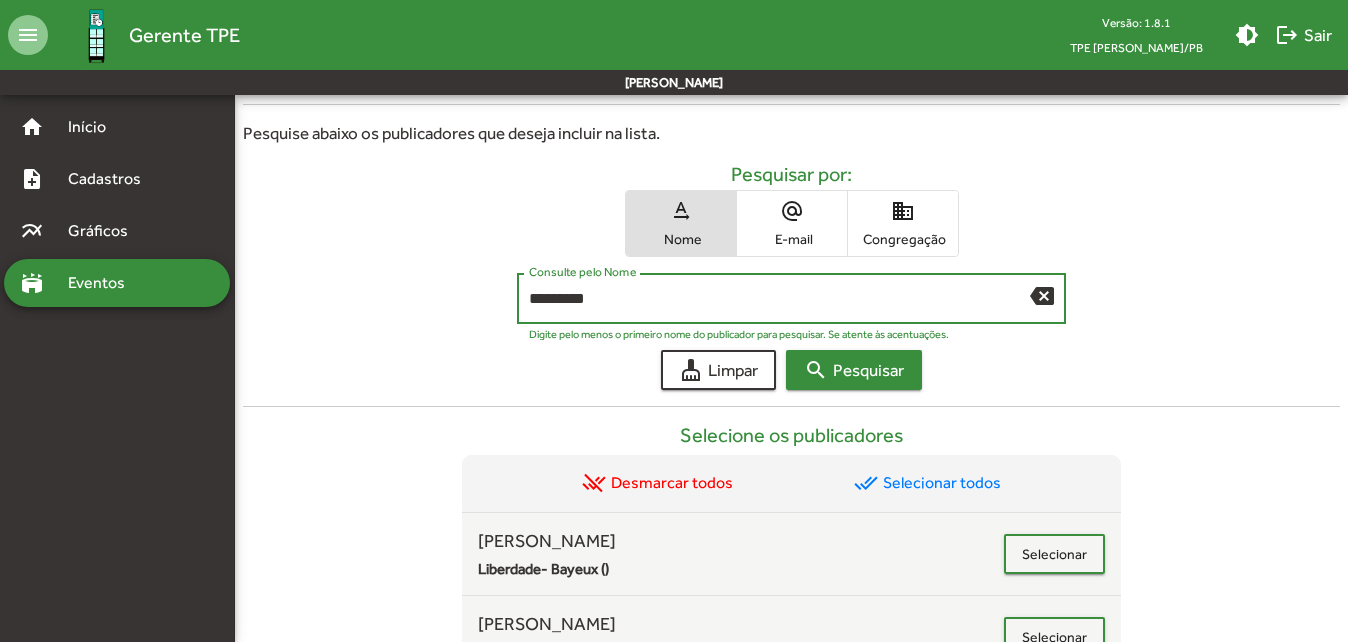 click on "search  Pesquisar" at bounding box center [854, 370] 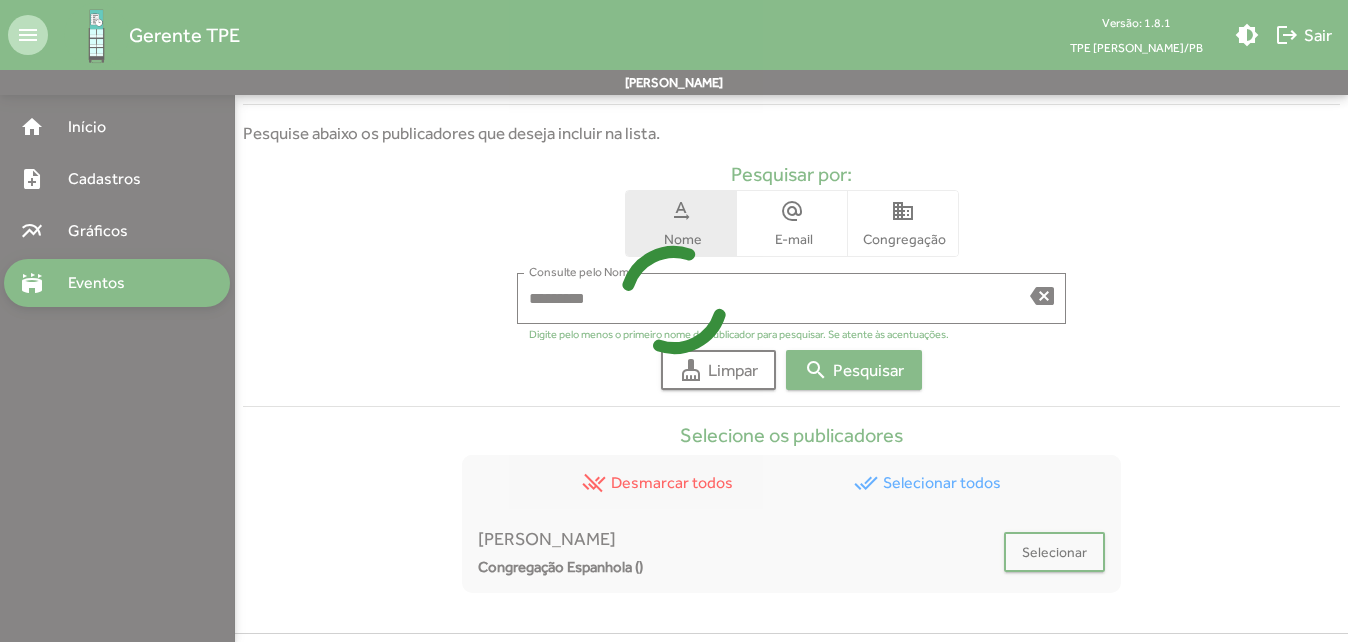 scroll, scrollTop: 693, scrollLeft: 0, axis: vertical 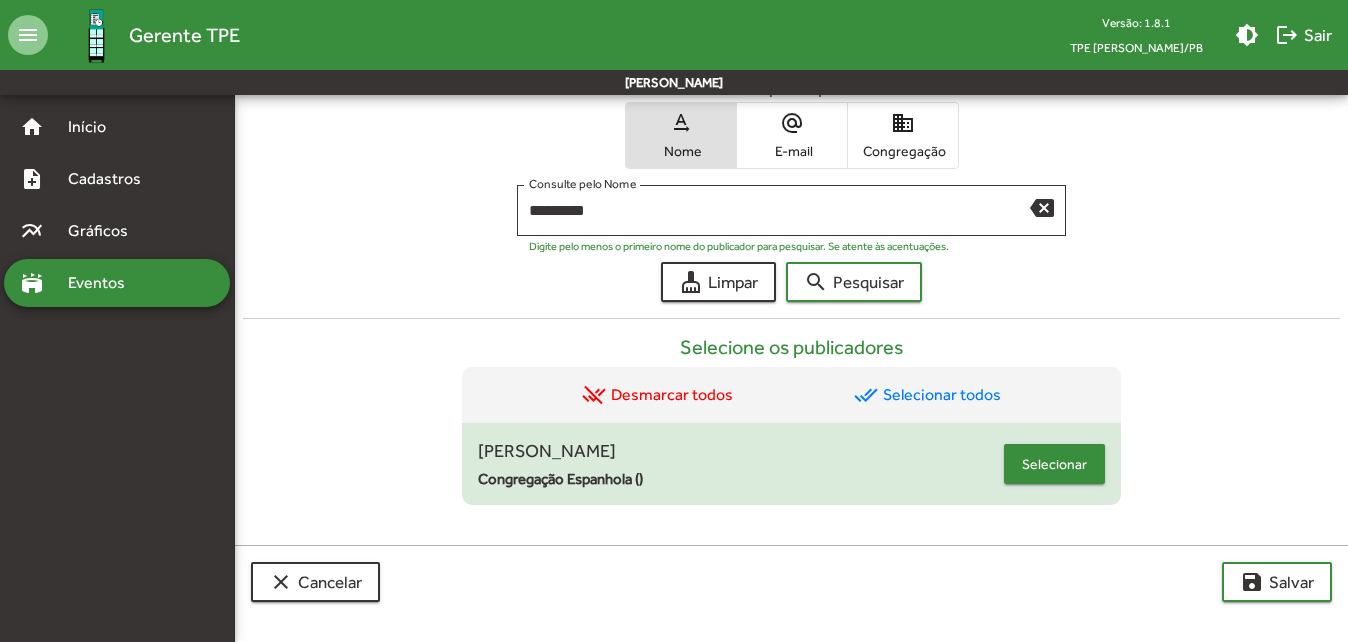 click on "Selecionar" at bounding box center (1054, 464) 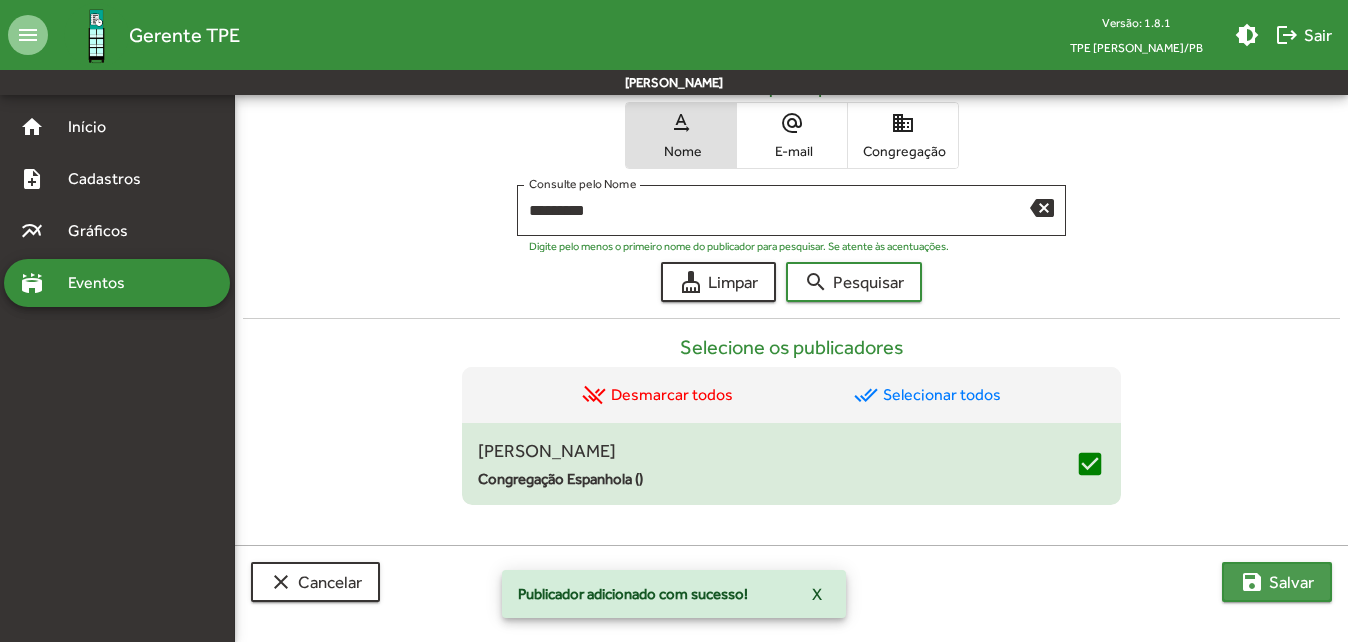 click on "save  [PERSON_NAME]" 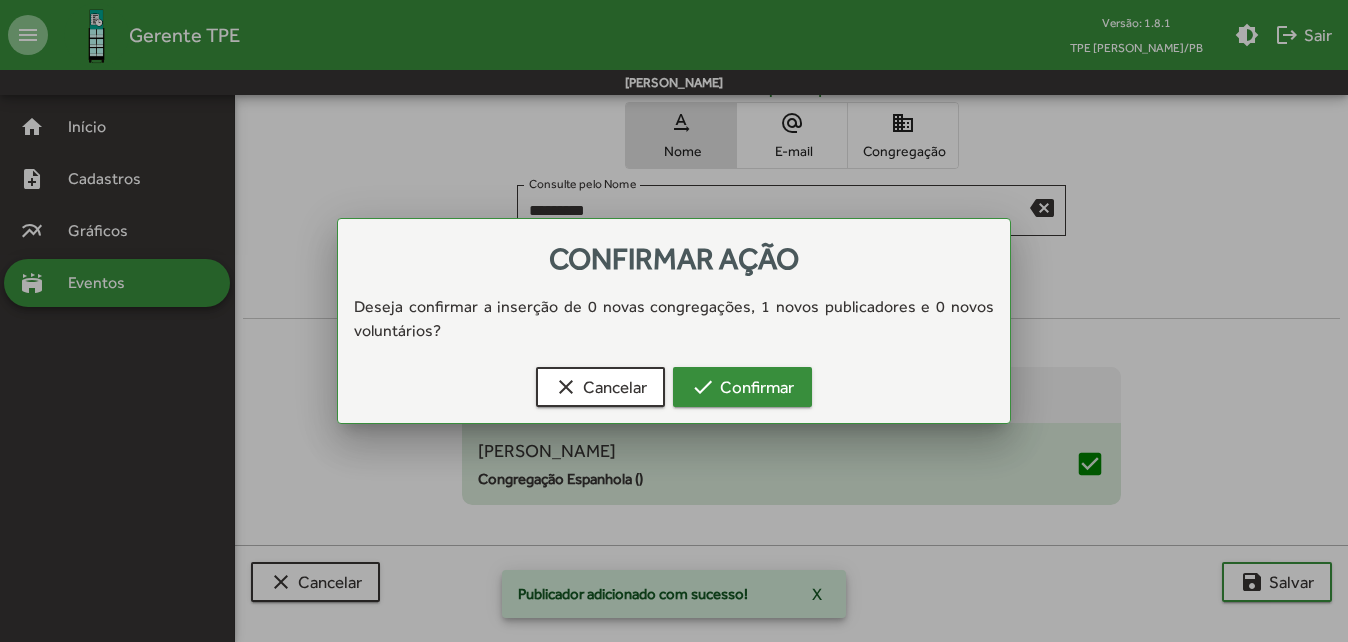 click on "check  Confirmar" at bounding box center (742, 387) 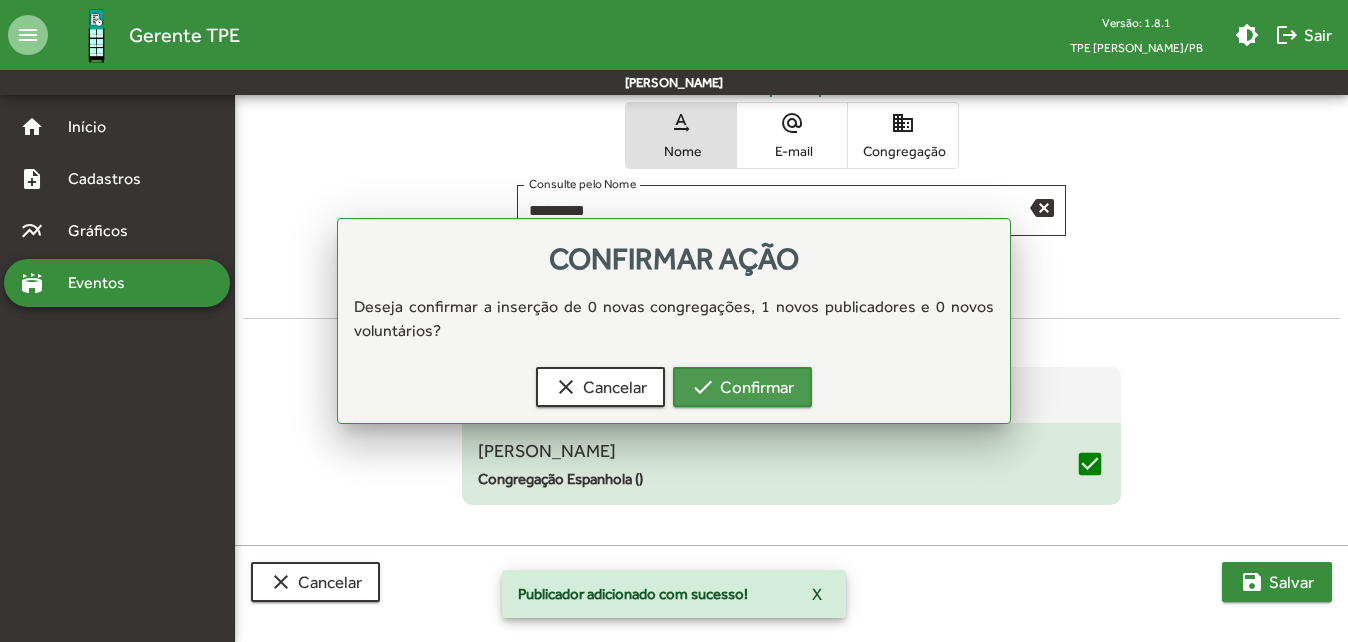 scroll, scrollTop: 693, scrollLeft: 0, axis: vertical 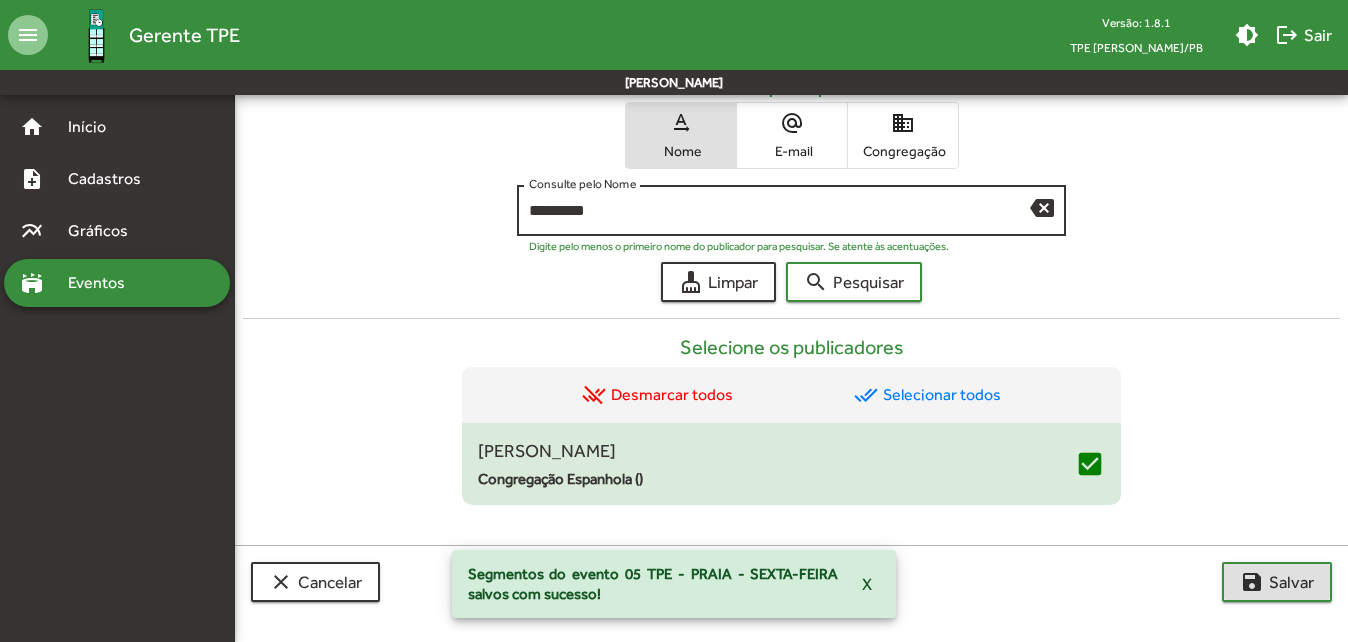 click on "*********" at bounding box center [779, 211] 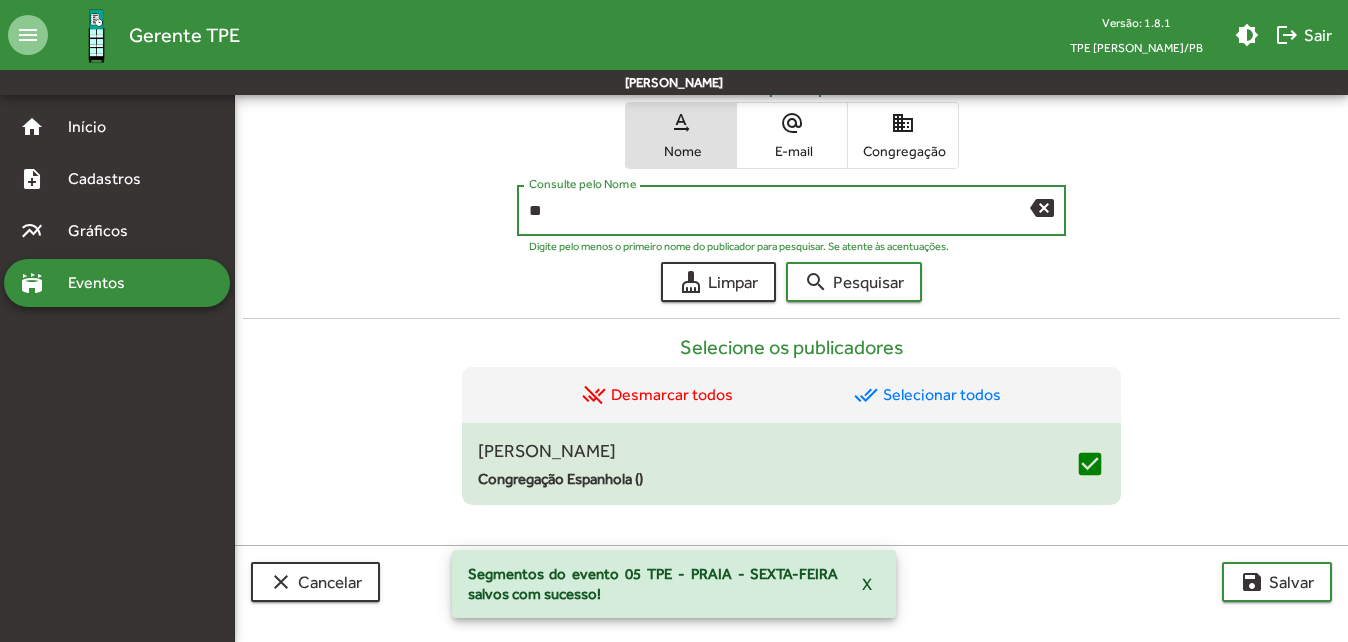 type on "*" 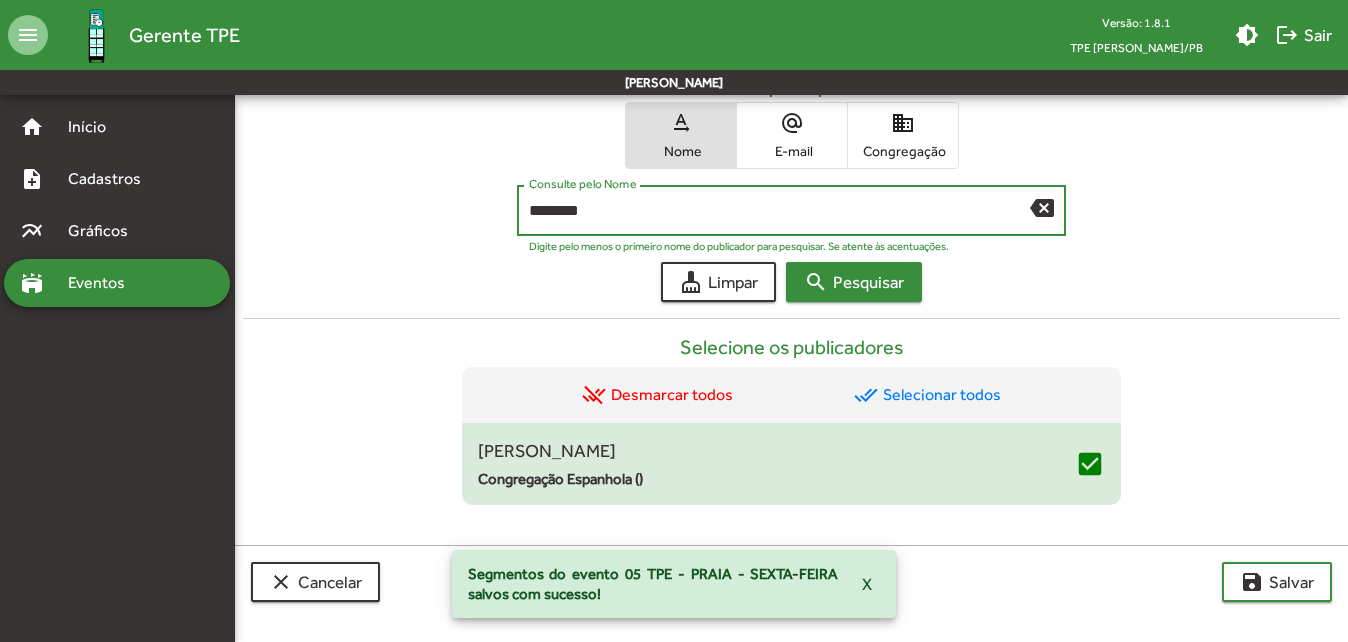 type on "********" 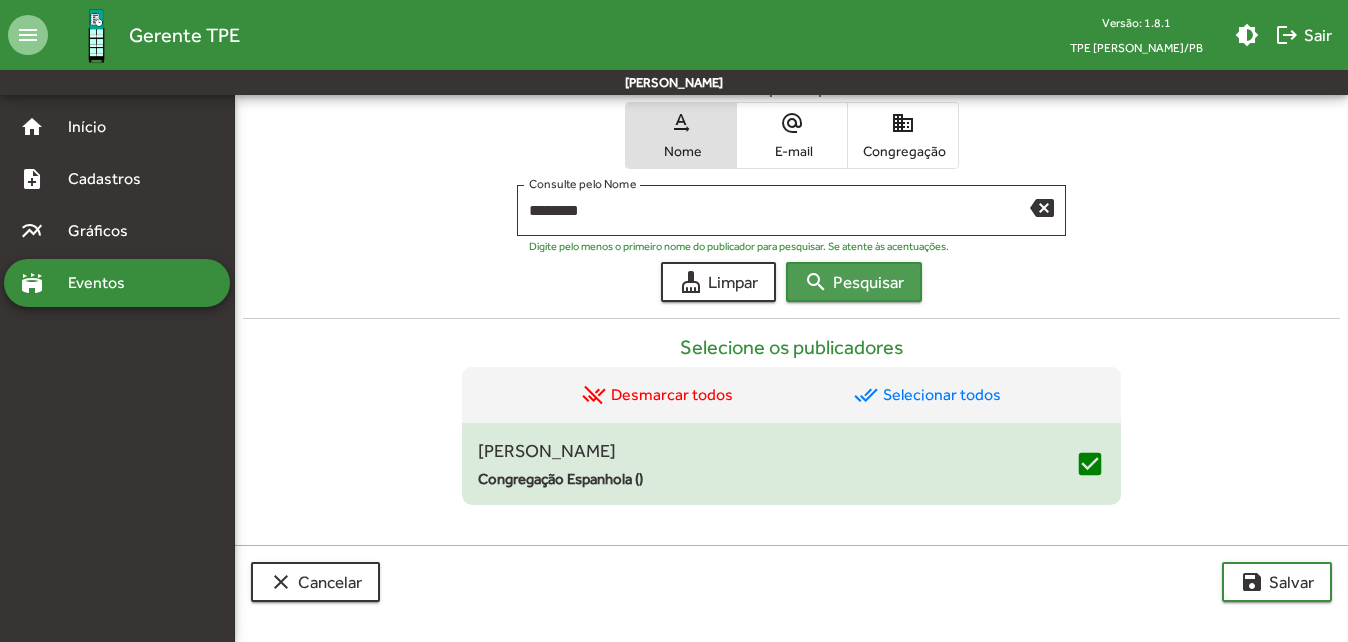 click on "search  Pesquisar" at bounding box center (854, 282) 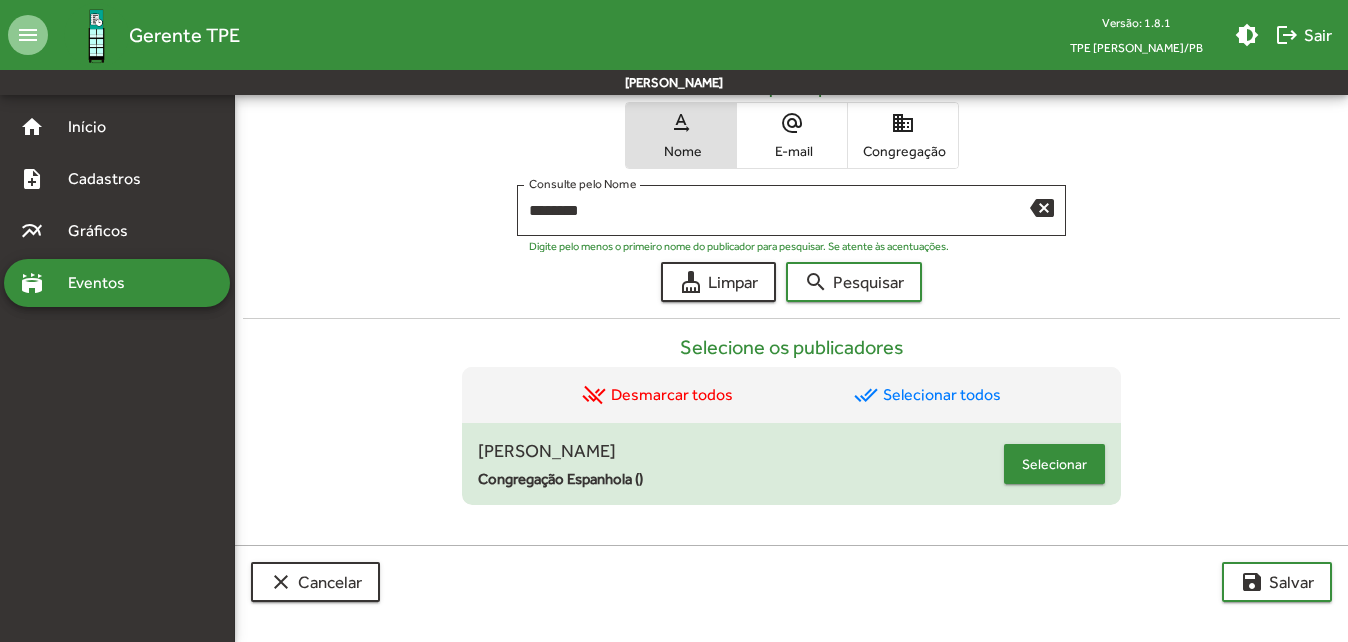 click on "Selecionar" at bounding box center (1054, 464) 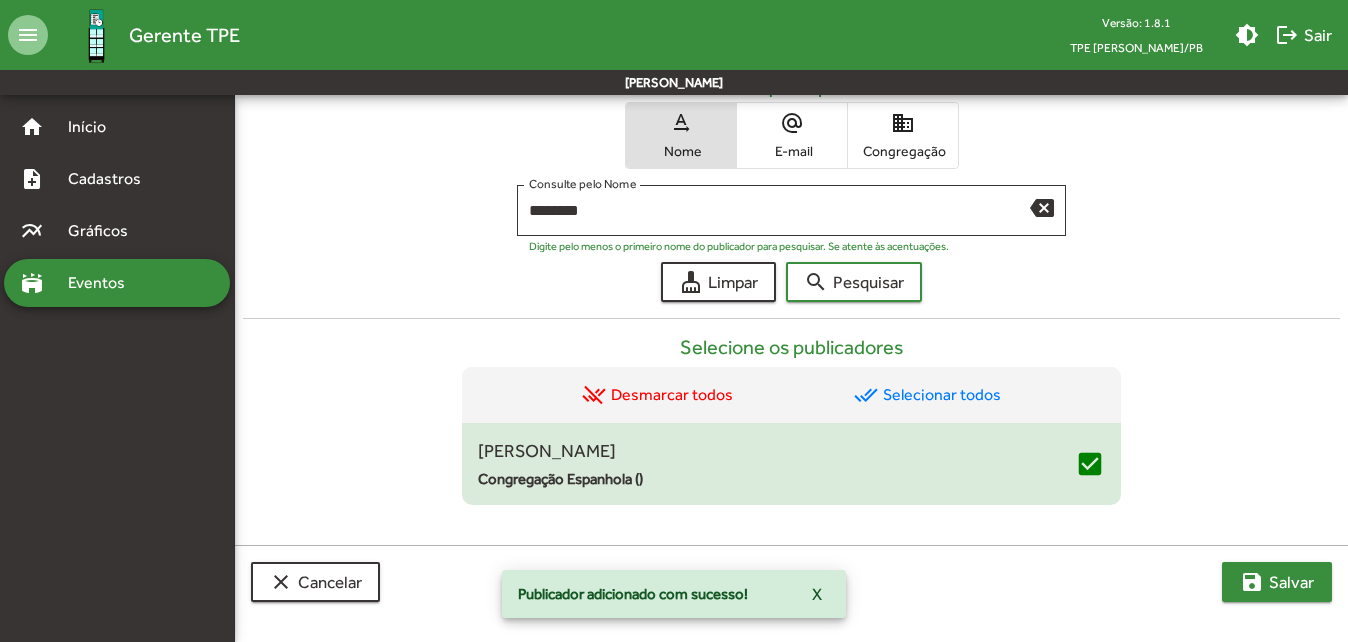 click on "save" 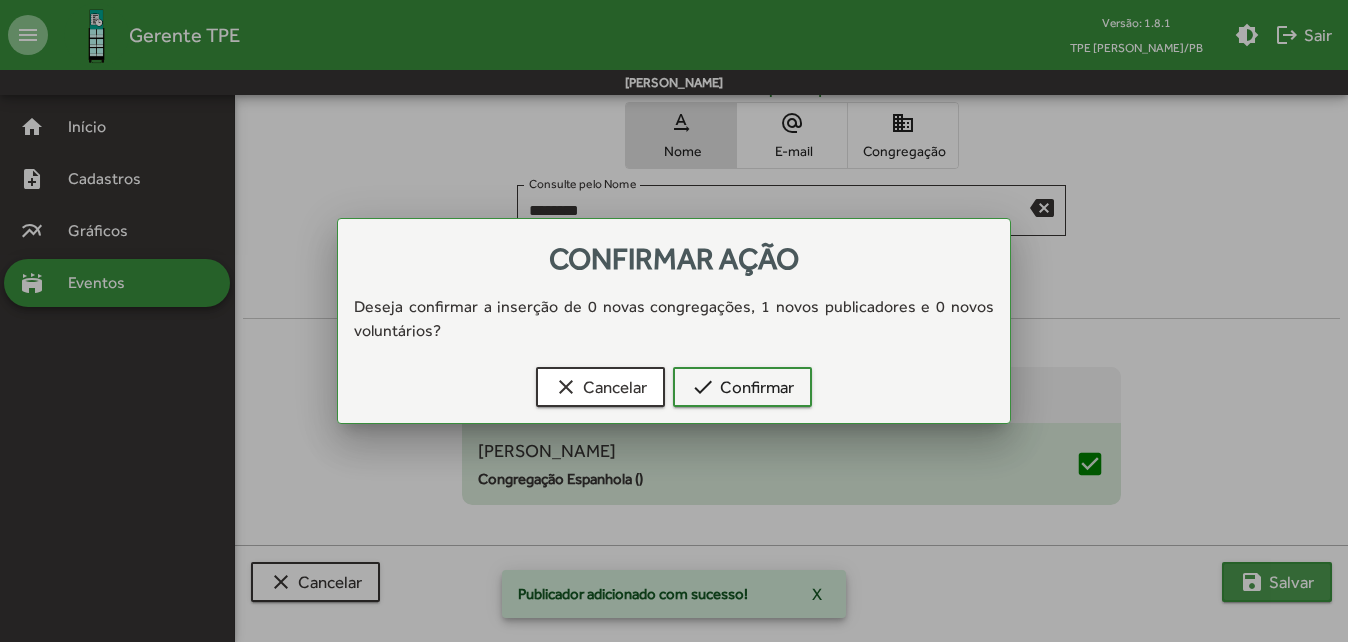 scroll, scrollTop: 0, scrollLeft: 0, axis: both 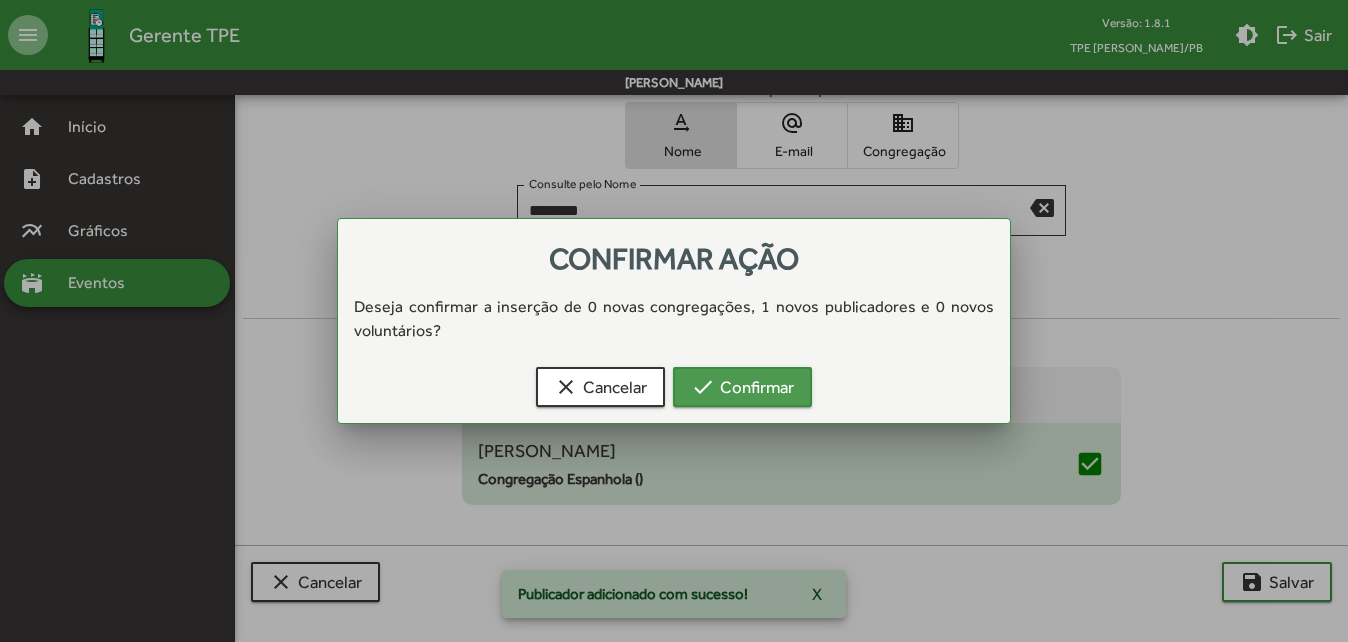 click on "check  Confirmar" at bounding box center (742, 387) 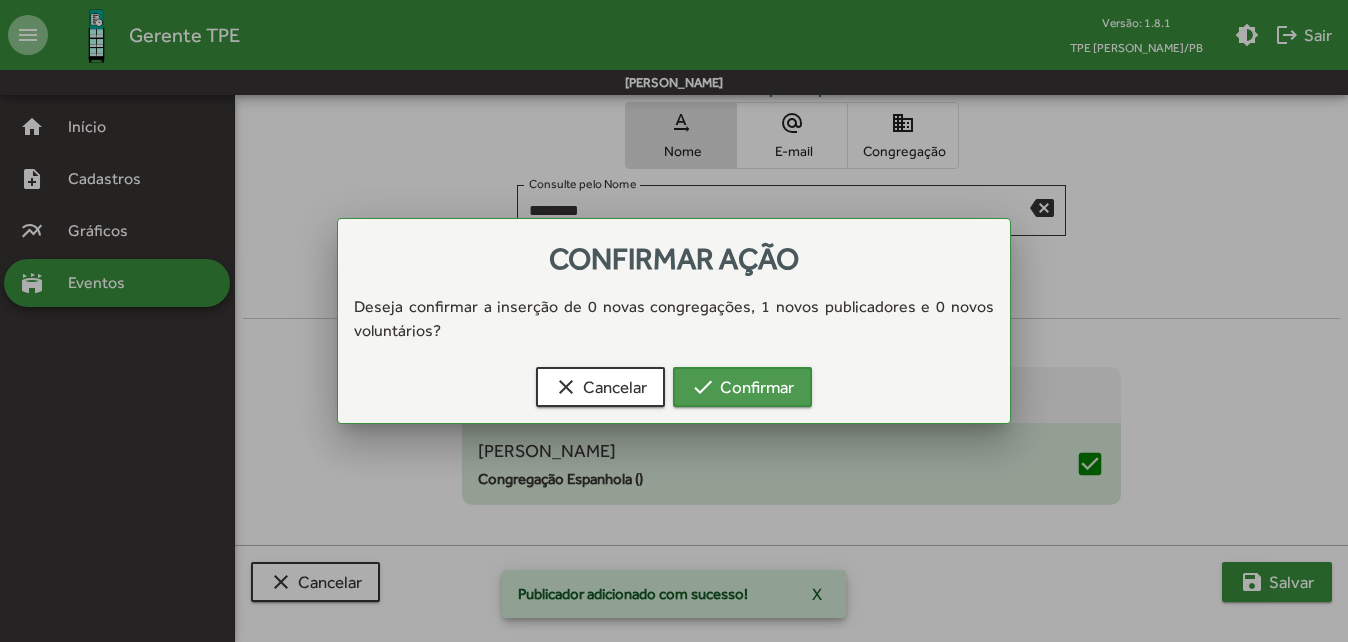scroll, scrollTop: 693, scrollLeft: 0, axis: vertical 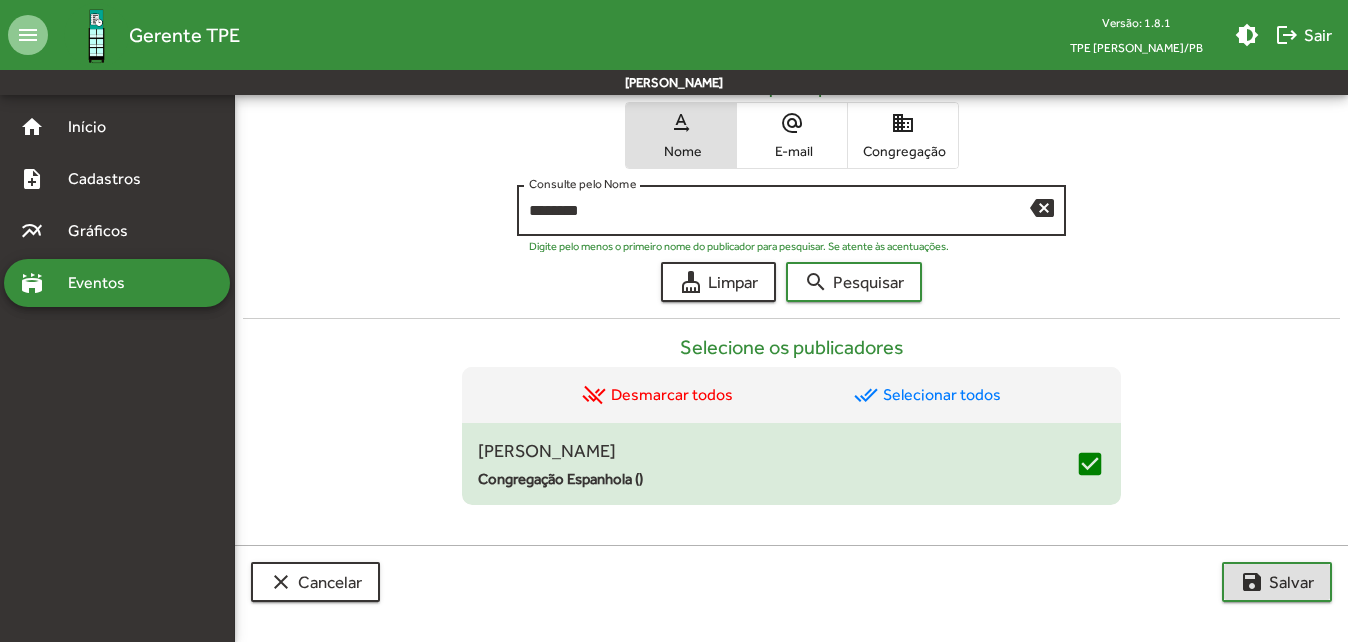 click on "********" at bounding box center [779, 211] 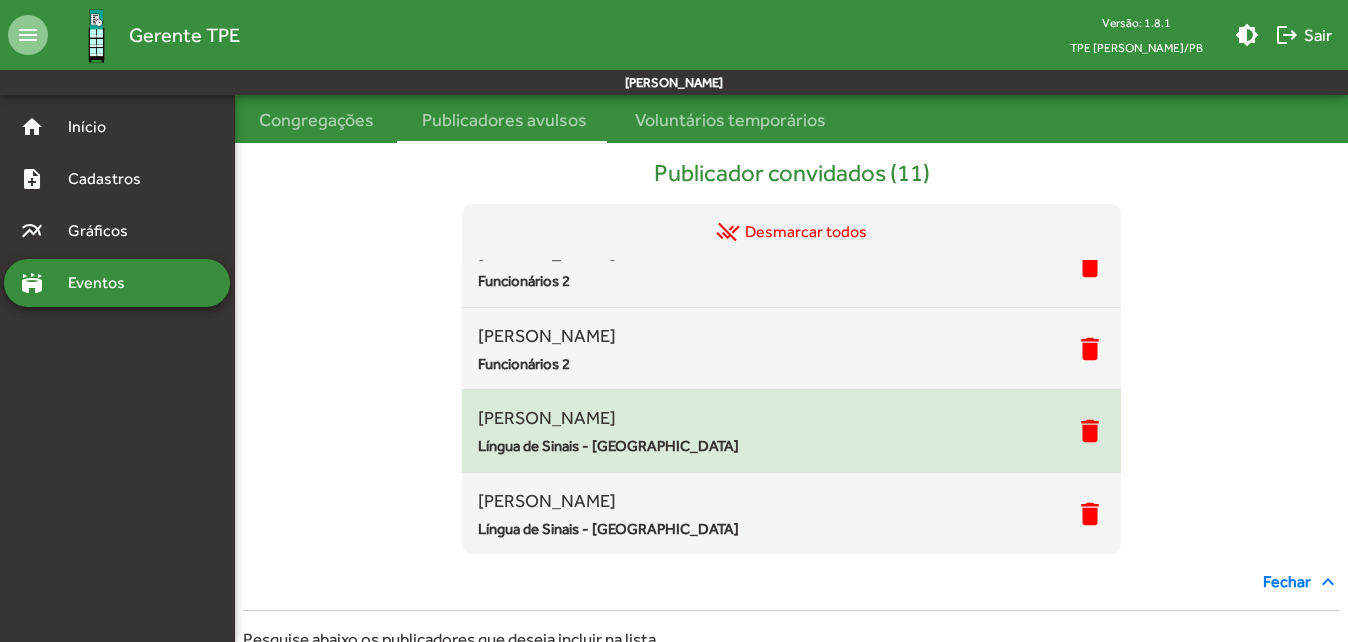 scroll, scrollTop: 100, scrollLeft: 0, axis: vertical 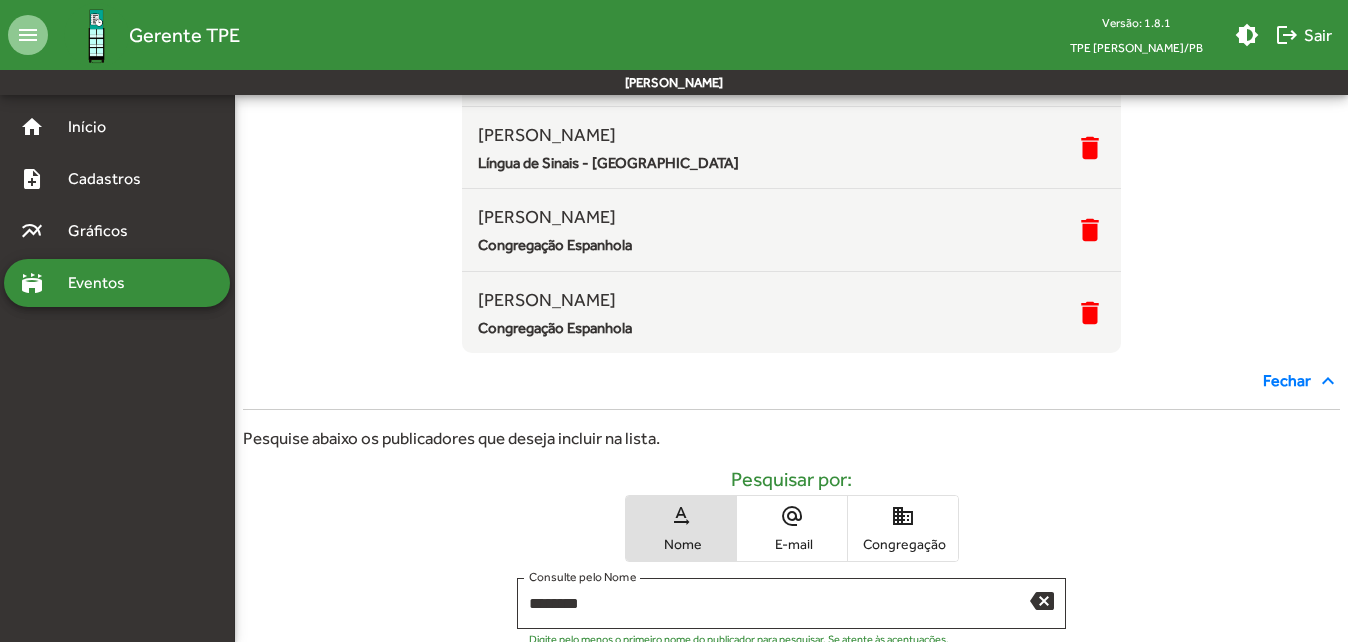 click on "expand_less" at bounding box center (1328, 381) 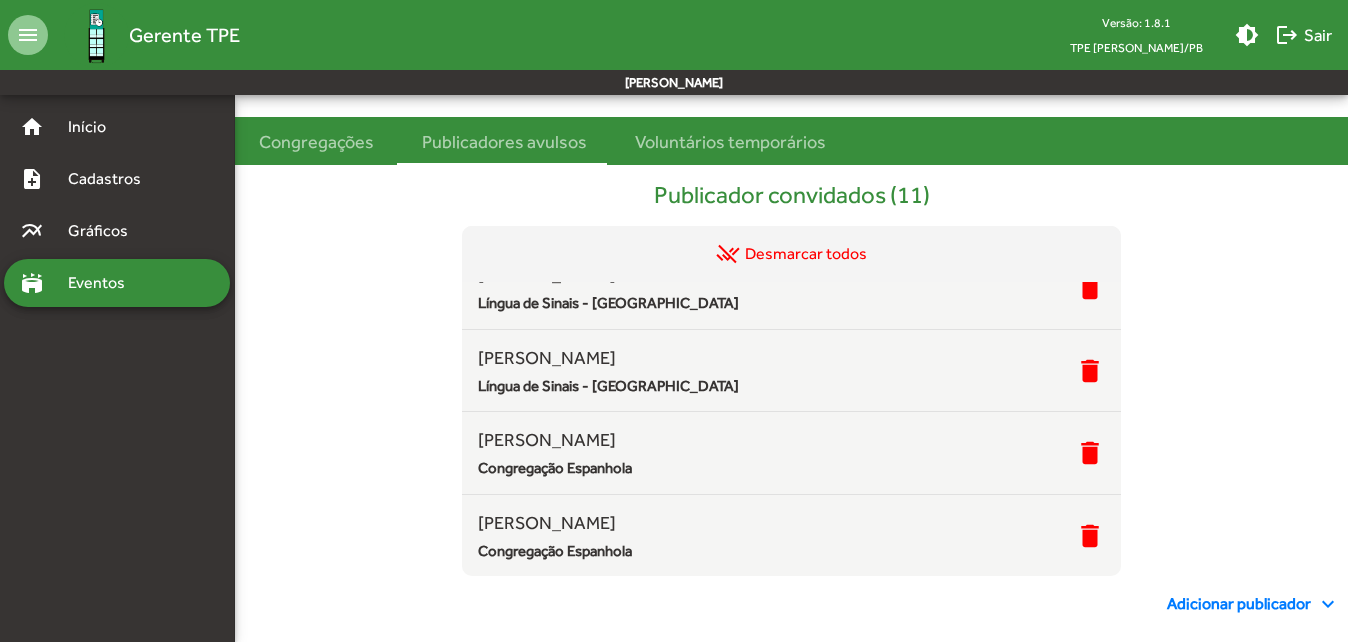 scroll, scrollTop: 188, scrollLeft: 0, axis: vertical 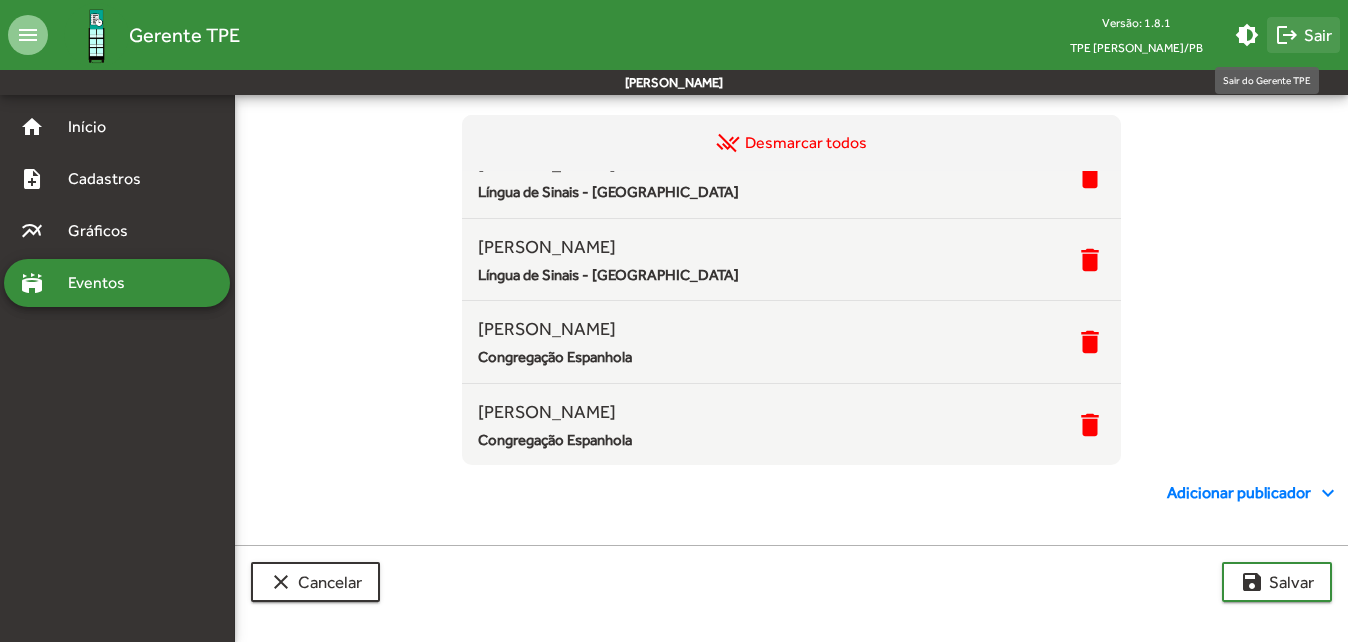 click on "logout  Sair" 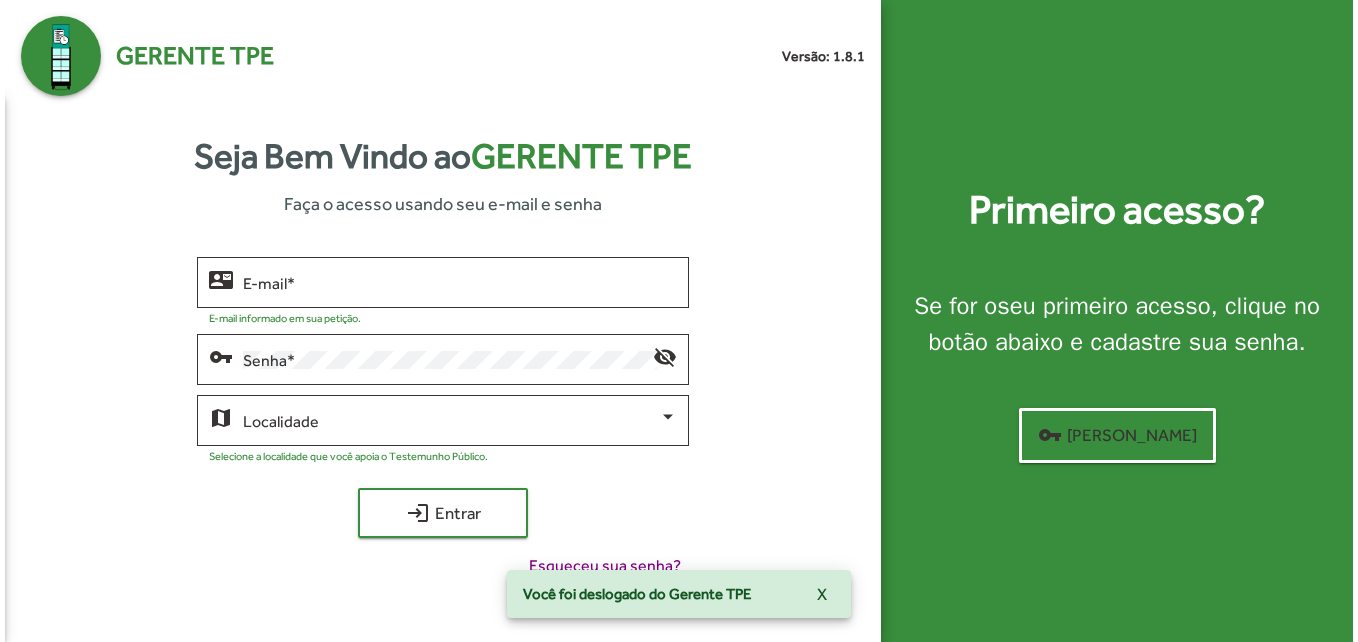 scroll, scrollTop: 0, scrollLeft: 0, axis: both 